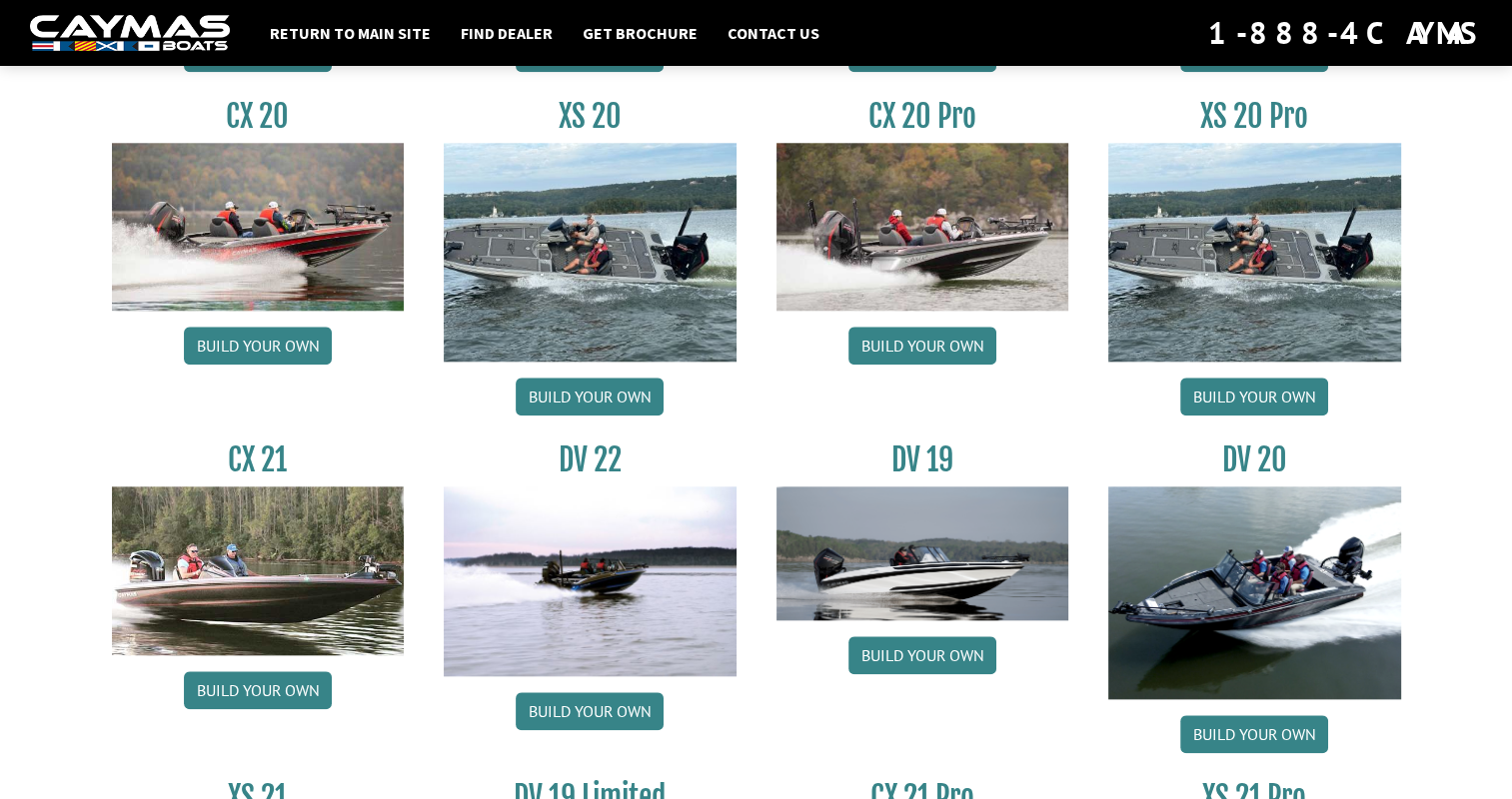 scroll, scrollTop: 2176, scrollLeft: 0, axis: vertical 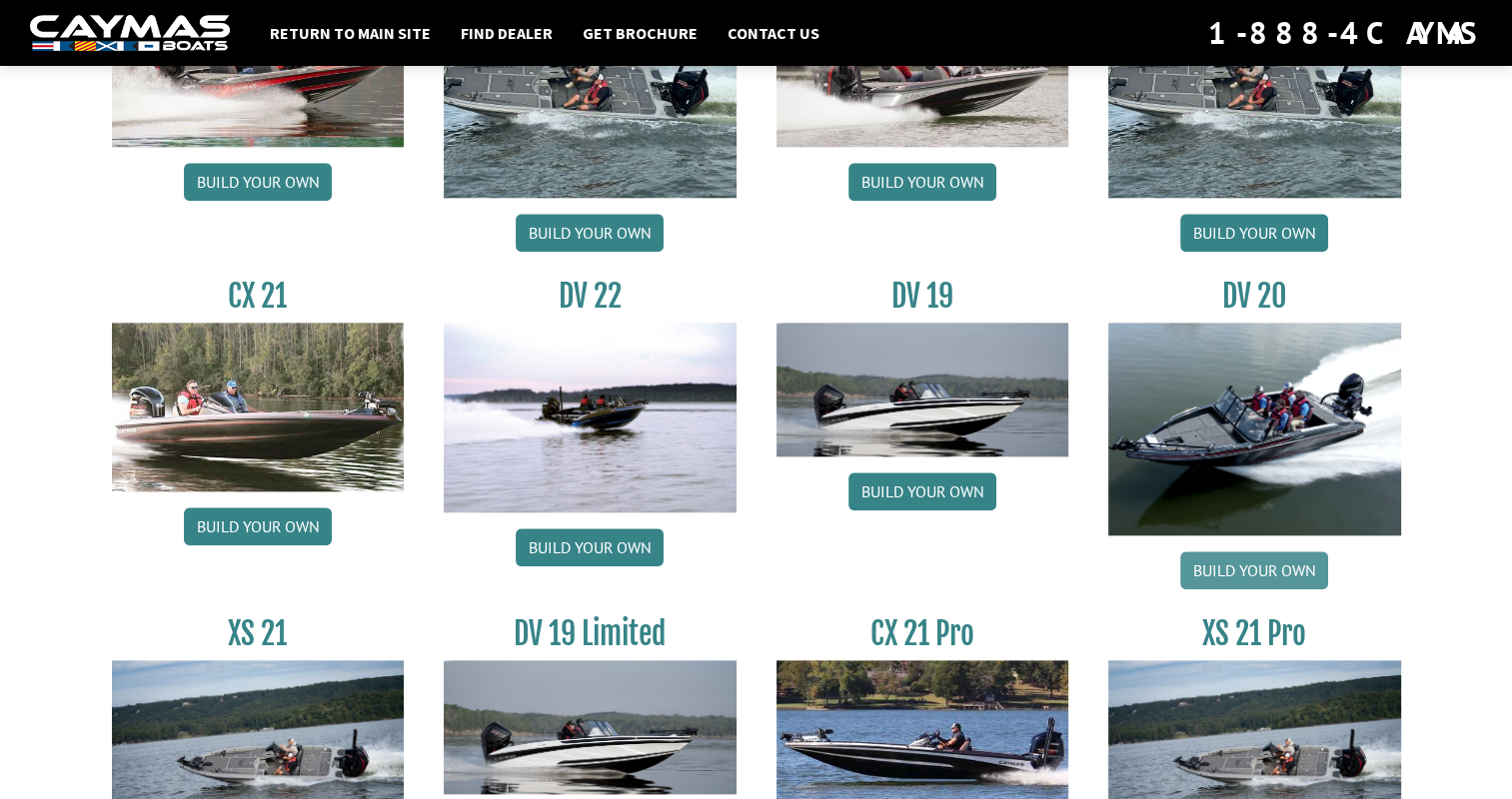 click on "Build your own" at bounding box center (1254, 570) 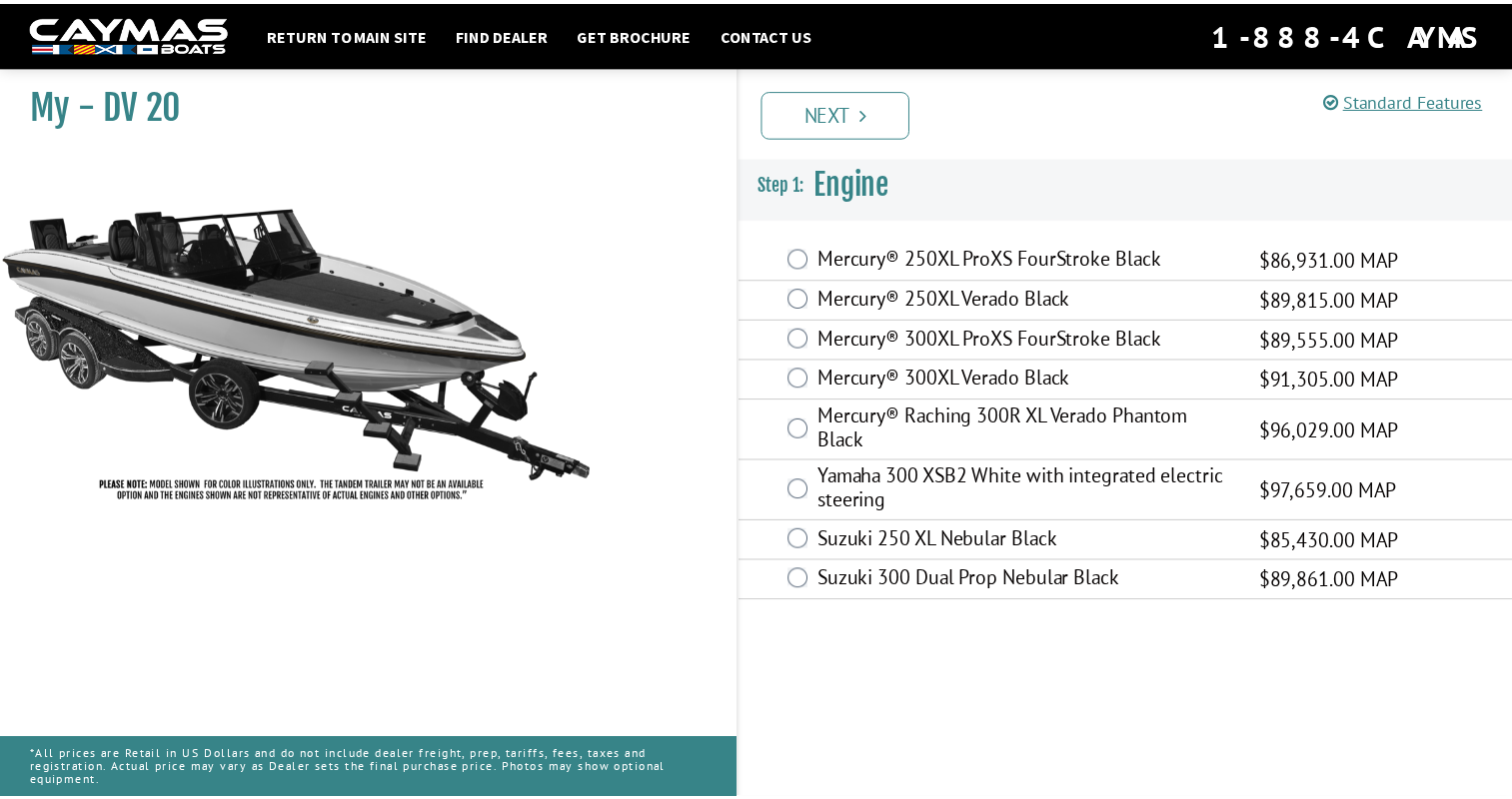 scroll, scrollTop: 0, scrollLeft: 0, axis: both 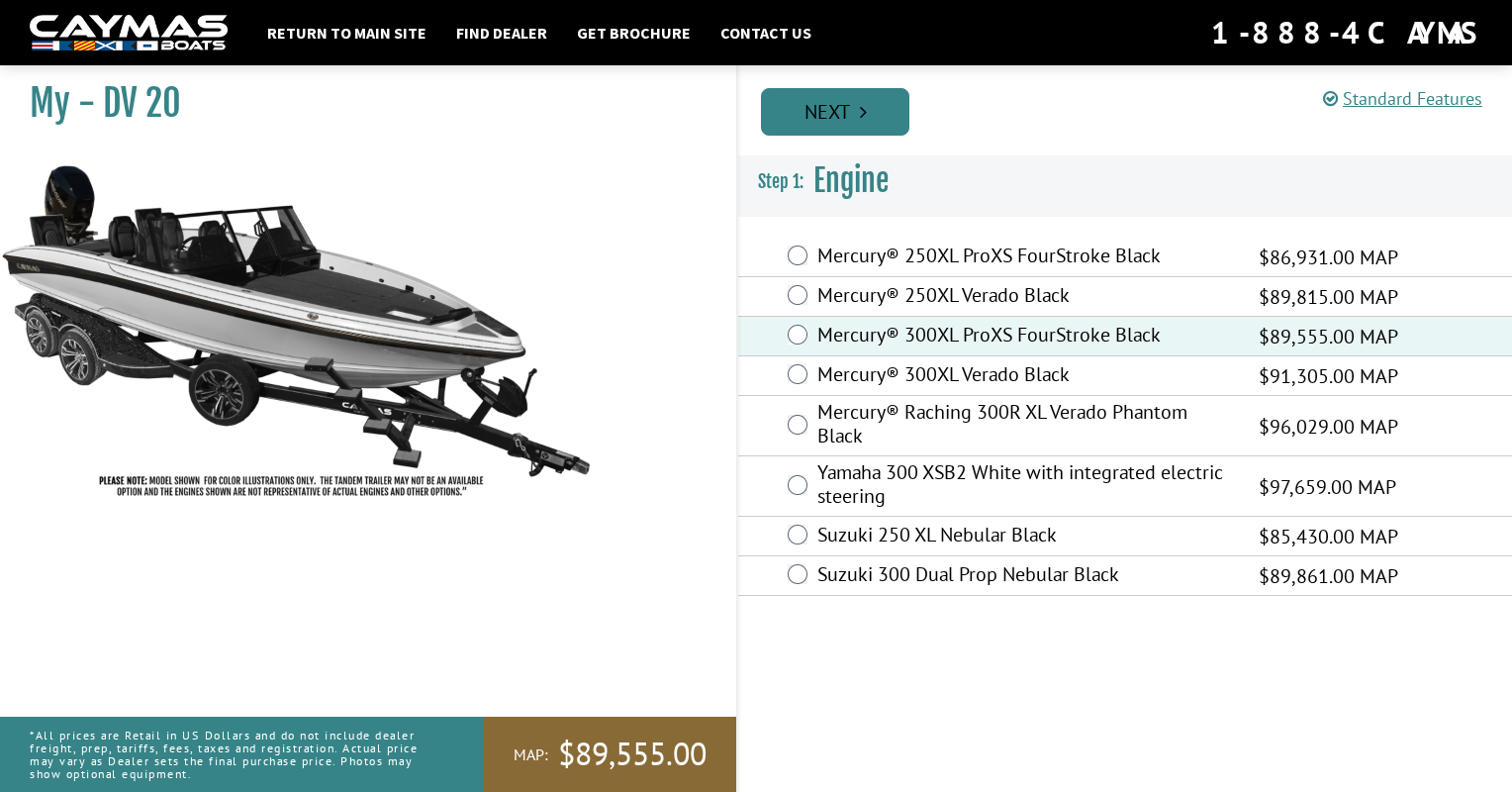 click on "Next" at bounding box center (835, 112) 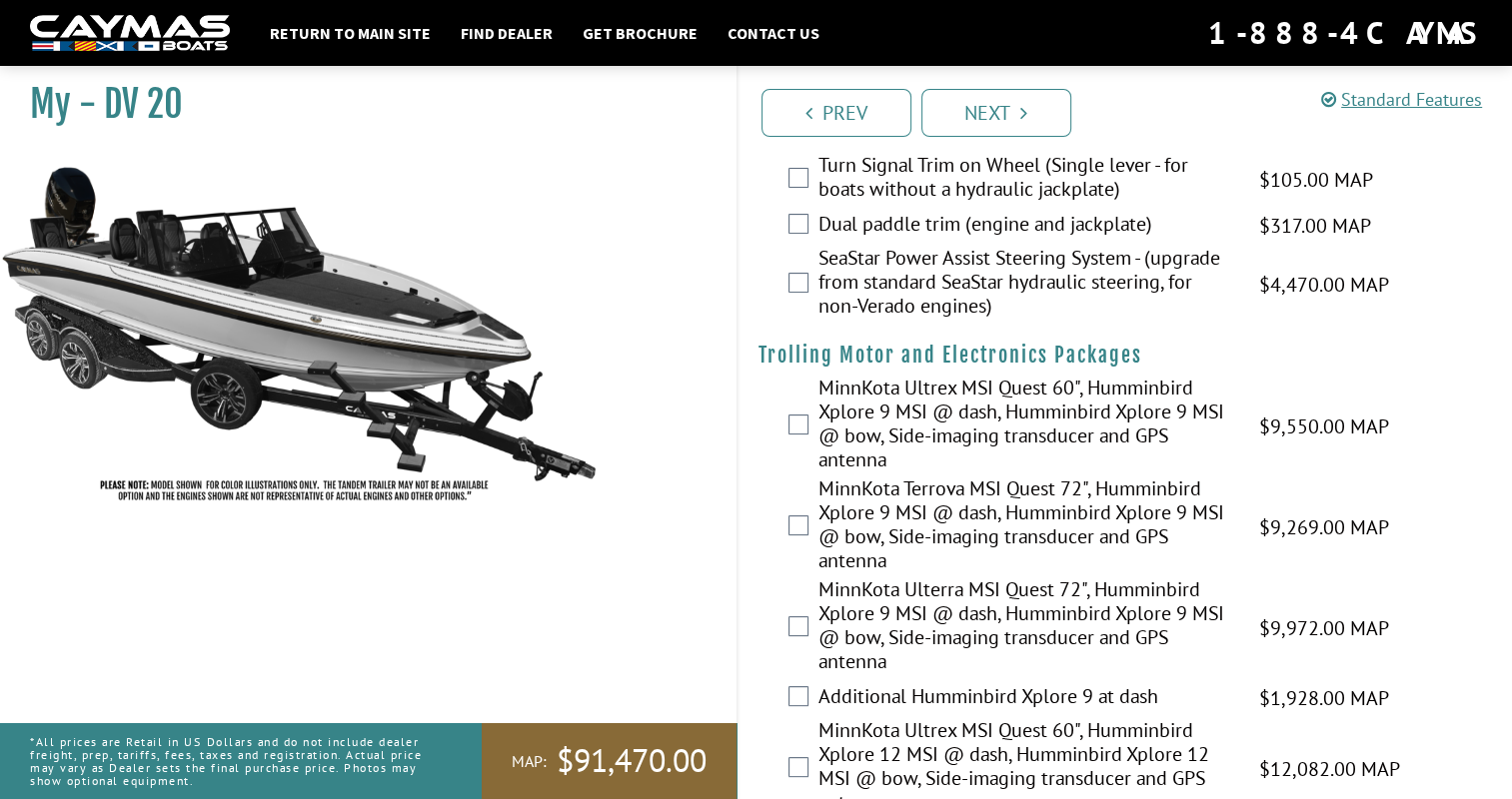 scroll, scrollTop: 300, scrollLeft: 0, axis: vertical 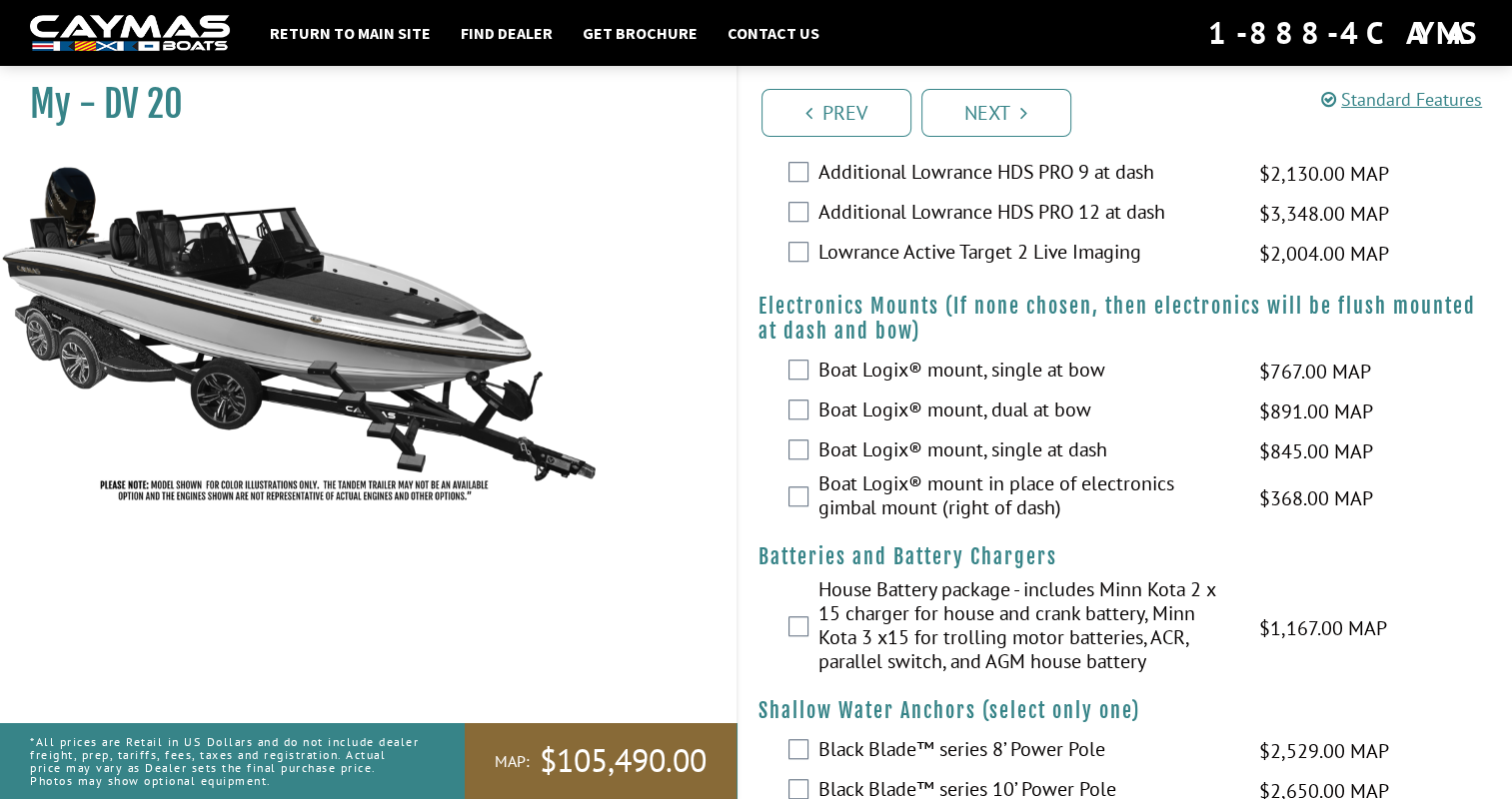 click on "Boat Logix® mount, dual at bow
$891.00 MAP
$1,052.00 MSRP" at bounding box center (1125, 411) 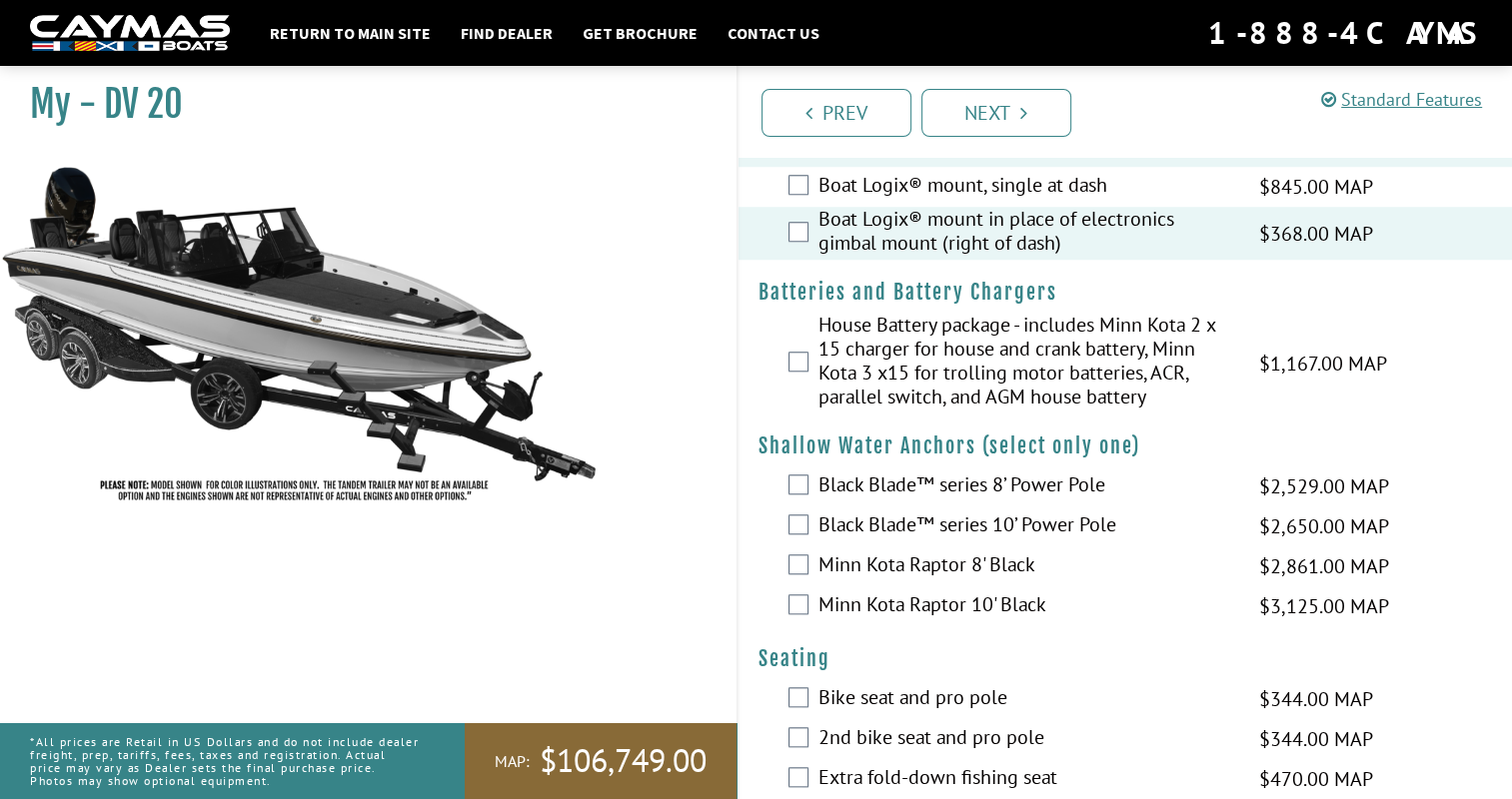 scroll, scrollTop: 1798, scrollLeft: 0, axis: vertical 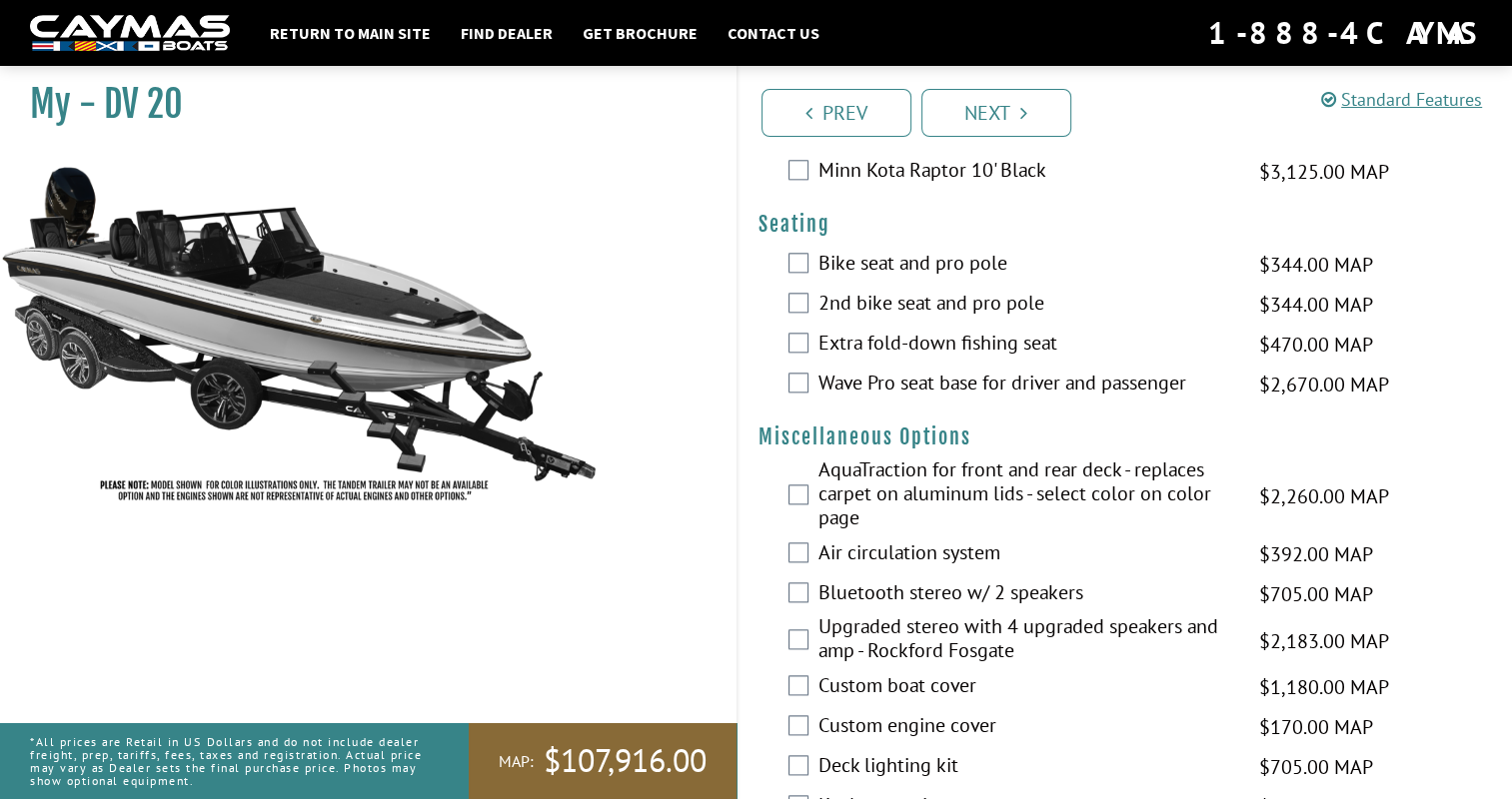 click on "Extra fold-down fishing seat
$470.00 MAP
$555.00 MSRP" at bounding box center (1125, 345) 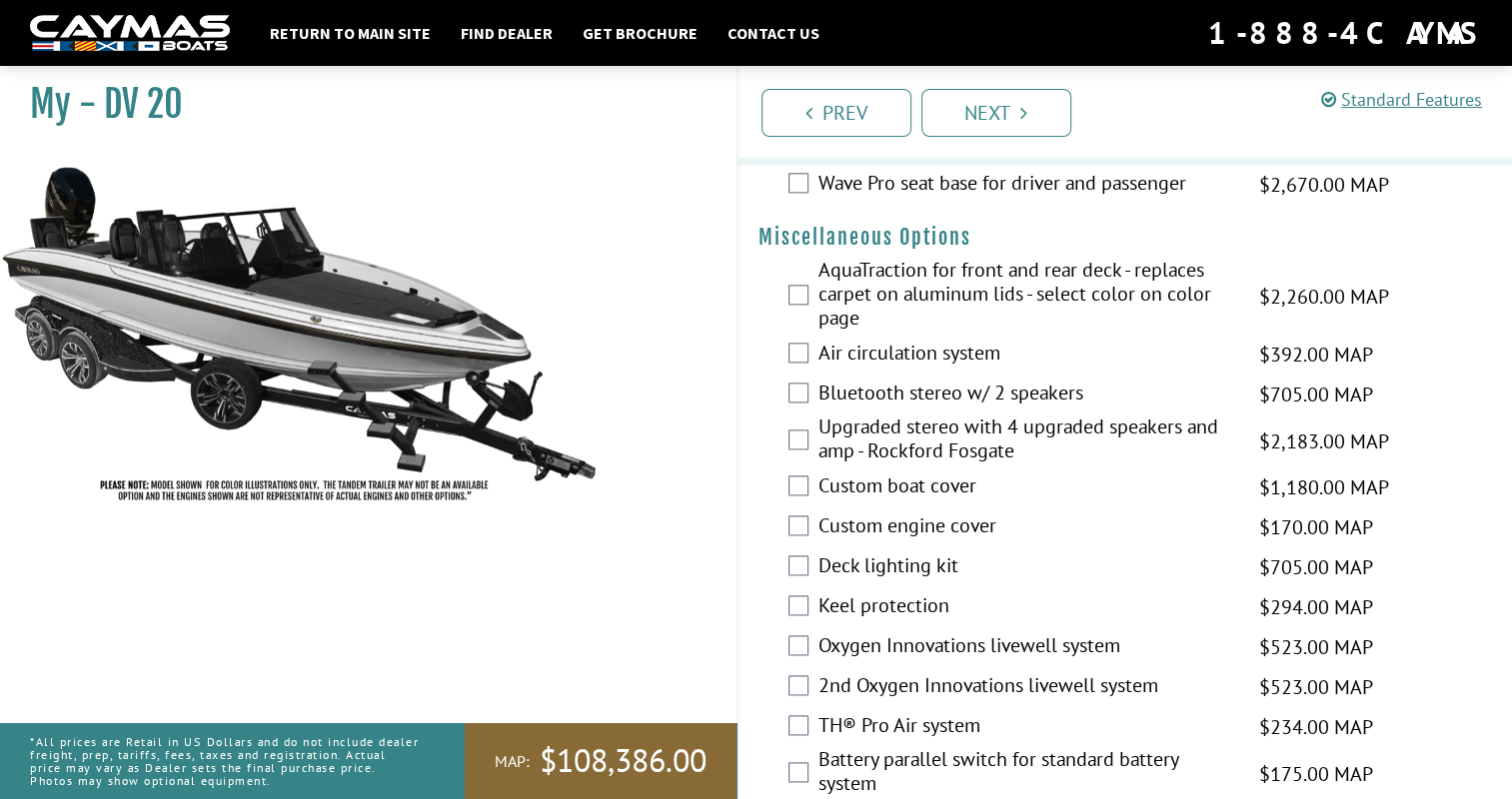 scroll, scrollTop: 2497, scrollLeft: 0, axis: vertical 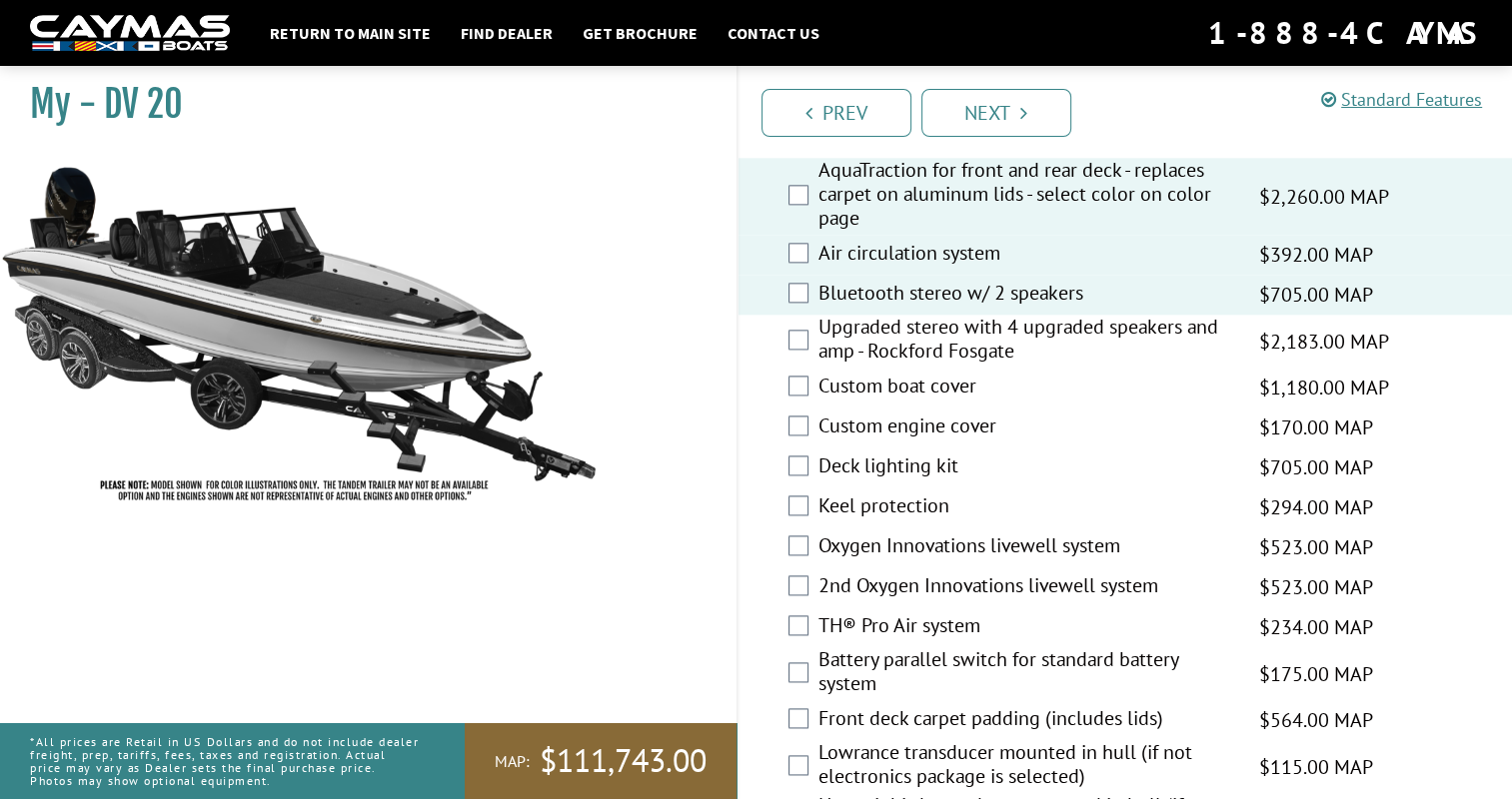 click on "Upgraded stereo with 4 upgraded speakers and amp - Rockford Fosgate
$2,183.00 MAP
$2,577.00 MSRP" at bounding box center (1125, 341) 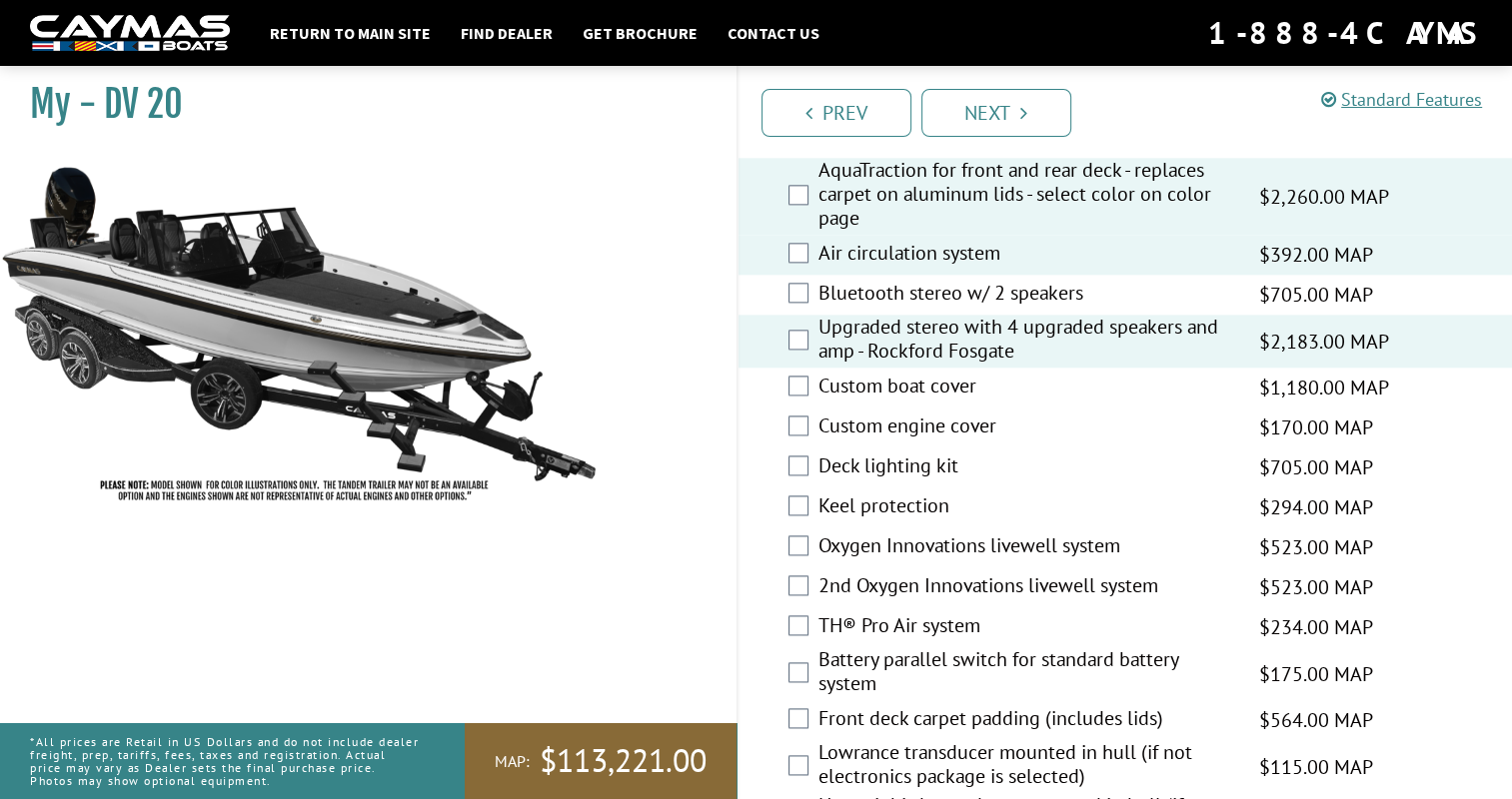 scroll, scrollTop: 2597, scrollLeft: 0, axis: vertical 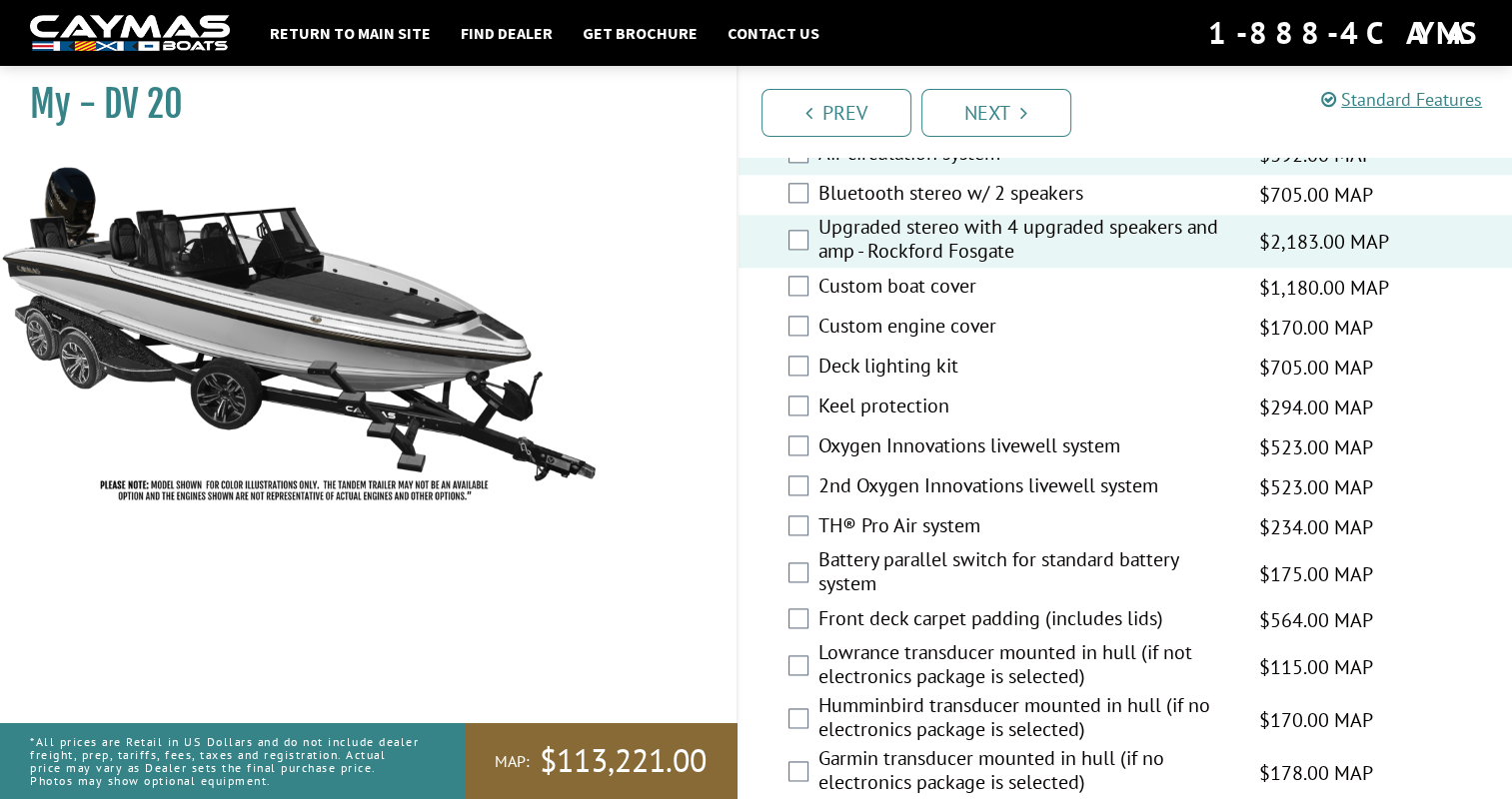 click on "Custom boat cover
$1,180.00 MAP
$1,393.00 MSRP" at bounding box center (1125, 288) 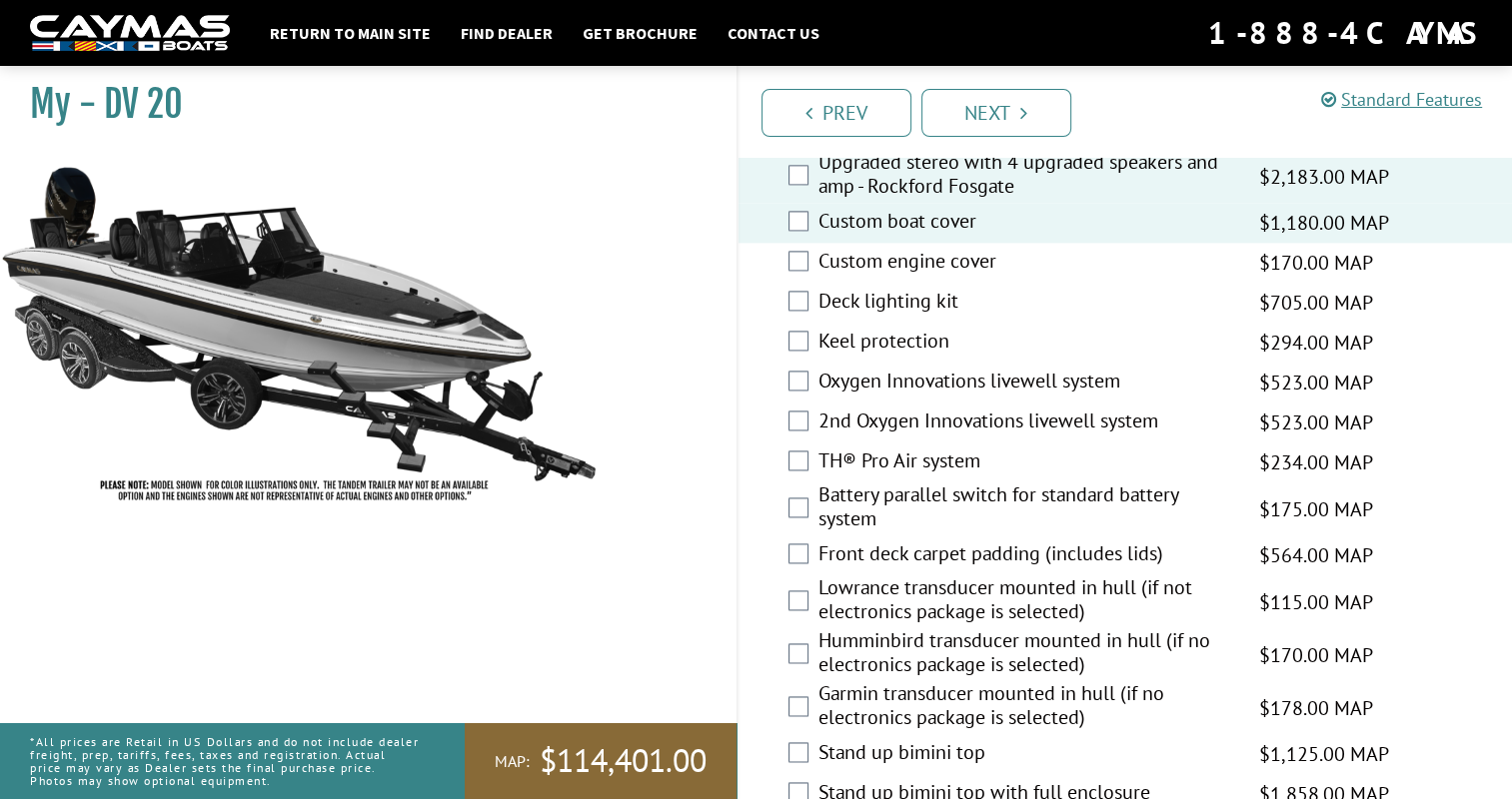 scroll, scrollTop: 2697, scrollLeft: 0, axis: vertical 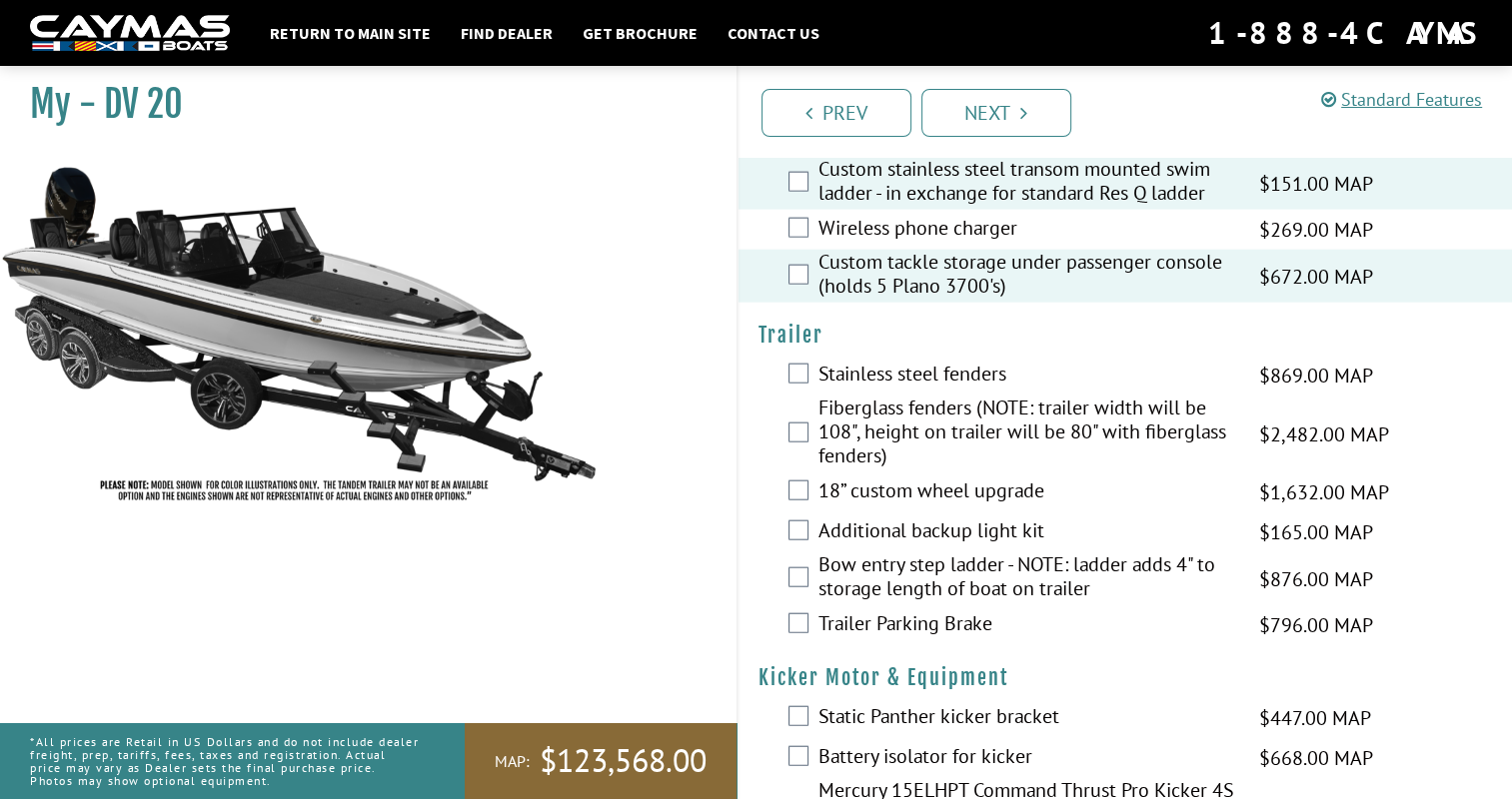 click on "Stainless steel fenders" at bounding box center [1026, 376] 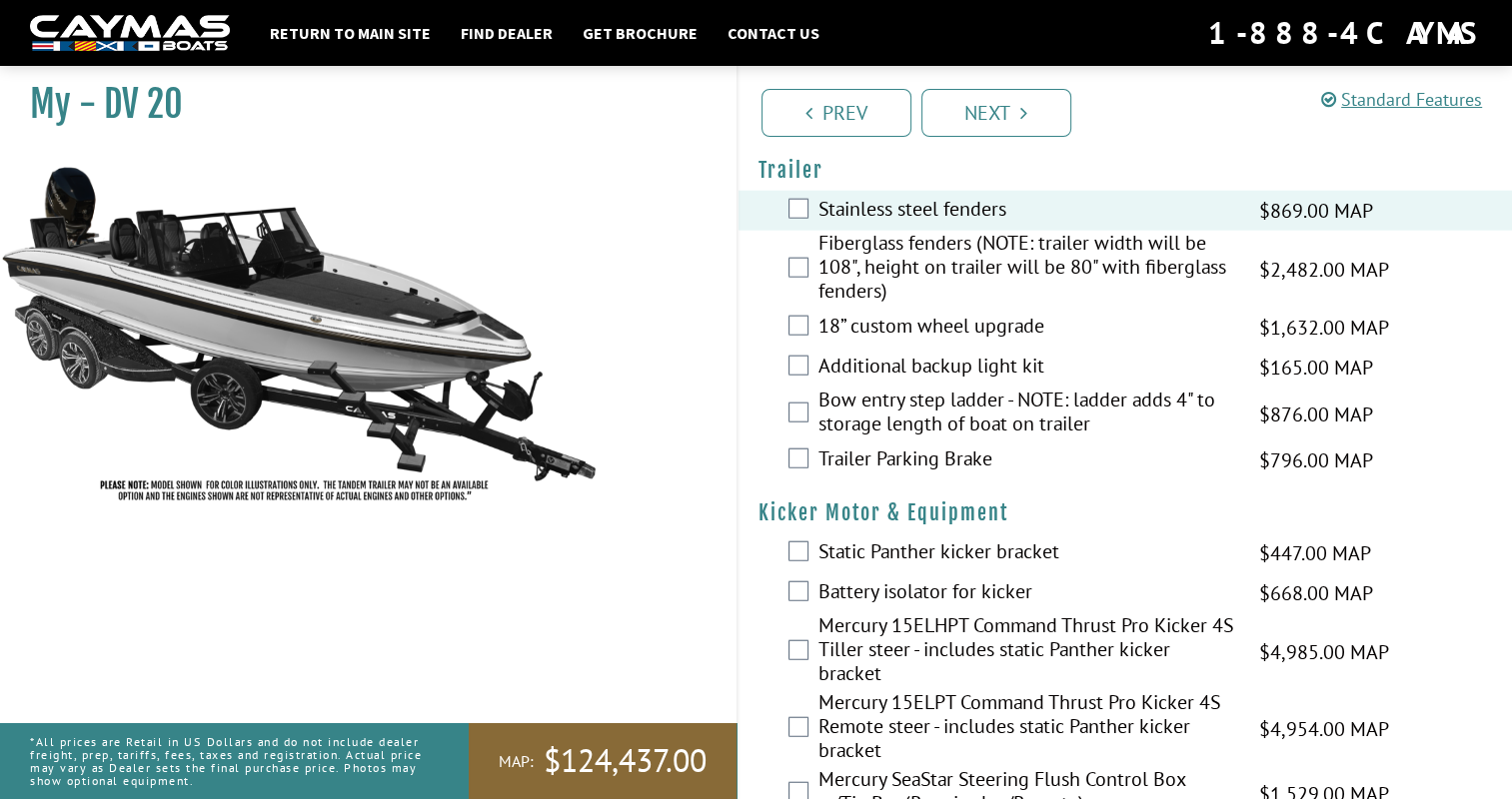 scroll, scrollTop: 4794, scrollLeft: 0, axis: vertical 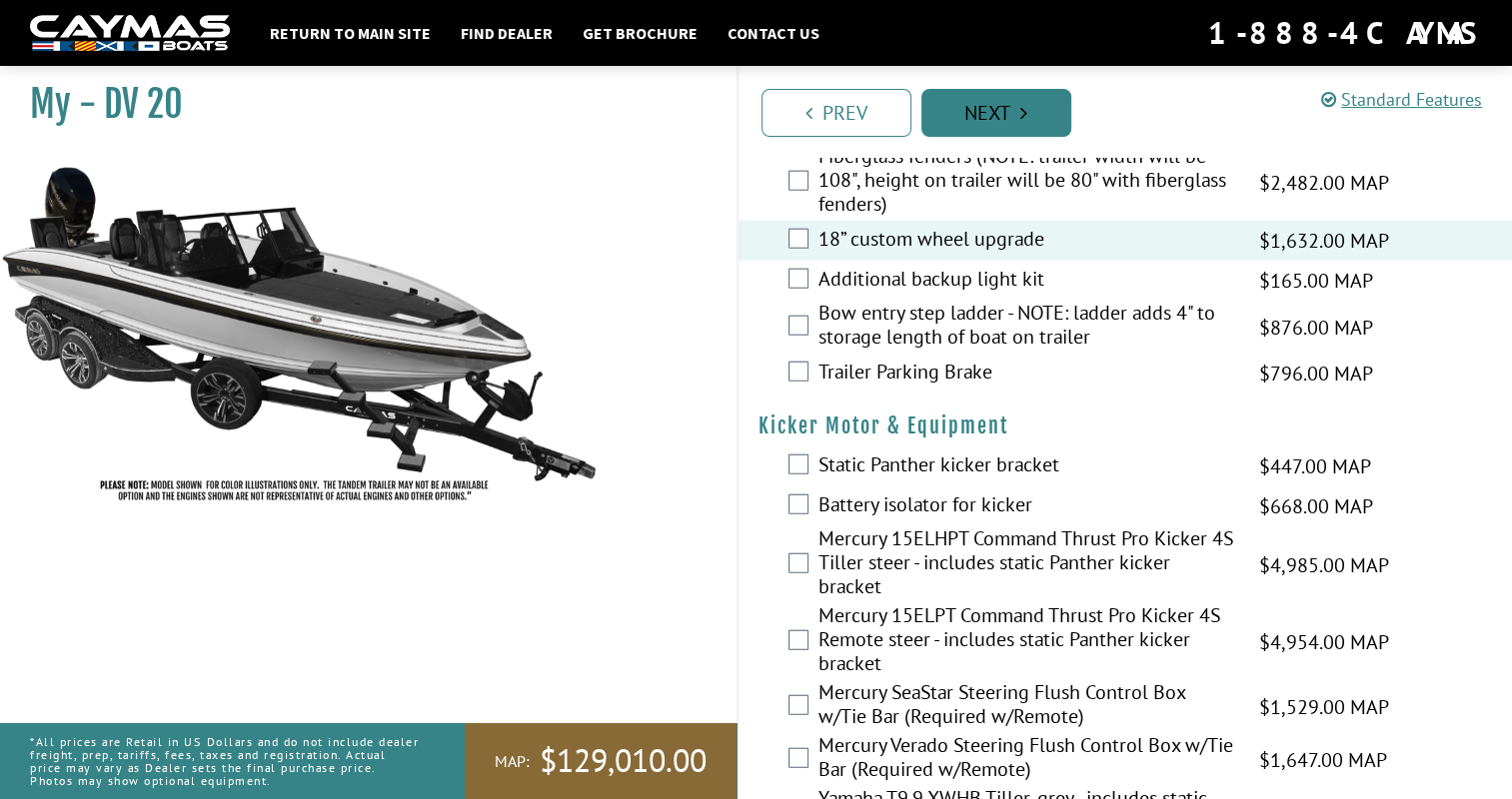 click on "Next" at bounding box center (996, 113) 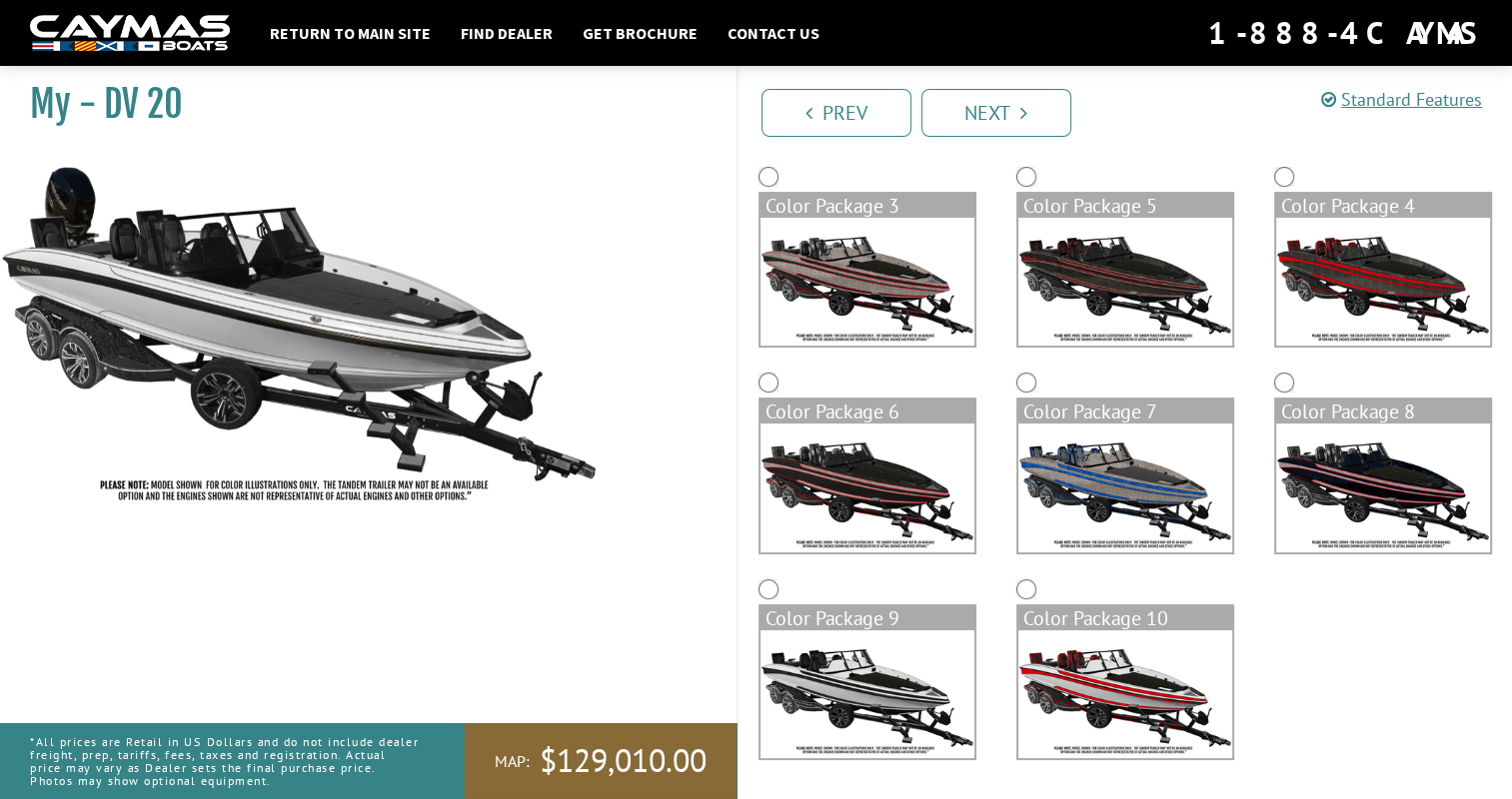 scroll, scrollTop: 0, scrollLeft: 0, axis: both 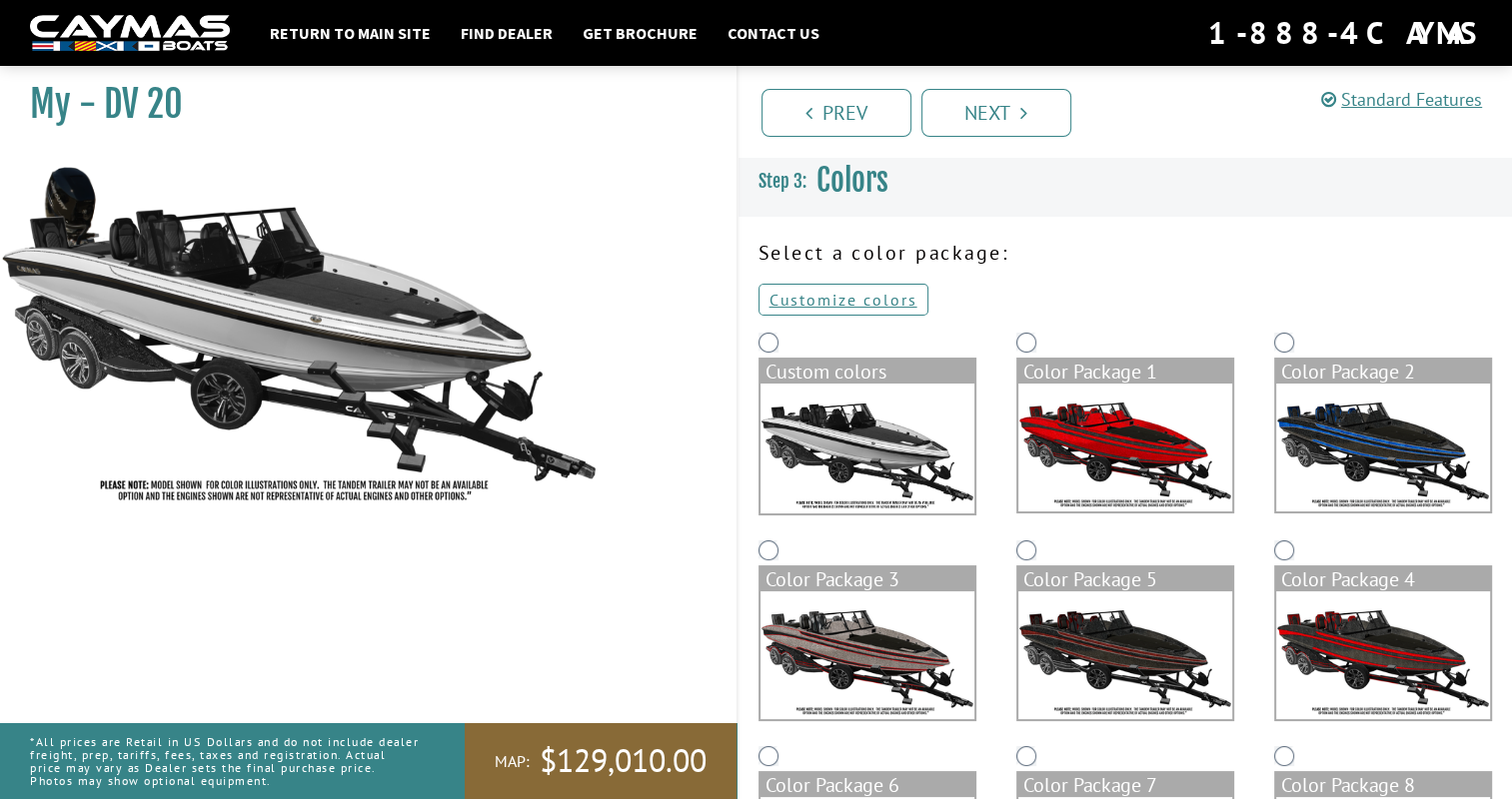 click at bounding box center [1125, 447] 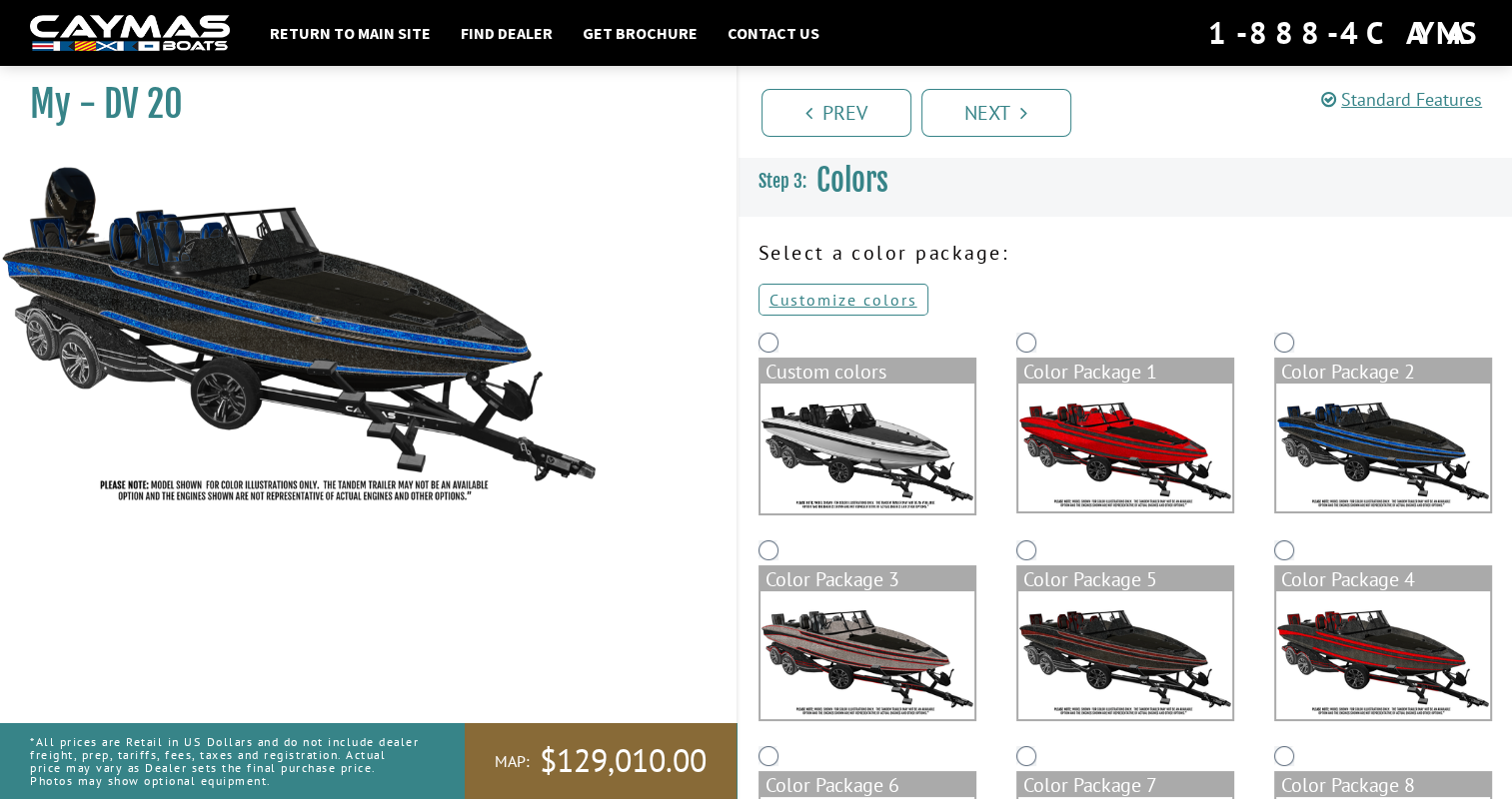 click at bounding box center [867, 448] 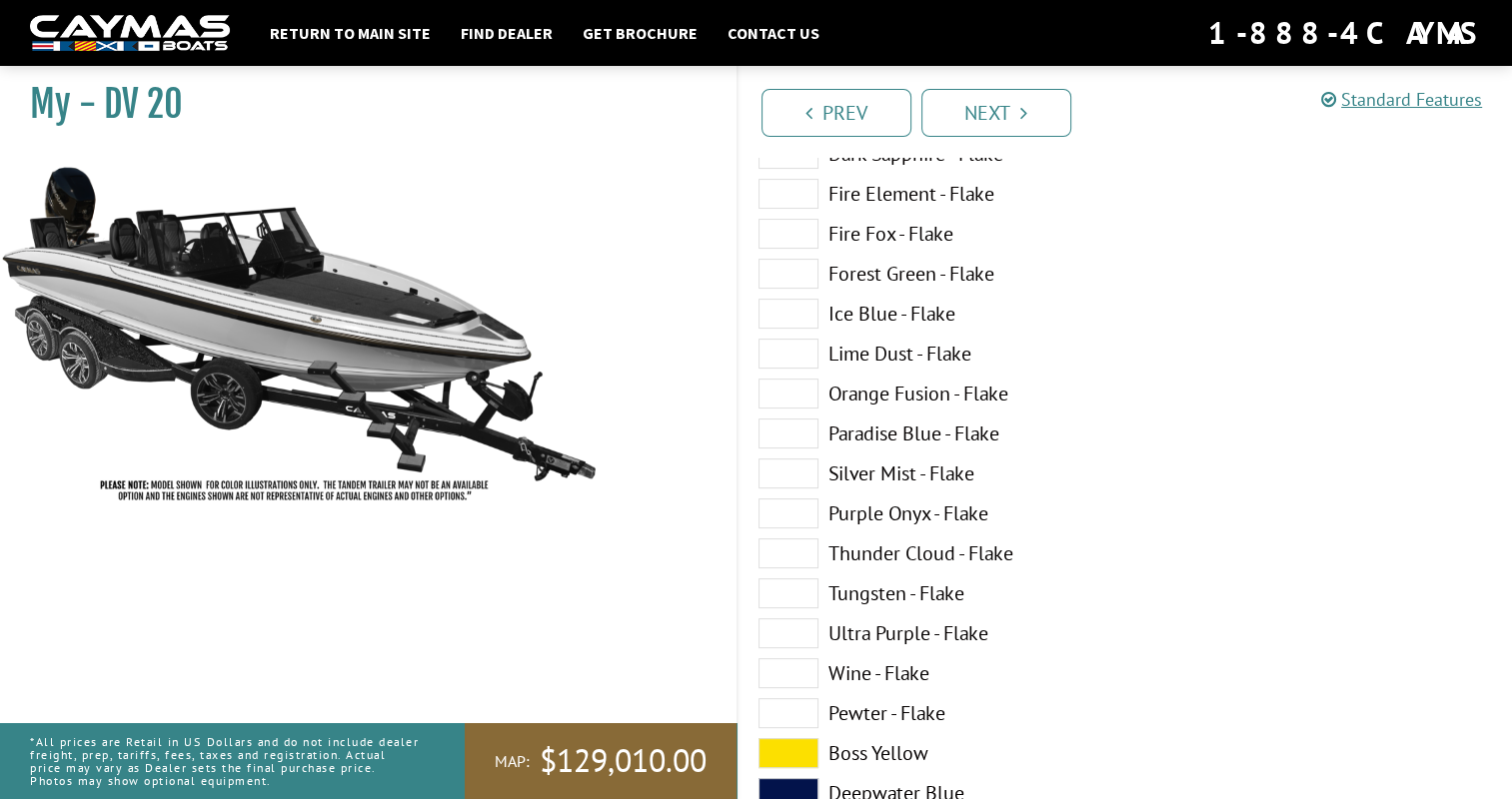 scroll, scrollTop: 400, scrollLeft: 0, axis: vertical 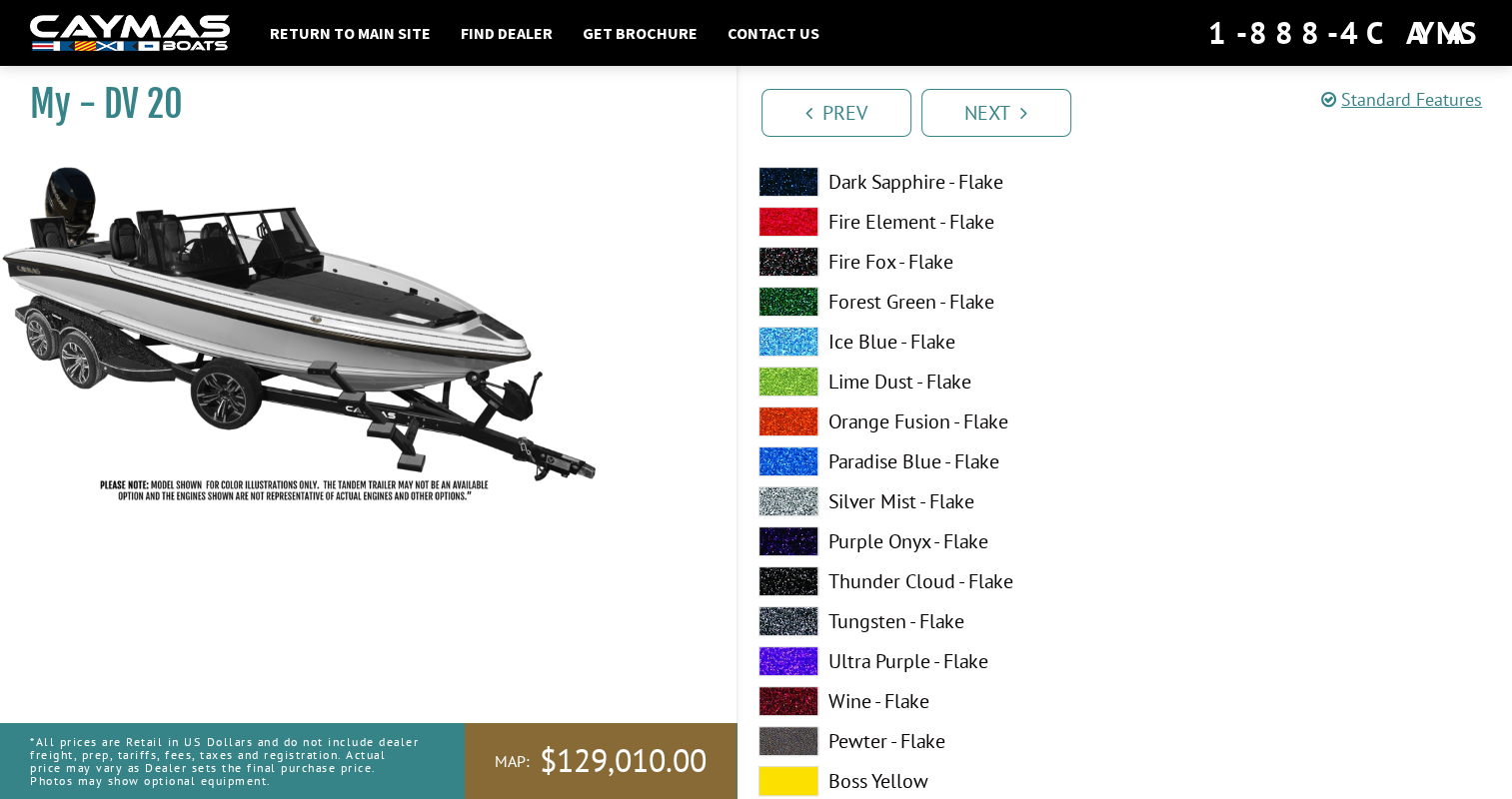 click on "Ultra Purple - Flake" at bounding box center [931, 661] 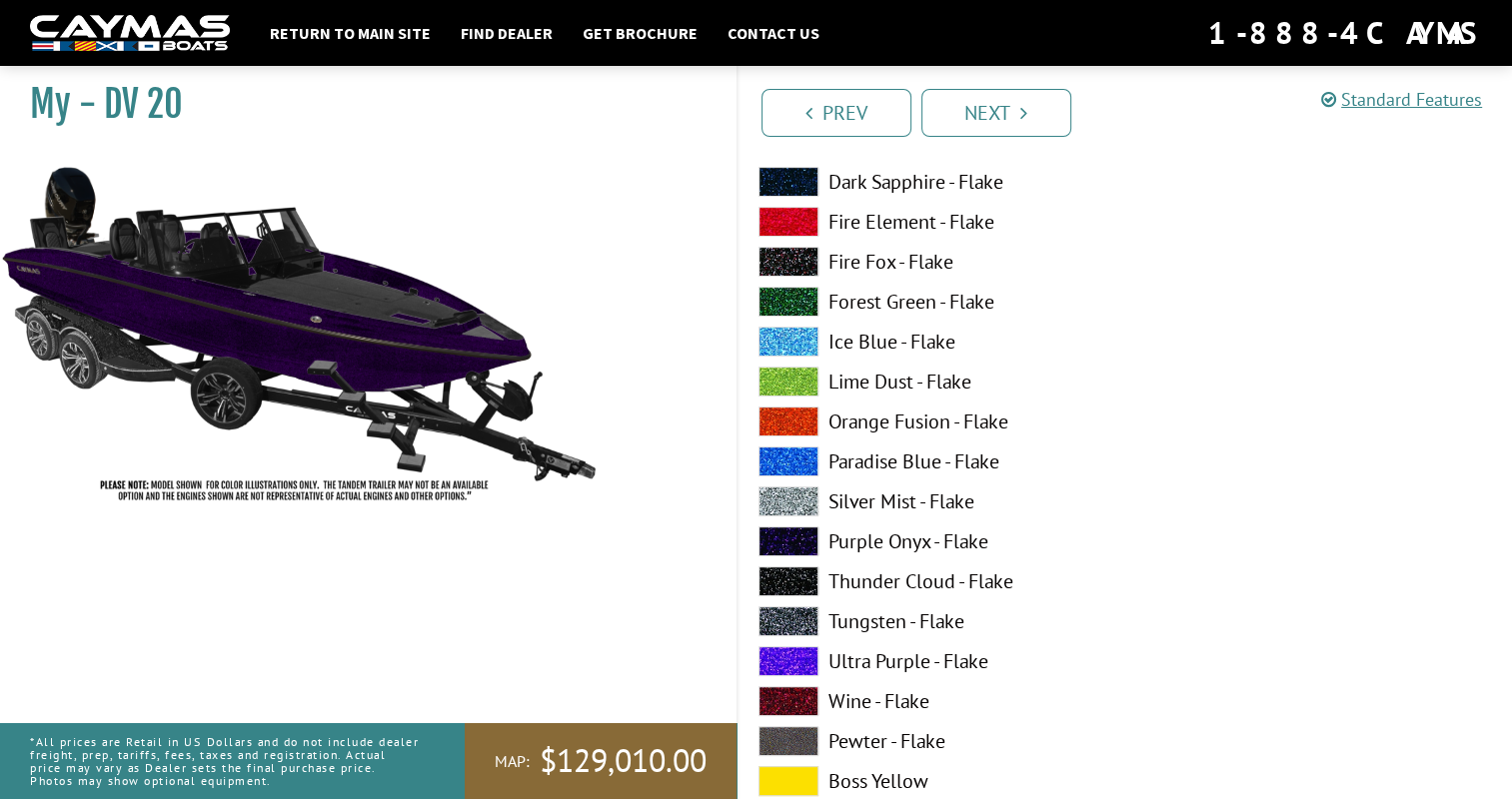 click on "Ice Blue - Flake" at bounding box center (931, 342) 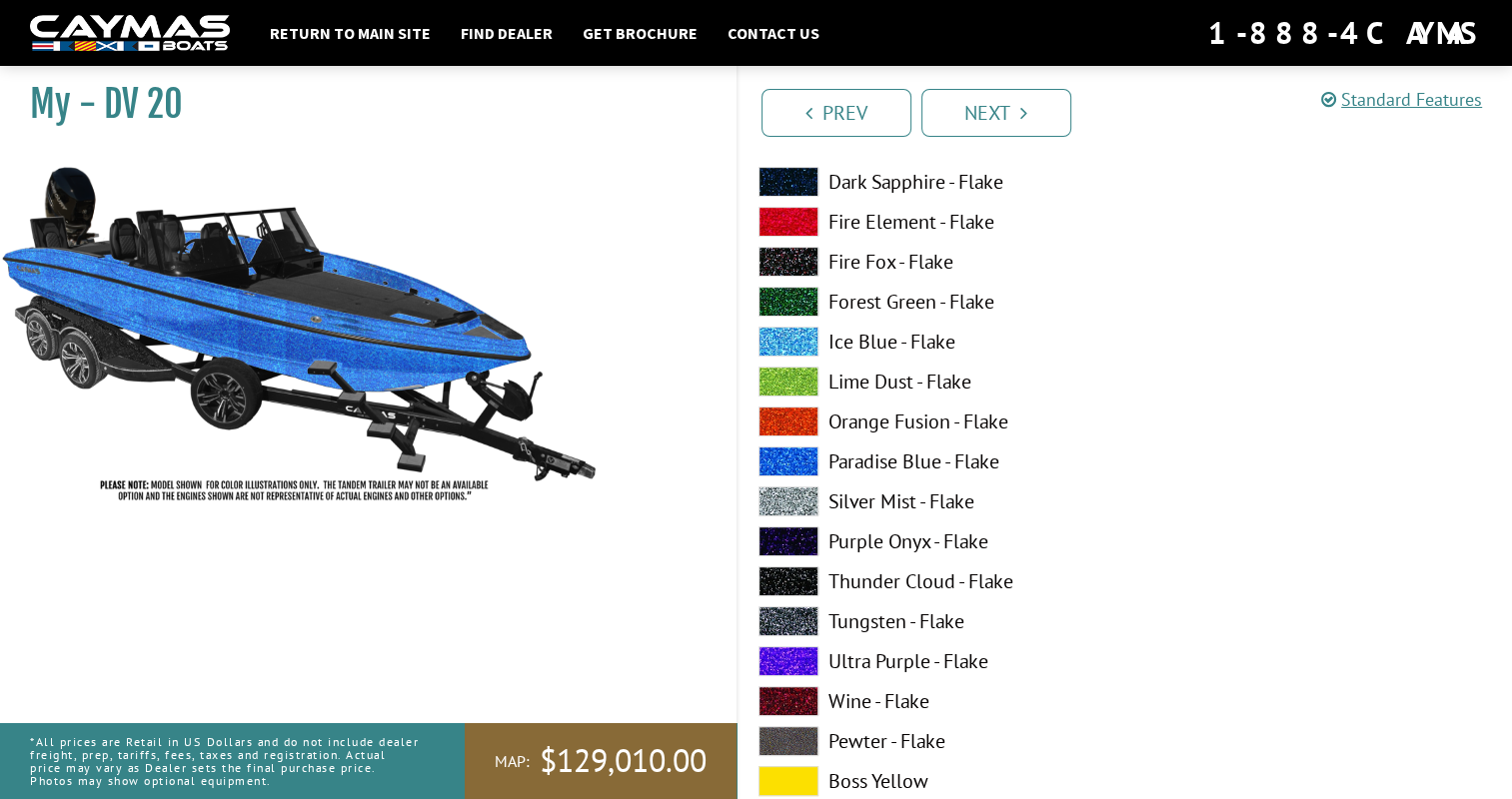 click on "Silver Mist - Flake" at bounding box center [931, 501] 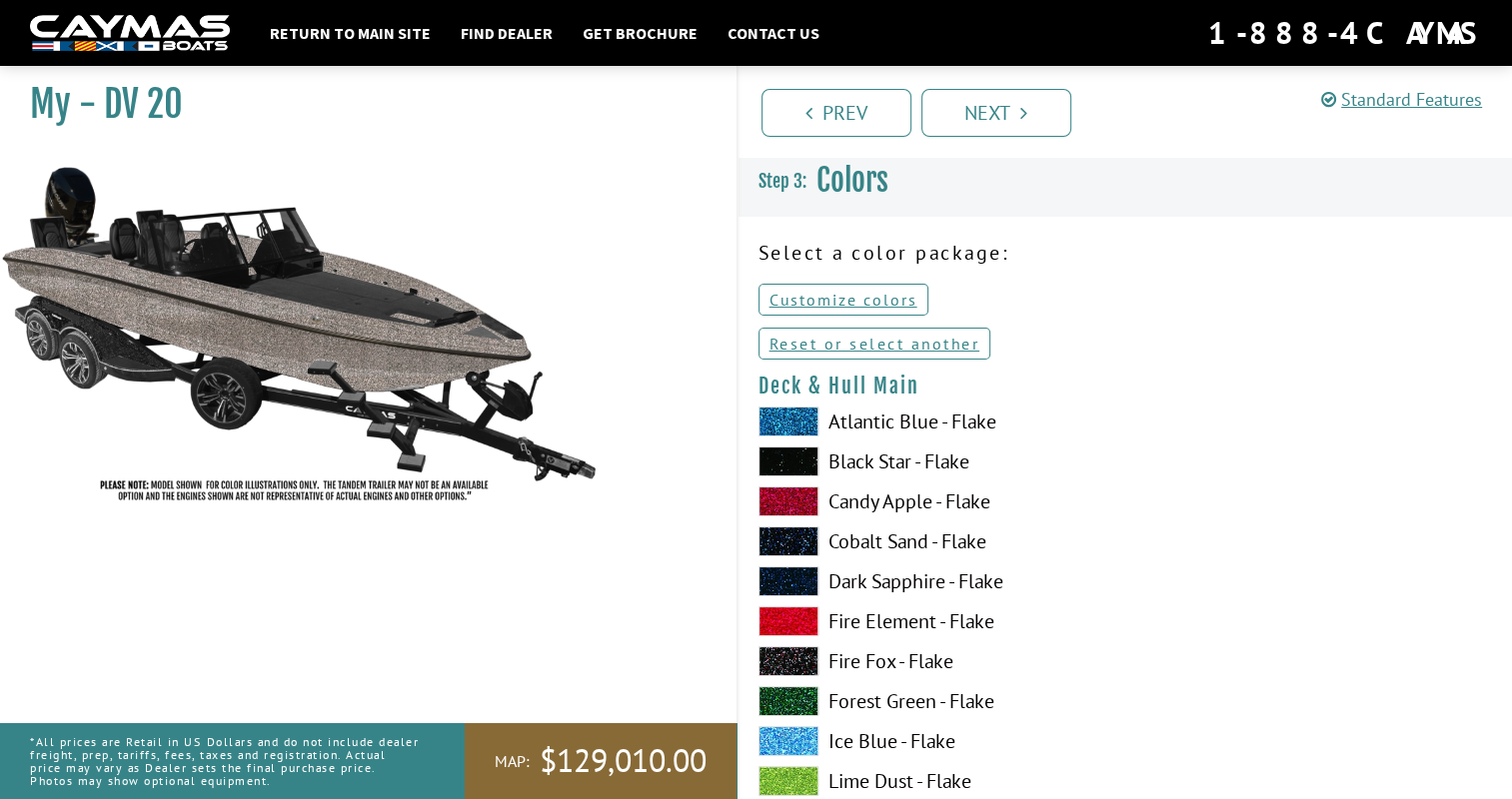 scroll, scrollTop: 100, scrollLeft: 0, axis: vertical 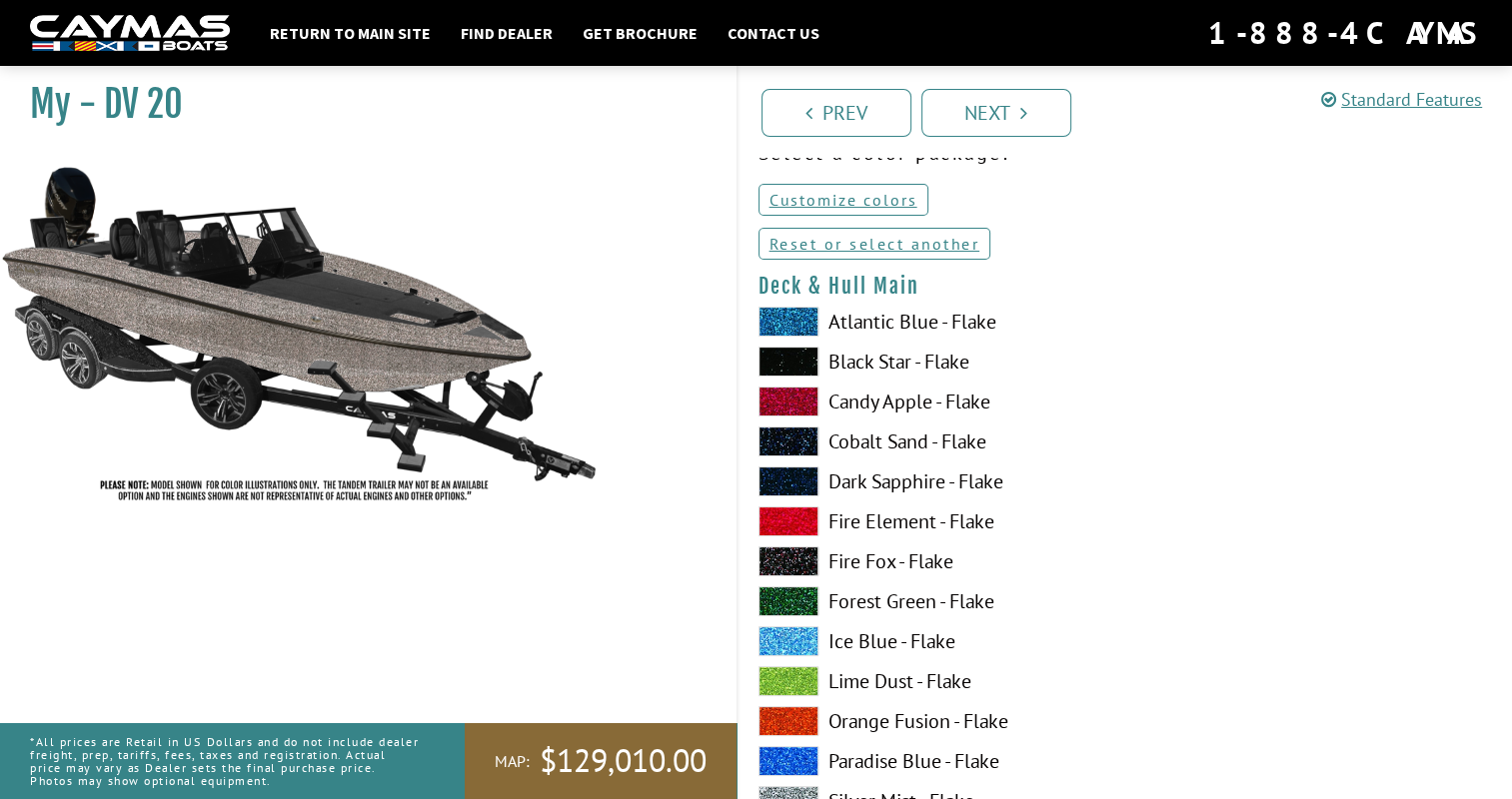 click on "Atlantic Blue - Flake" at bounding box center [931, 322] 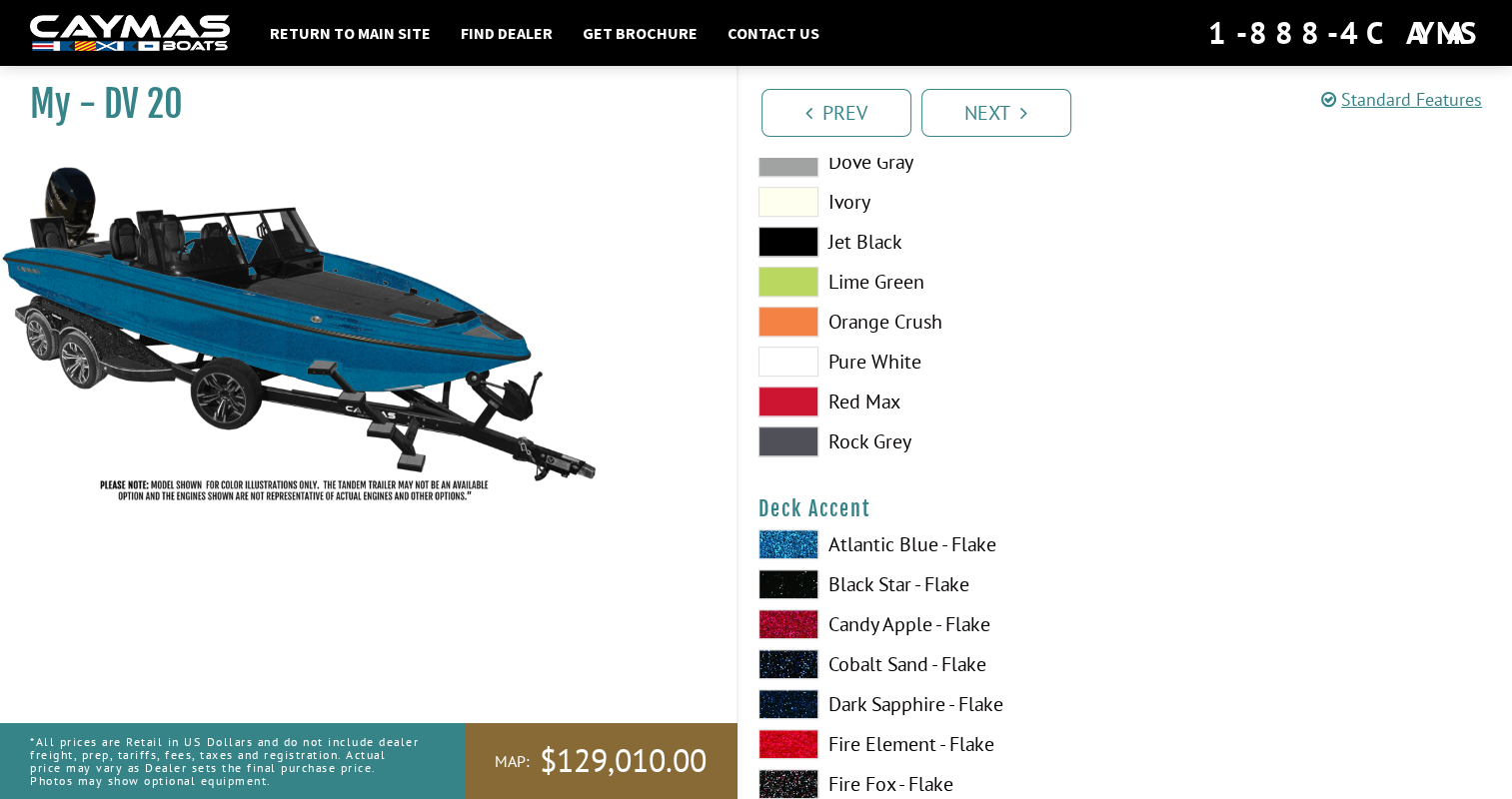 scroll, scrollTop: 999, scrollLeft: 0, axis: vertical 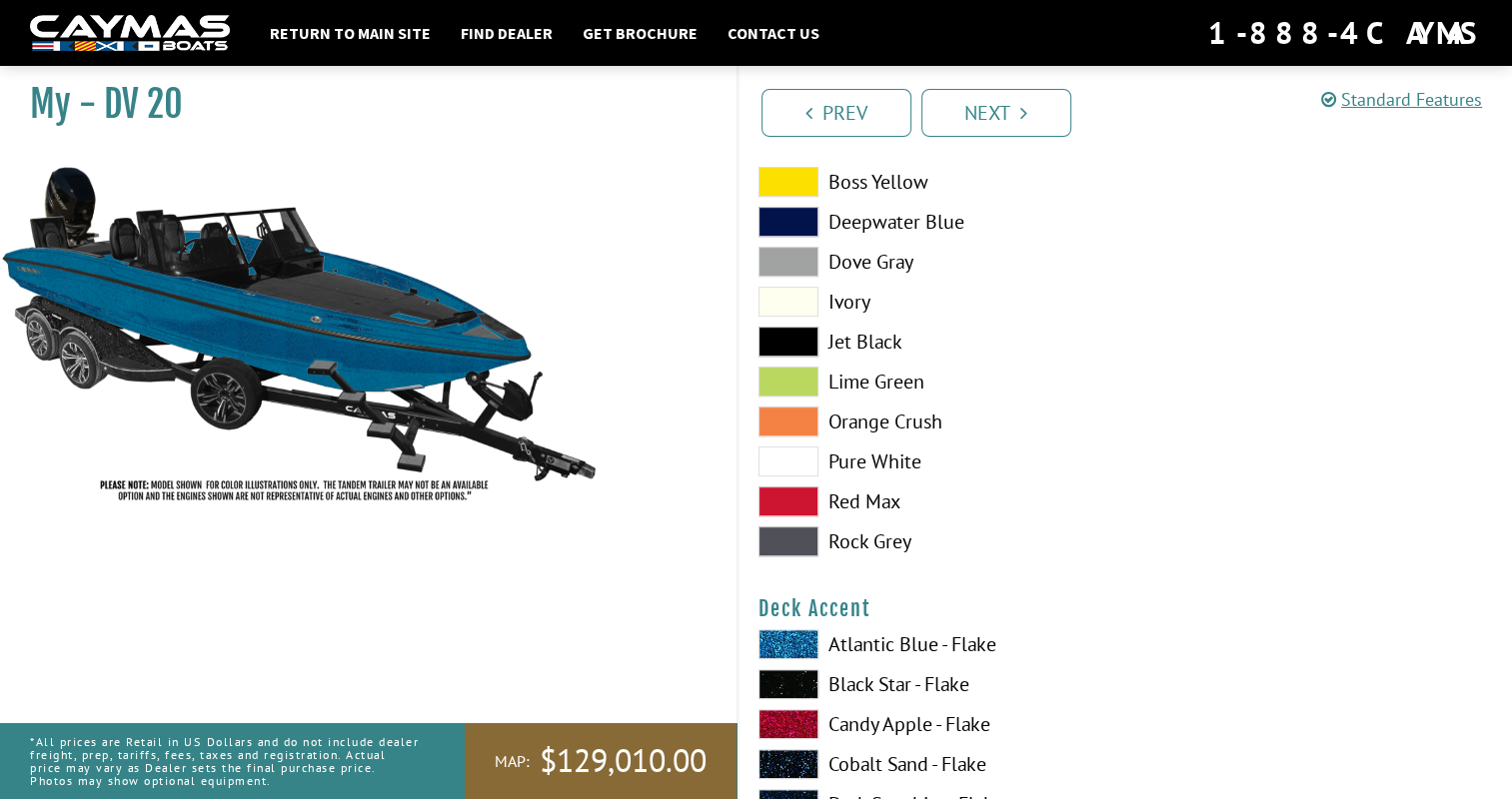 click on "Lime Green" at bounding box center (931, 382) 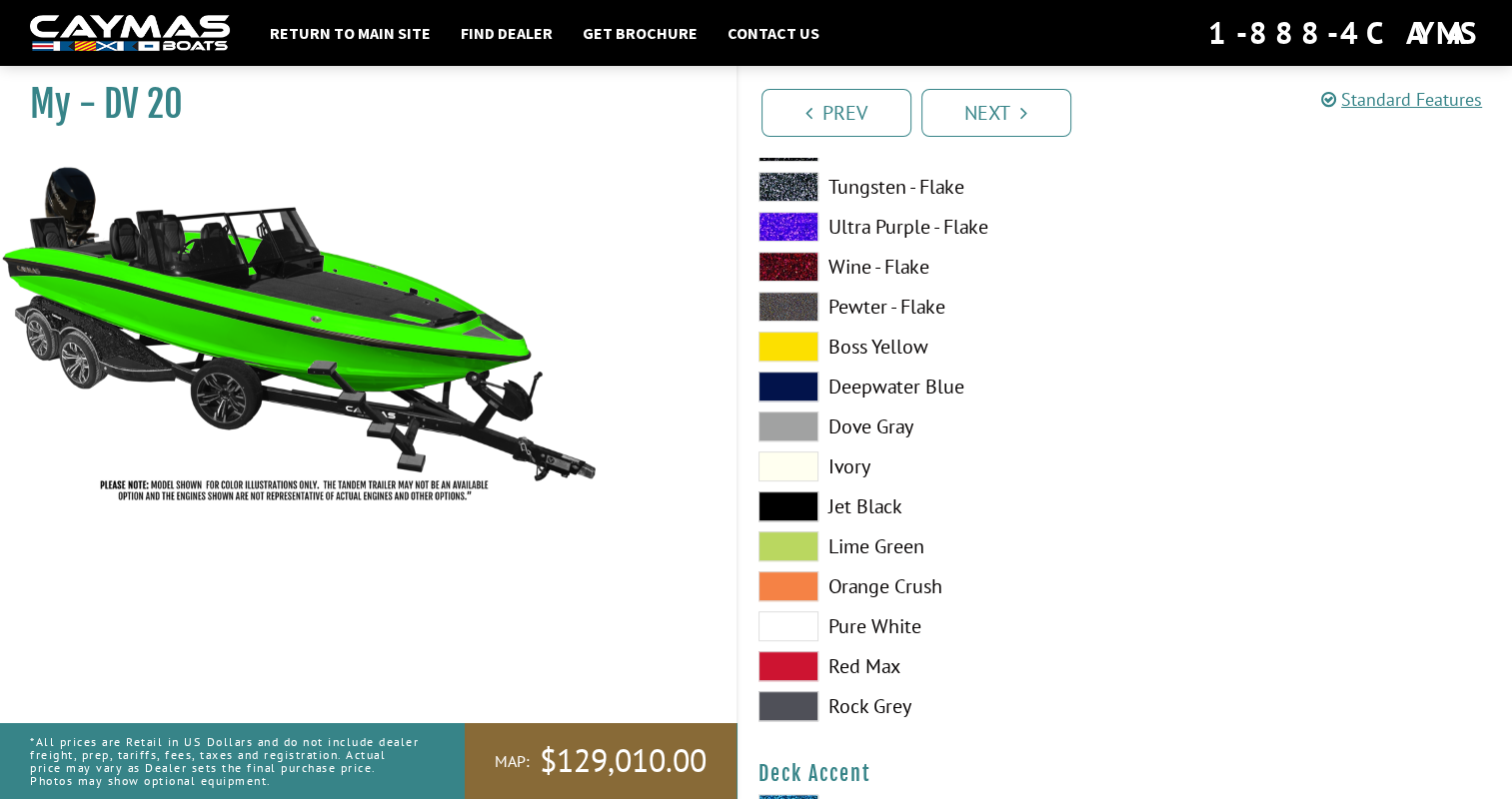scroll, scrollTop: 799, scrollLeft: 0, axis: vertical 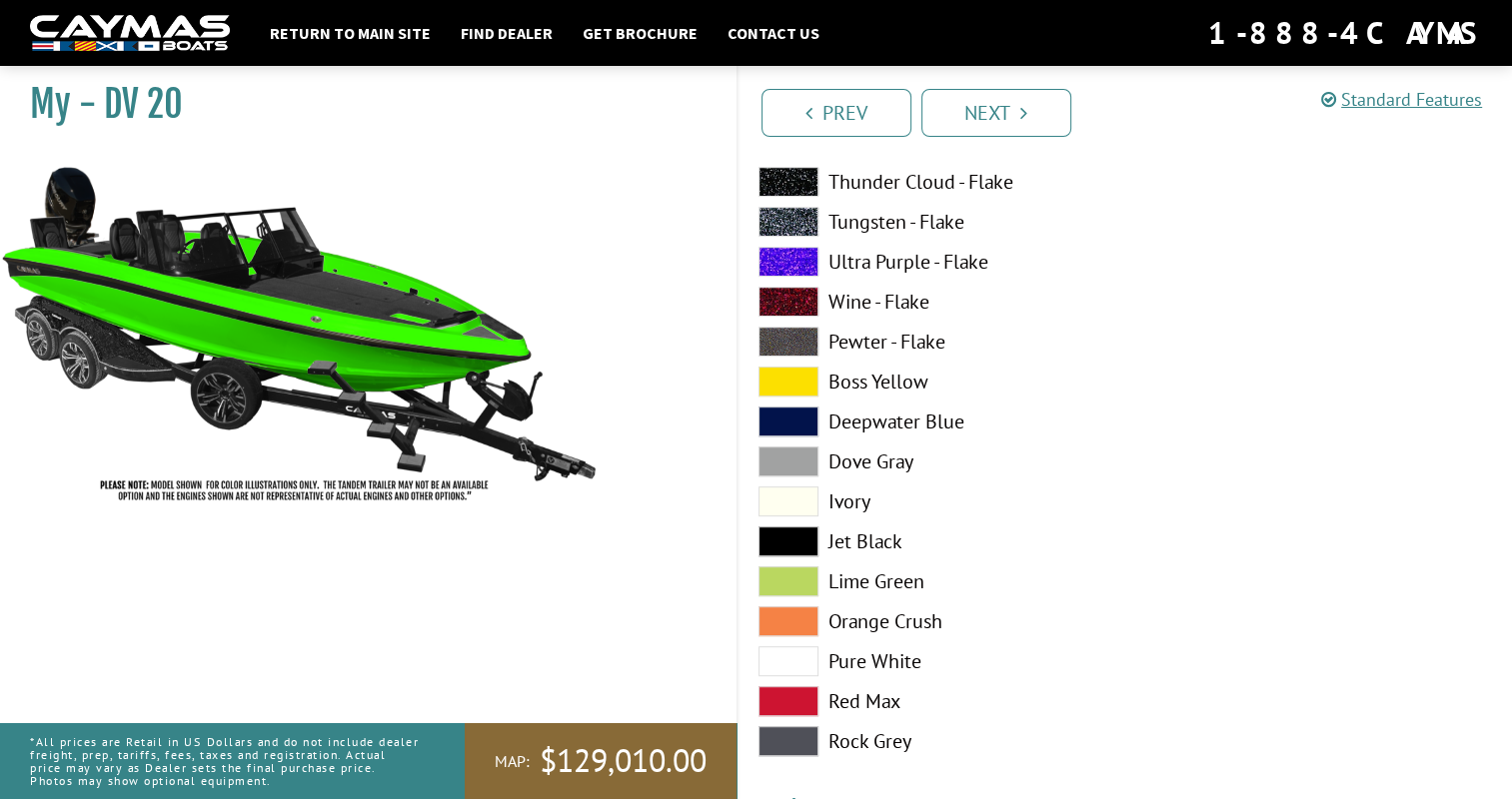 click on "Pewter - Flake" at bounding box center [931, 342] 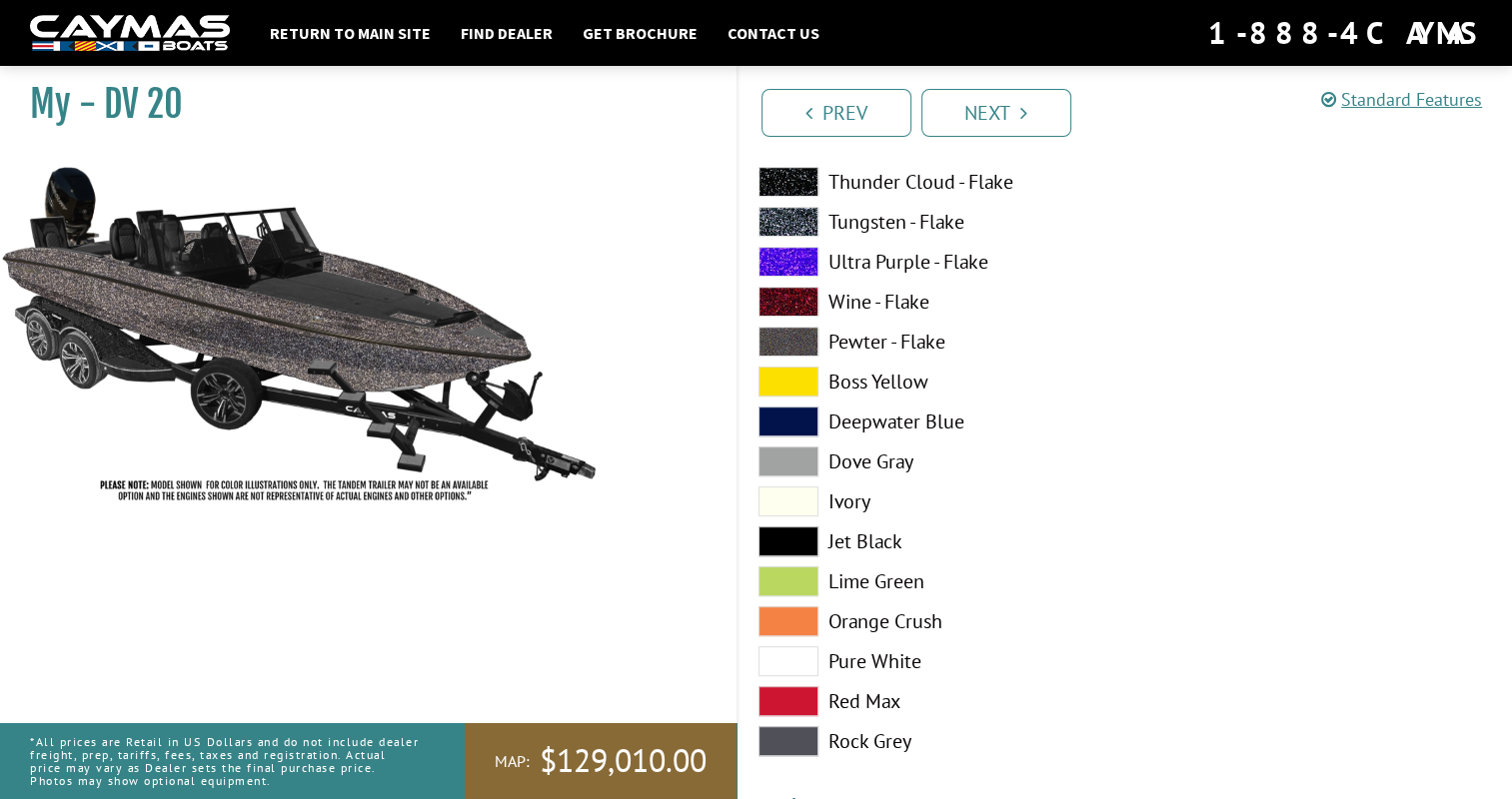 click on "Wine - Flake" at bounding box center [931, 302] 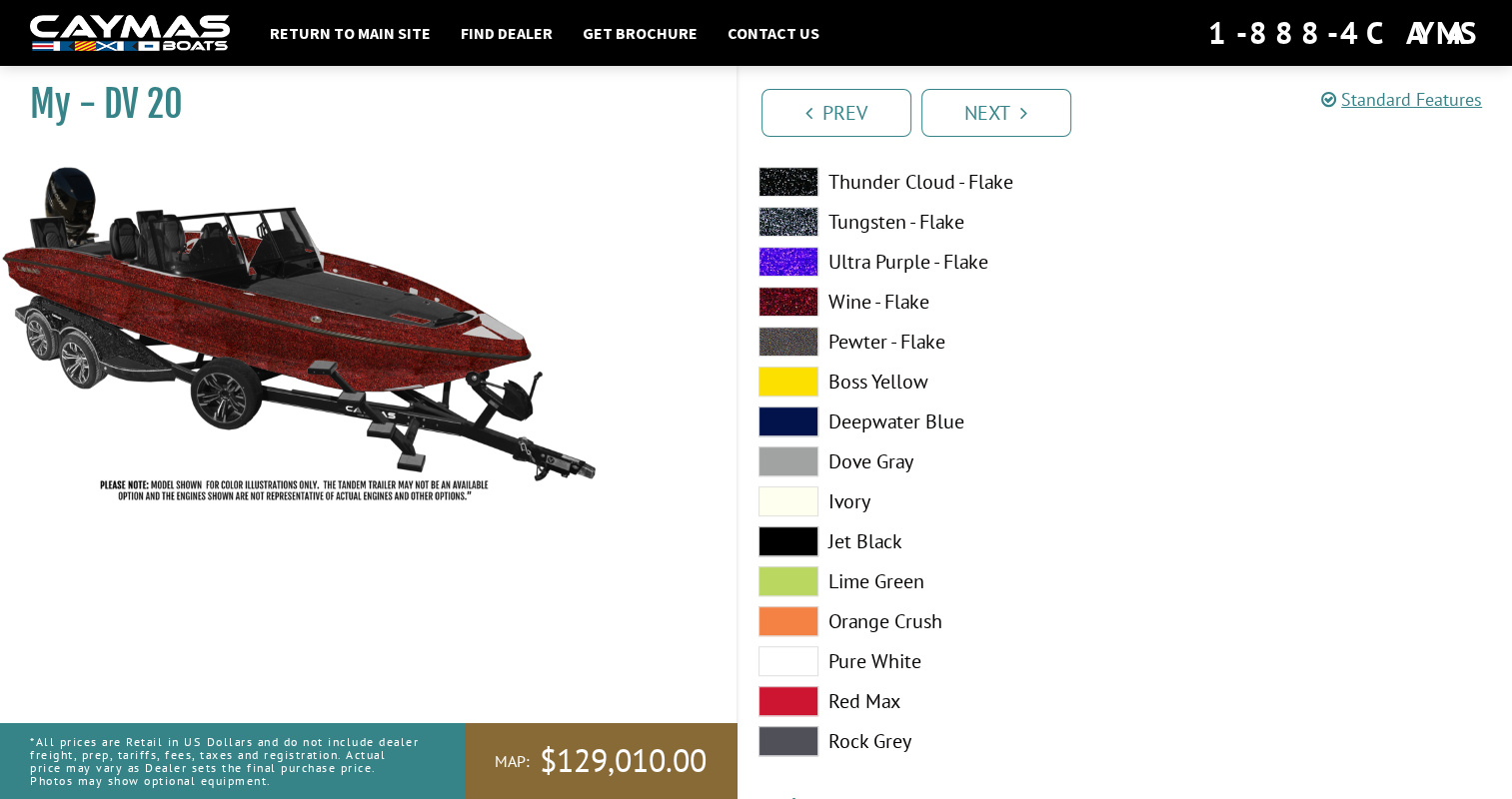 click on "Ultra Purple - Flake" at bounding box center (931, 262) 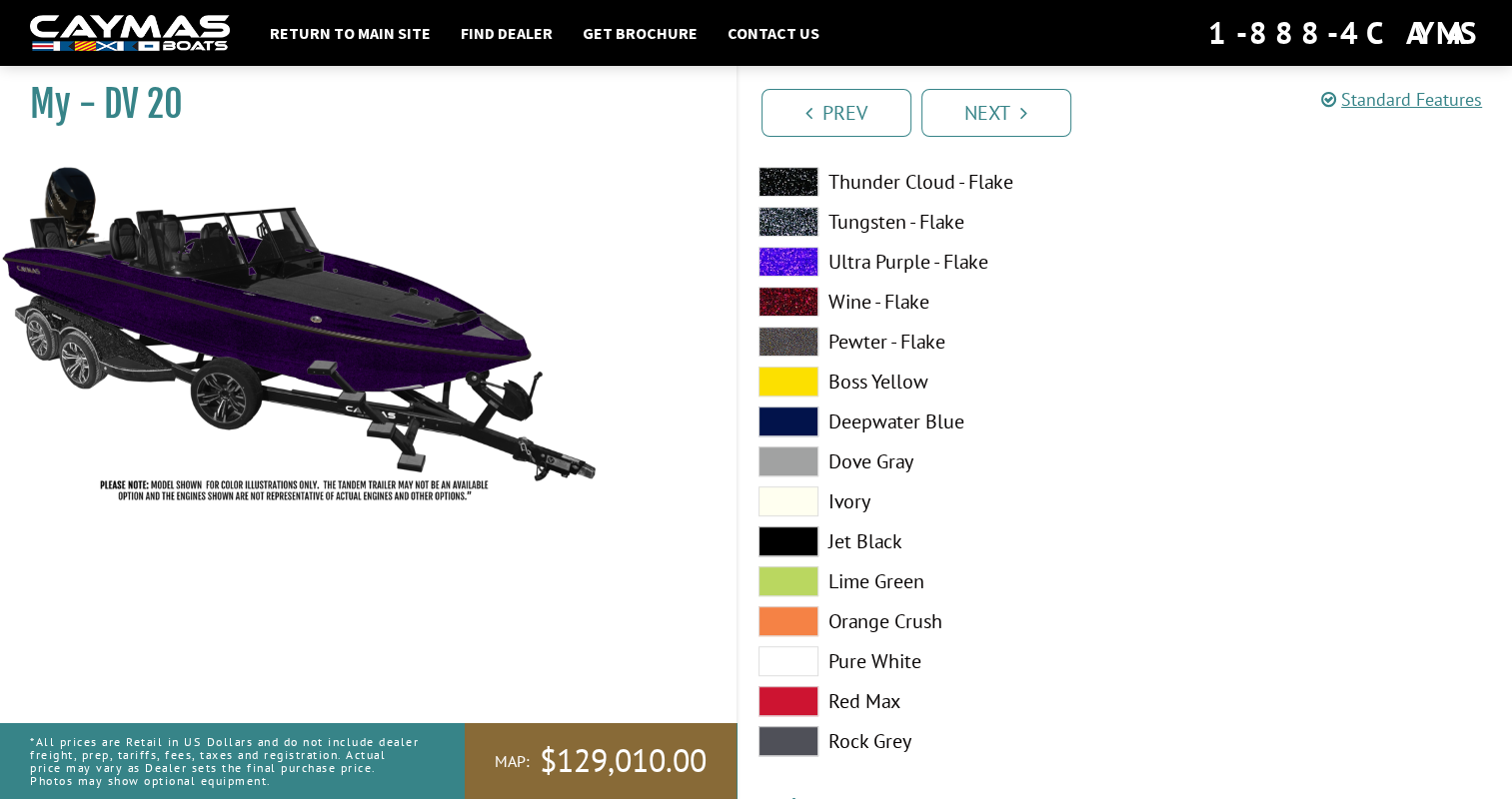 click on "Tungsten - Flake" at bounding box center (931, 222) 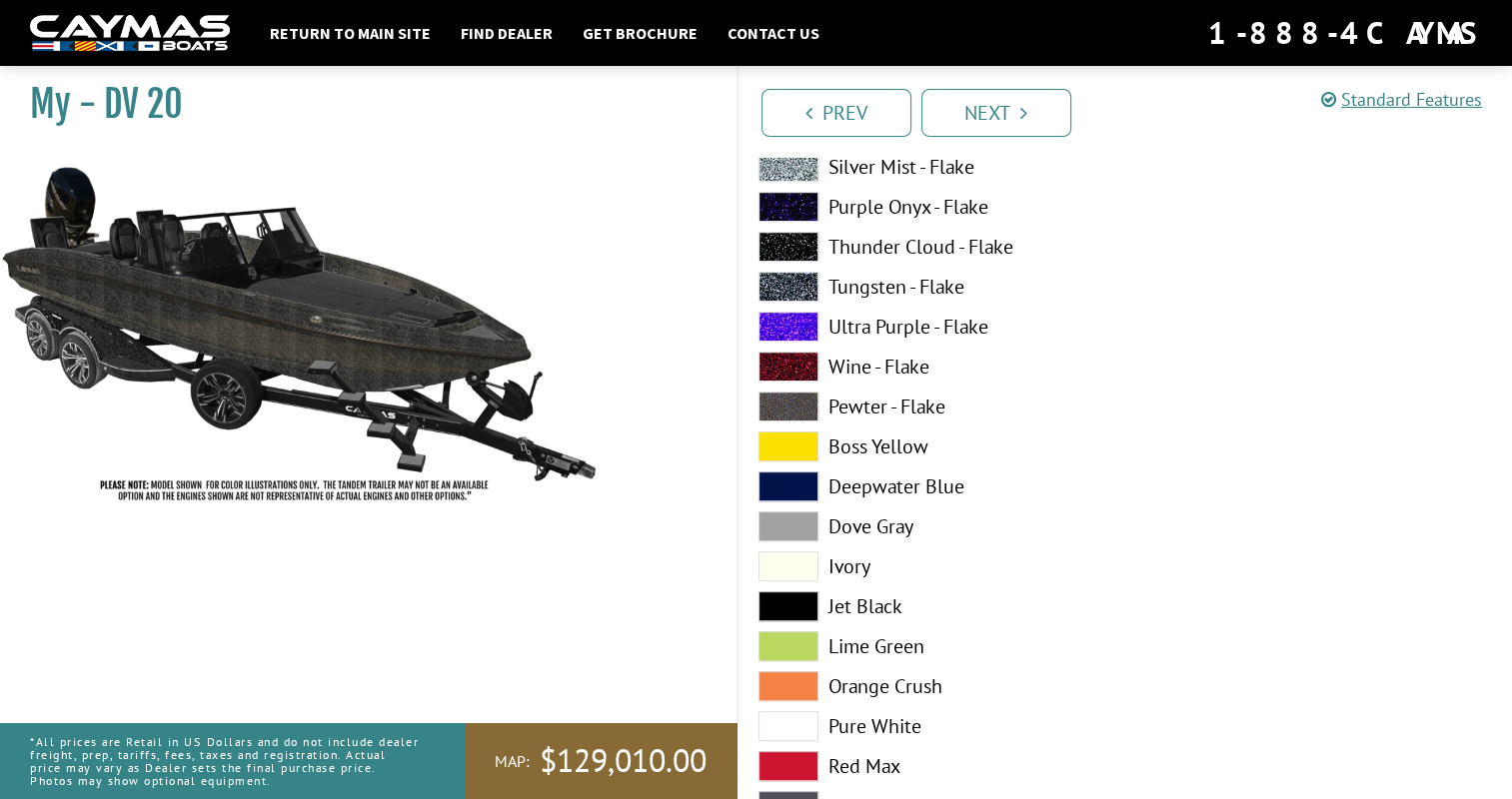 scroll, scrollTop: 699, scrollLeft: 0, axis: vertical 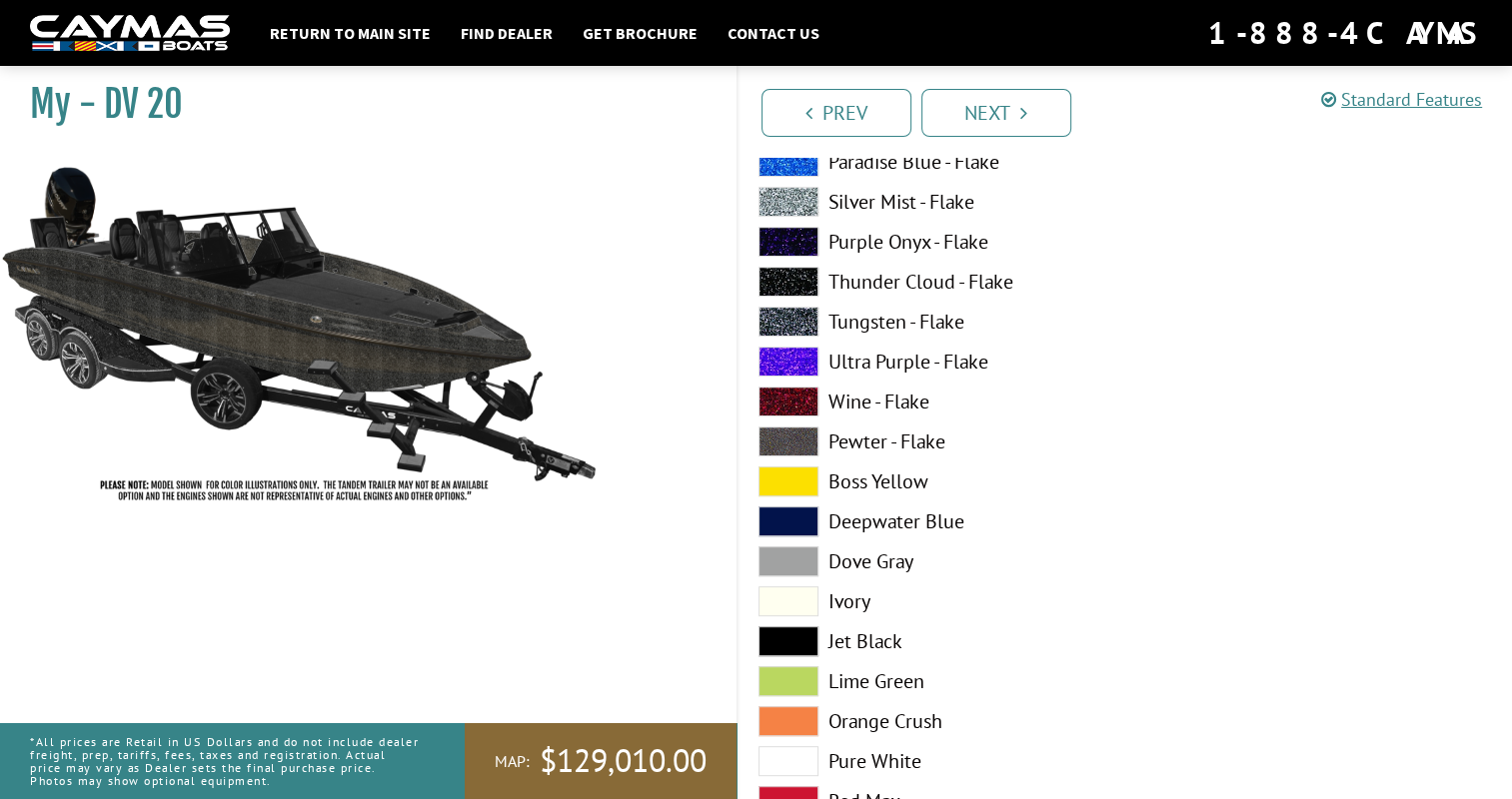 click on "Thunder Cloud - Flake" at bounding box center (931, 282) 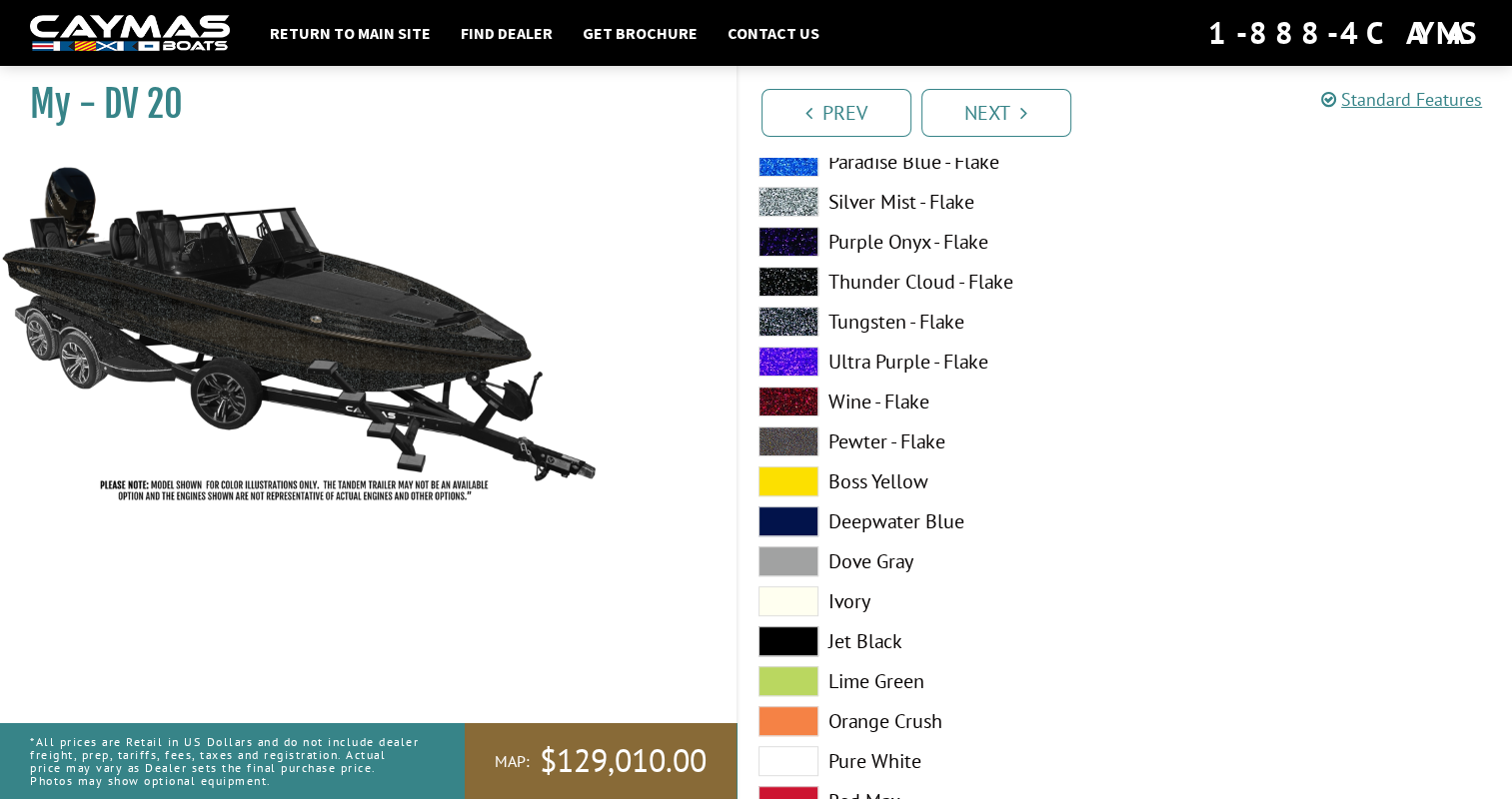 click on "Purple Onyx - Flake" at bounding box center (931, 242) 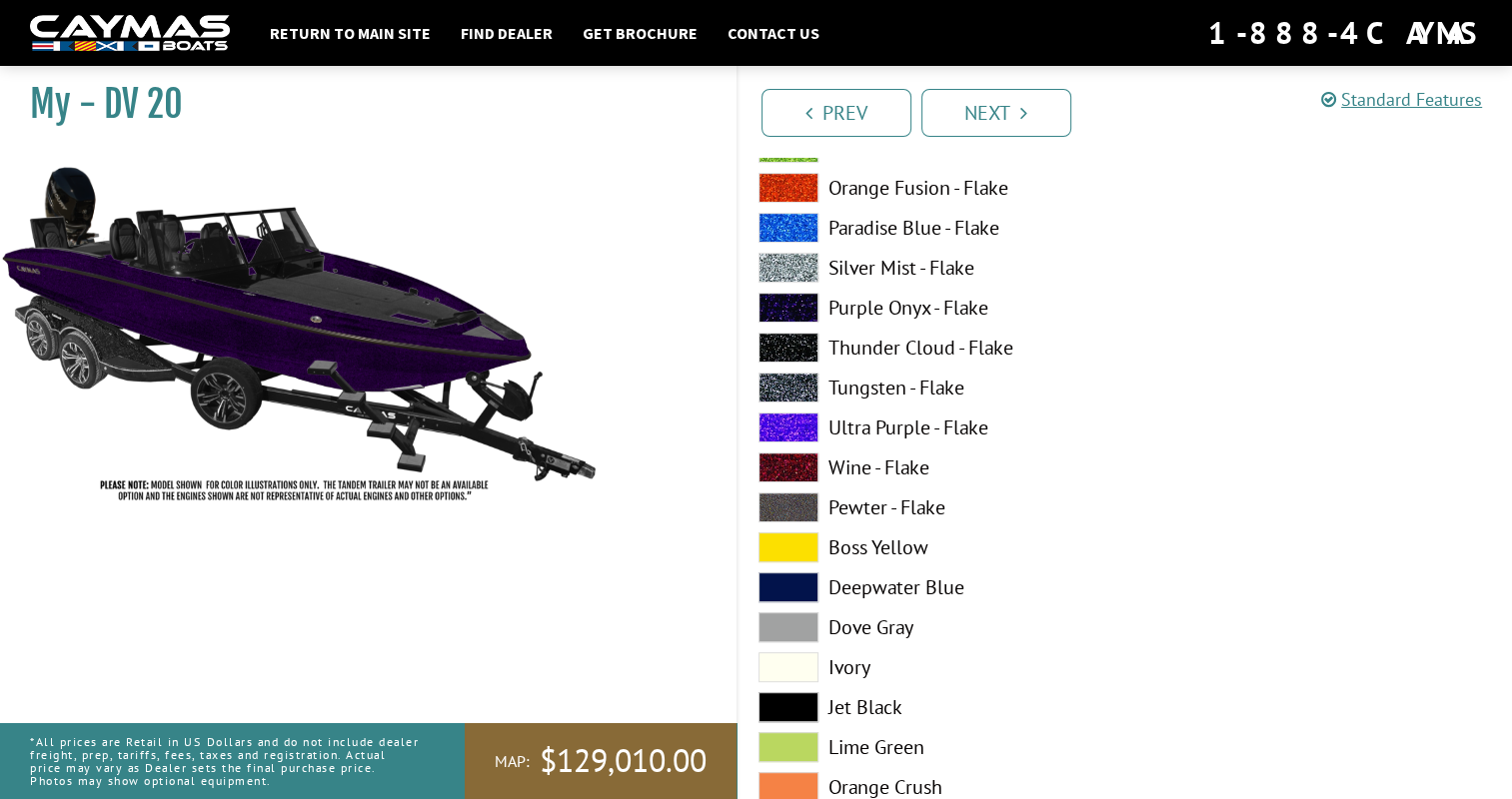 scroll, scrollTop: 599, scrollLeft: 0, axis: vertical 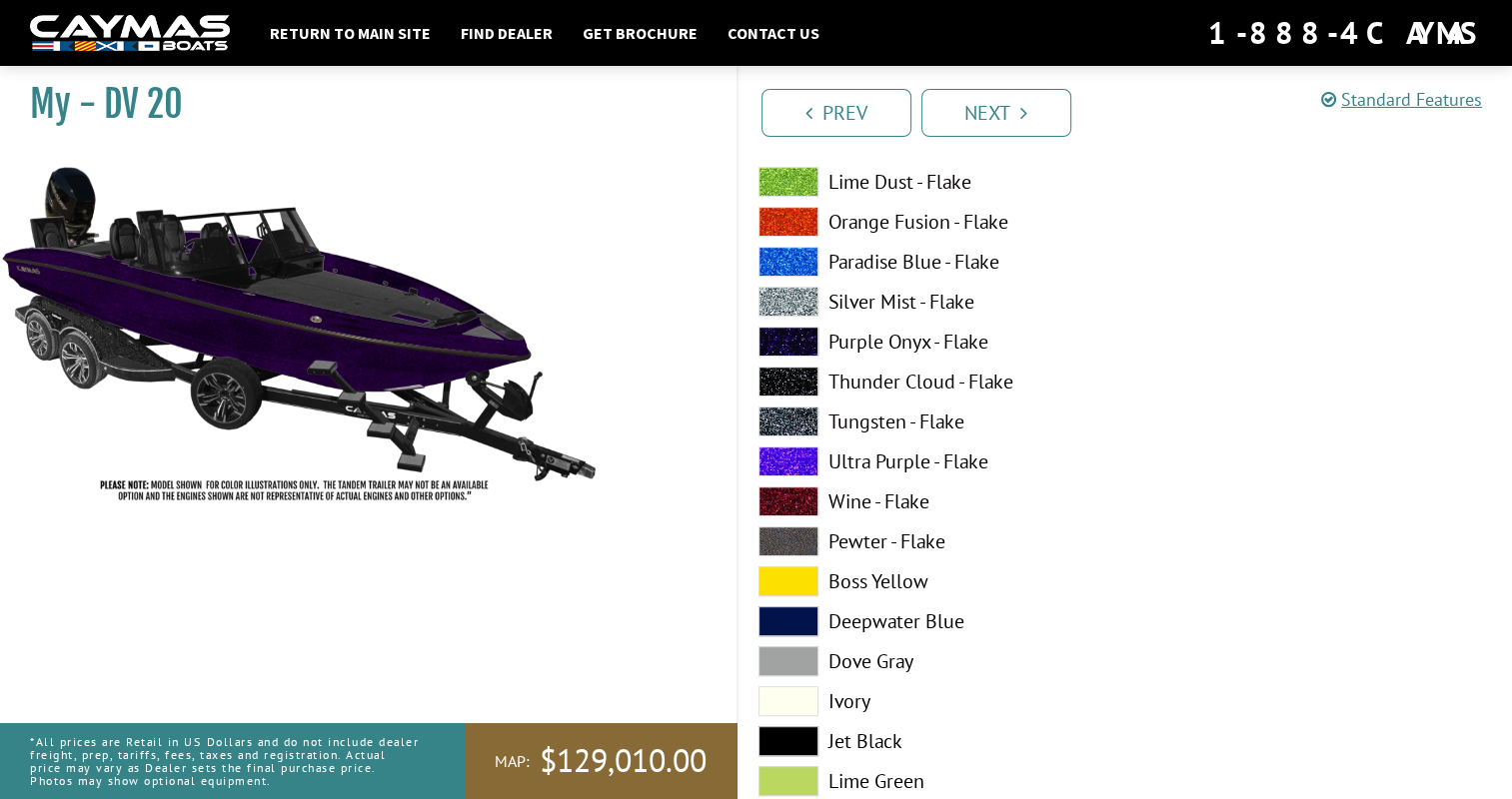 click on "Silver Mist - Flake" at bounding box center (931, 302) 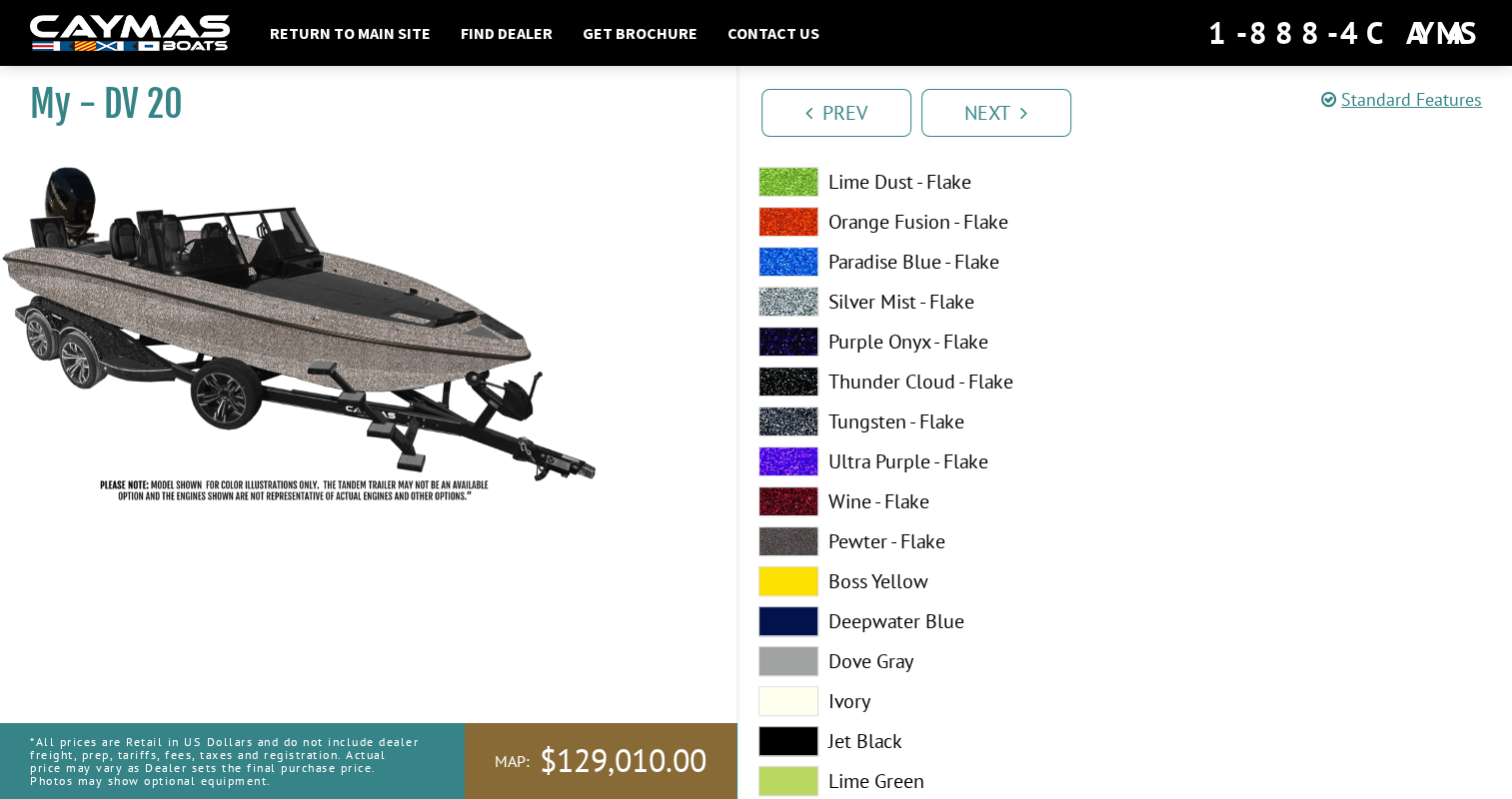 click on "Paradise Blue - Flake" at bounding box center (931, 262) 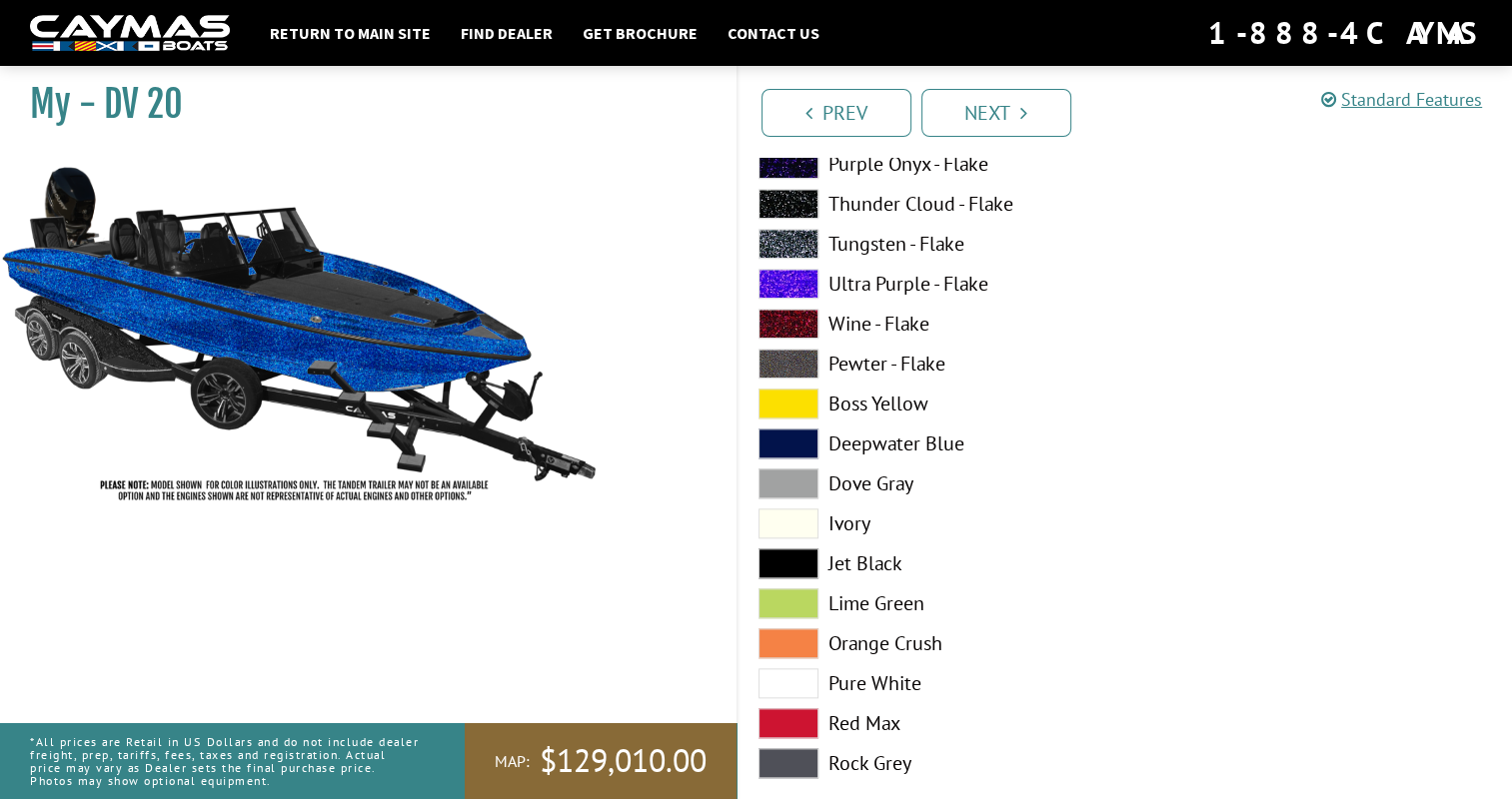 scroll, scrollTop: 2197, scrollLeft: 0, axis: vertical 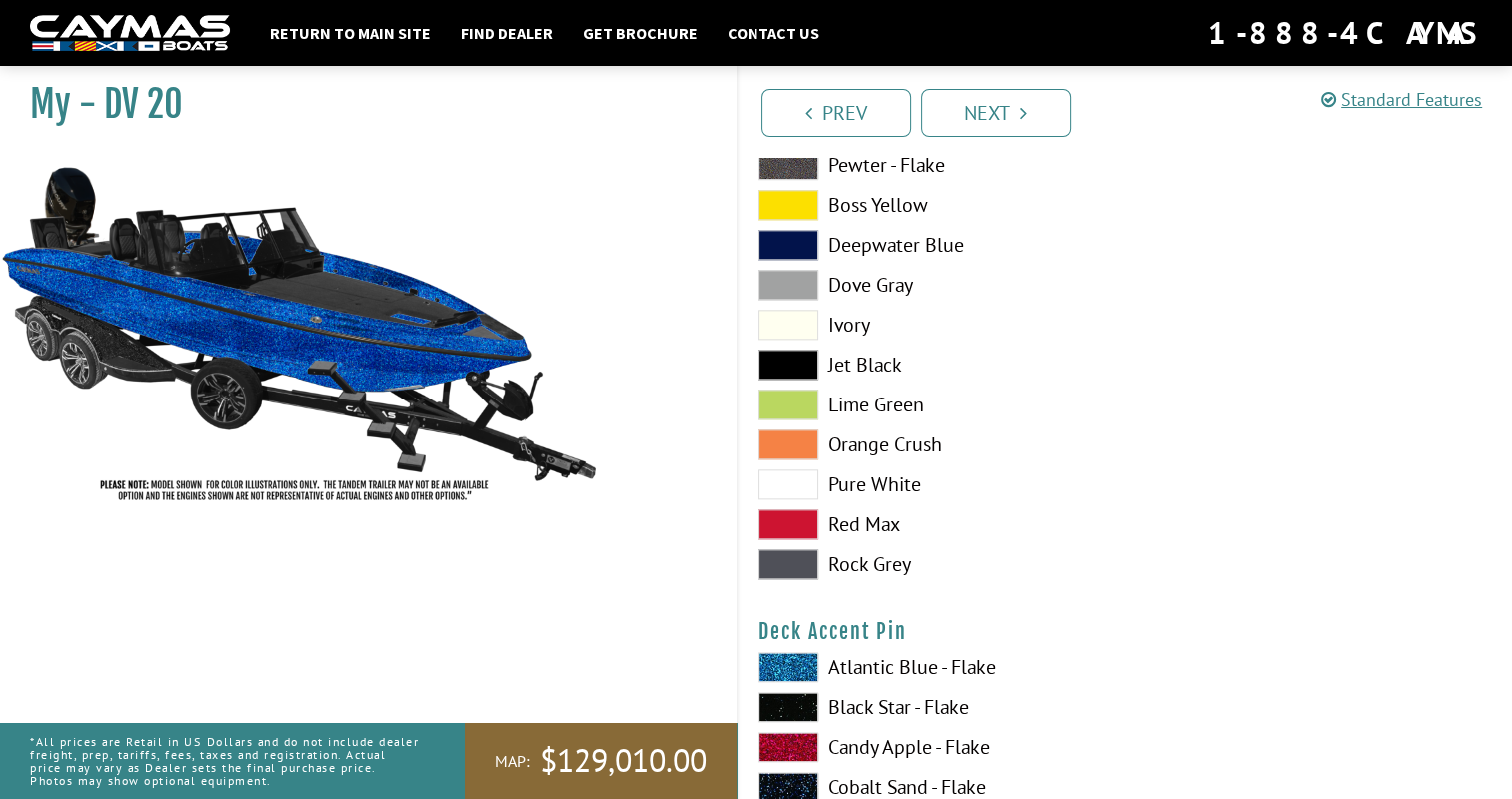 click on "Lime Green" at bounding box center (931, 404) 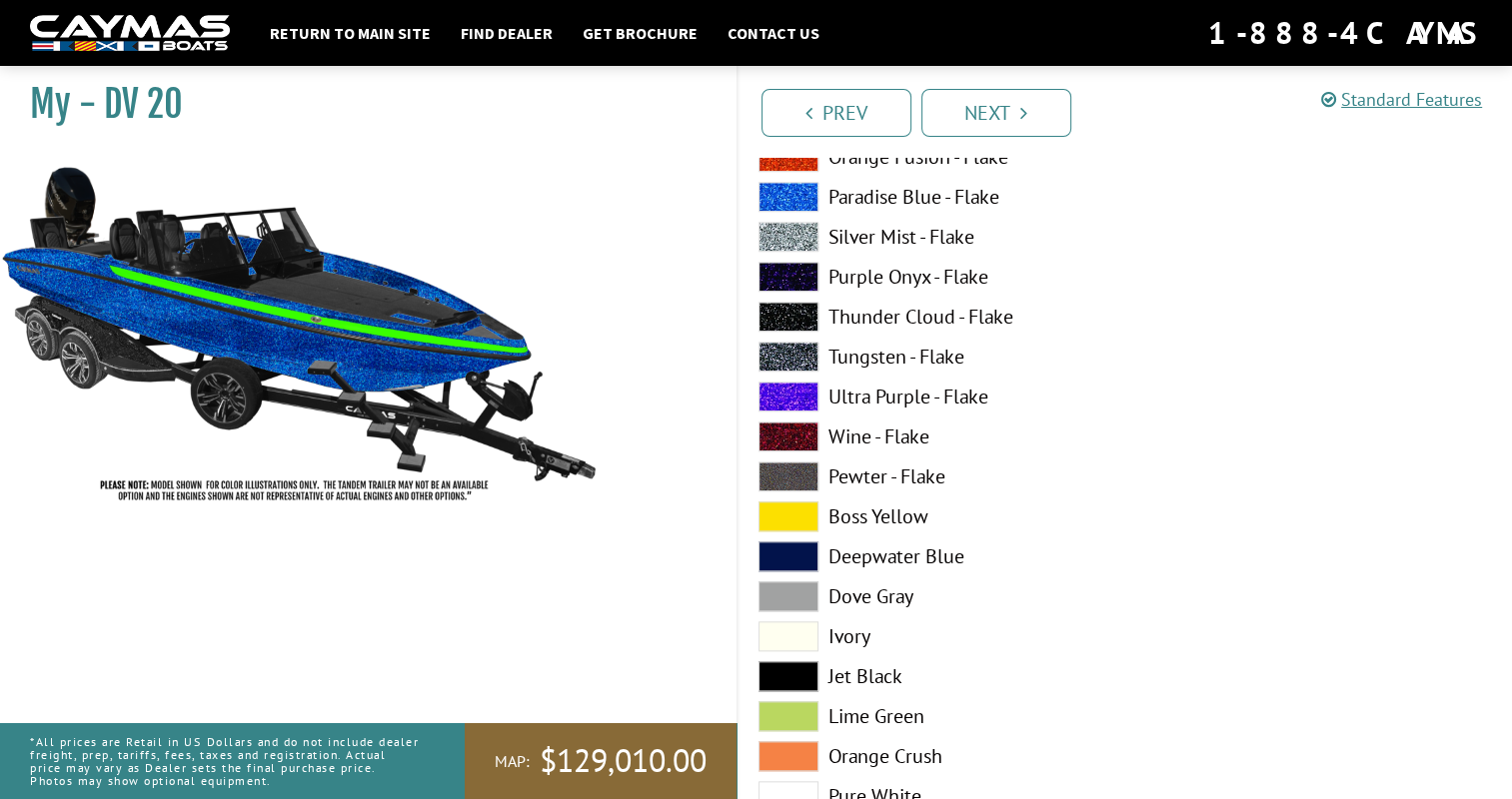 scroll, scrollTop: 1898, scrollLeft: 0, axis: vertical 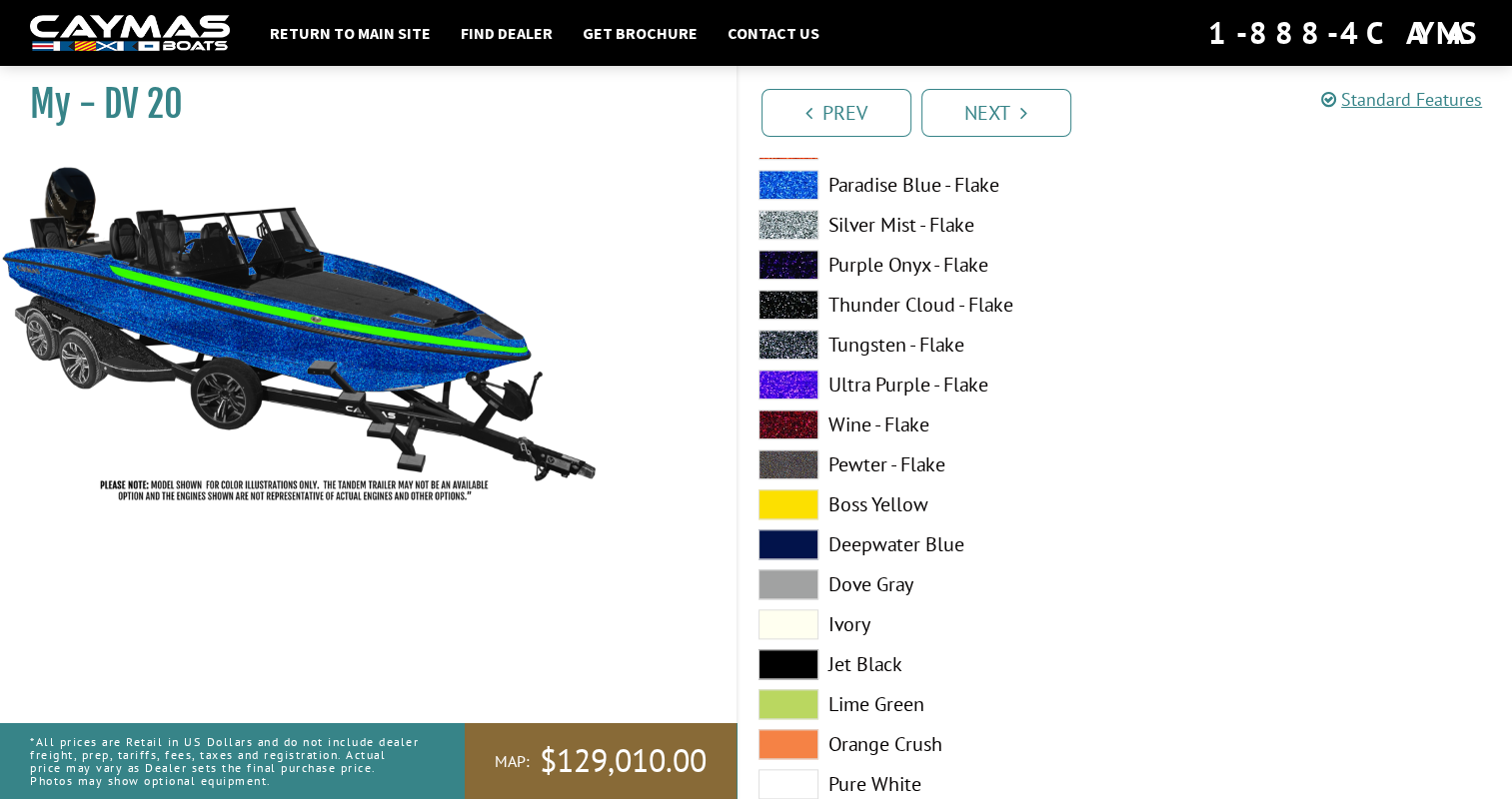 click on "Ivory" at bounding box center [931, 624] 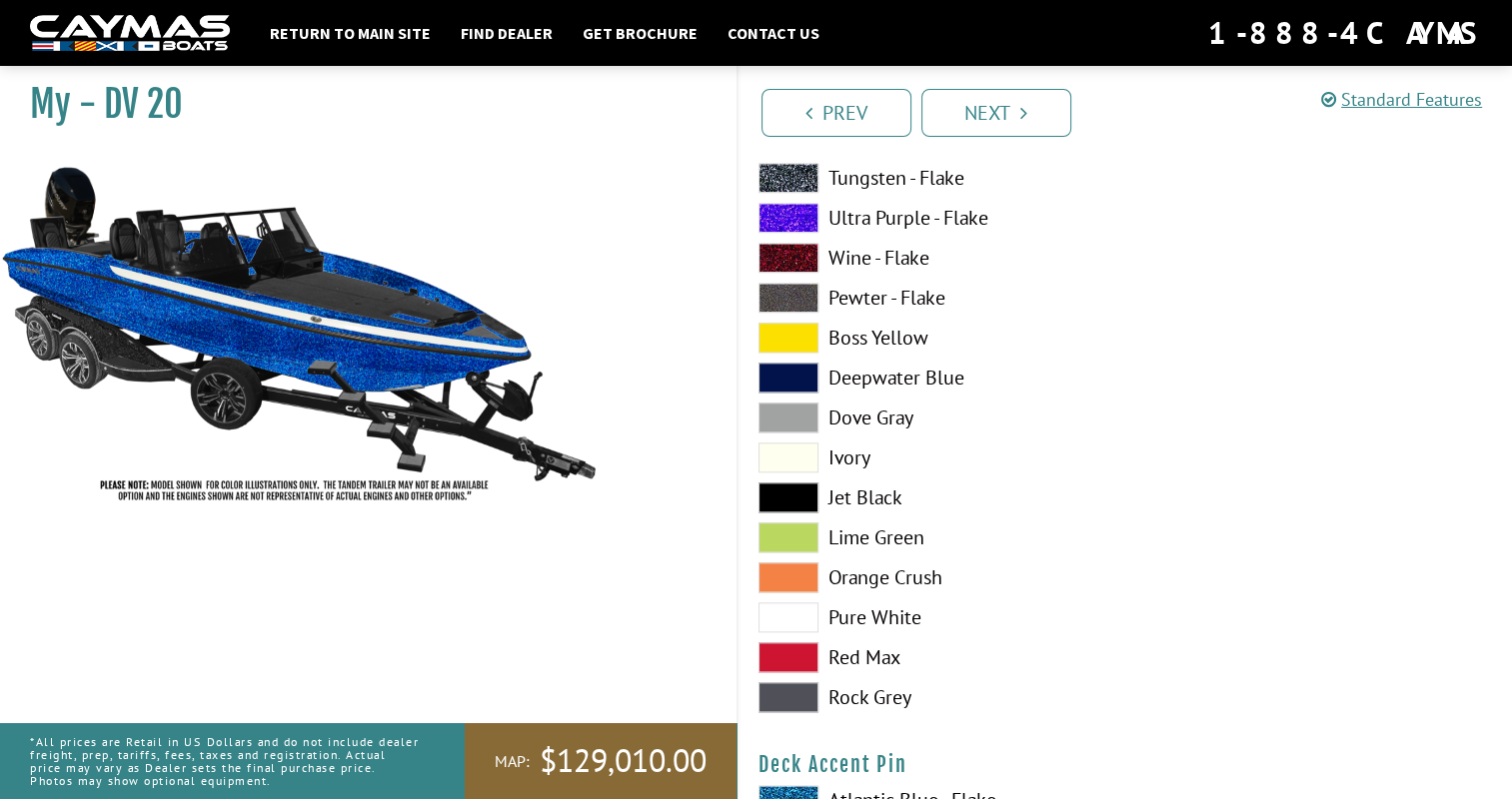 scroll, scrollTop: 2097, scrollLeft: 0, axis: vertical 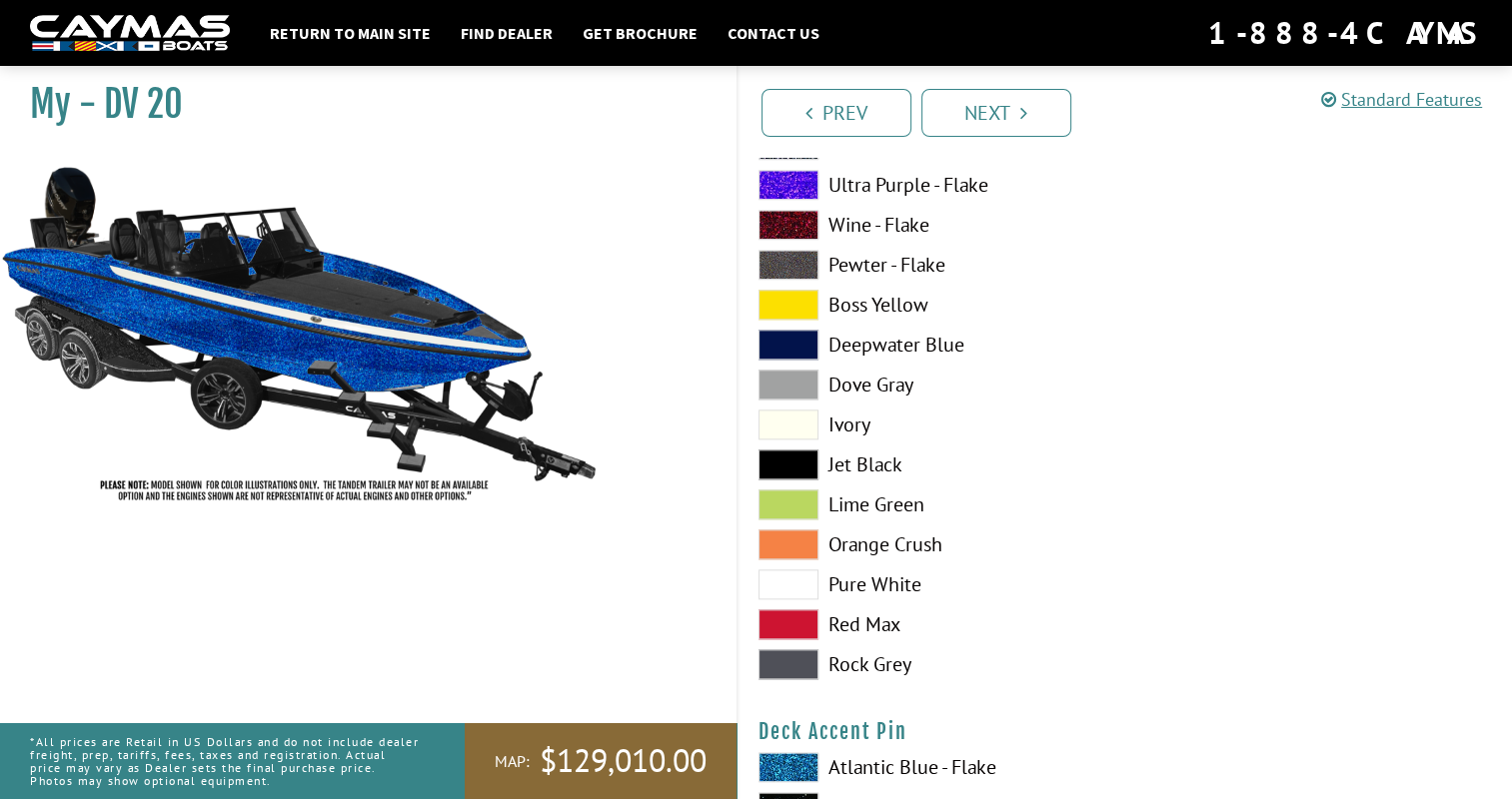 click on "Pure White" at bounding box center (931, 584) 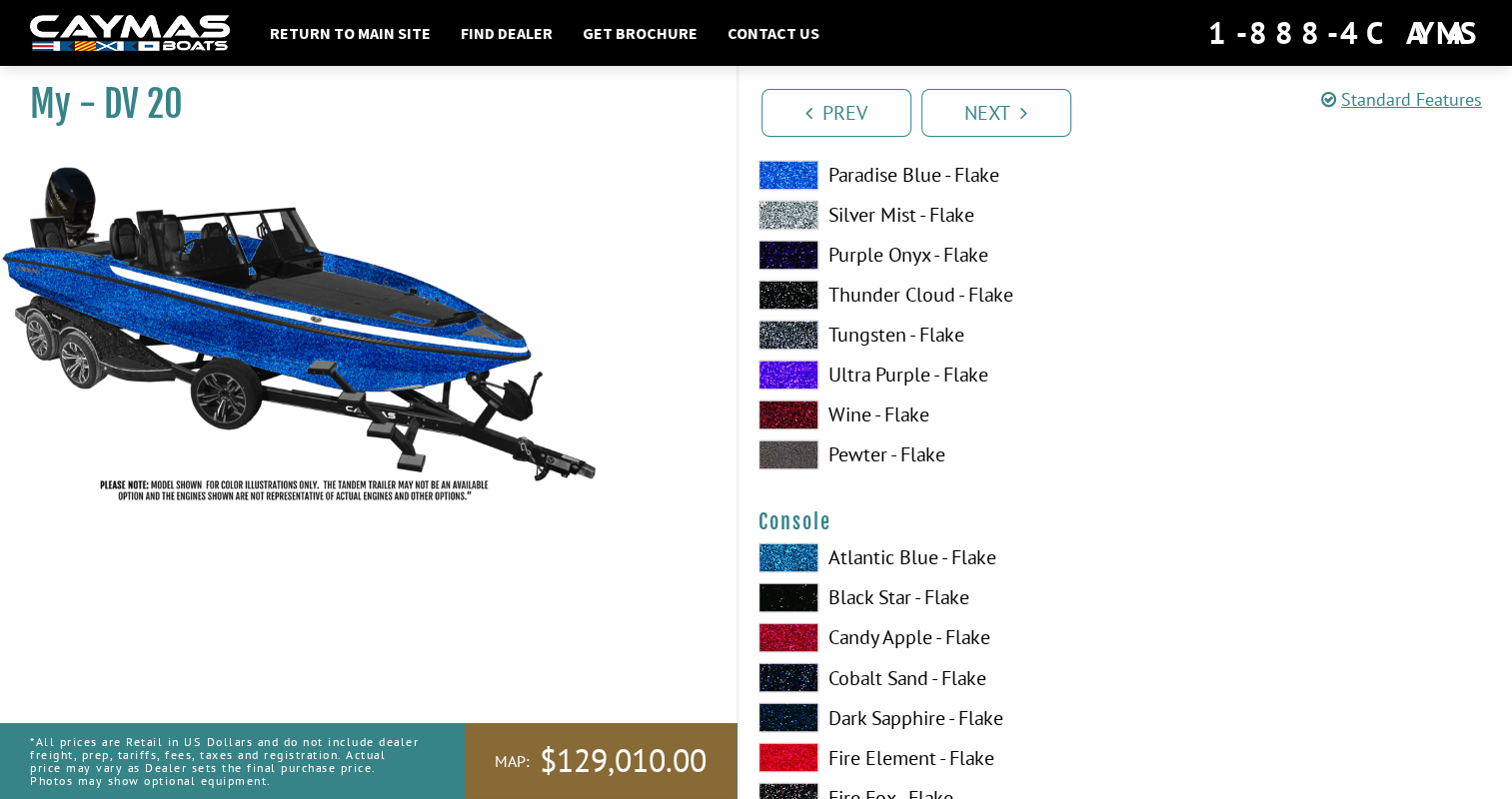 scroll, scrollTop: 3096, scrollLeft: 0, axis: vertical 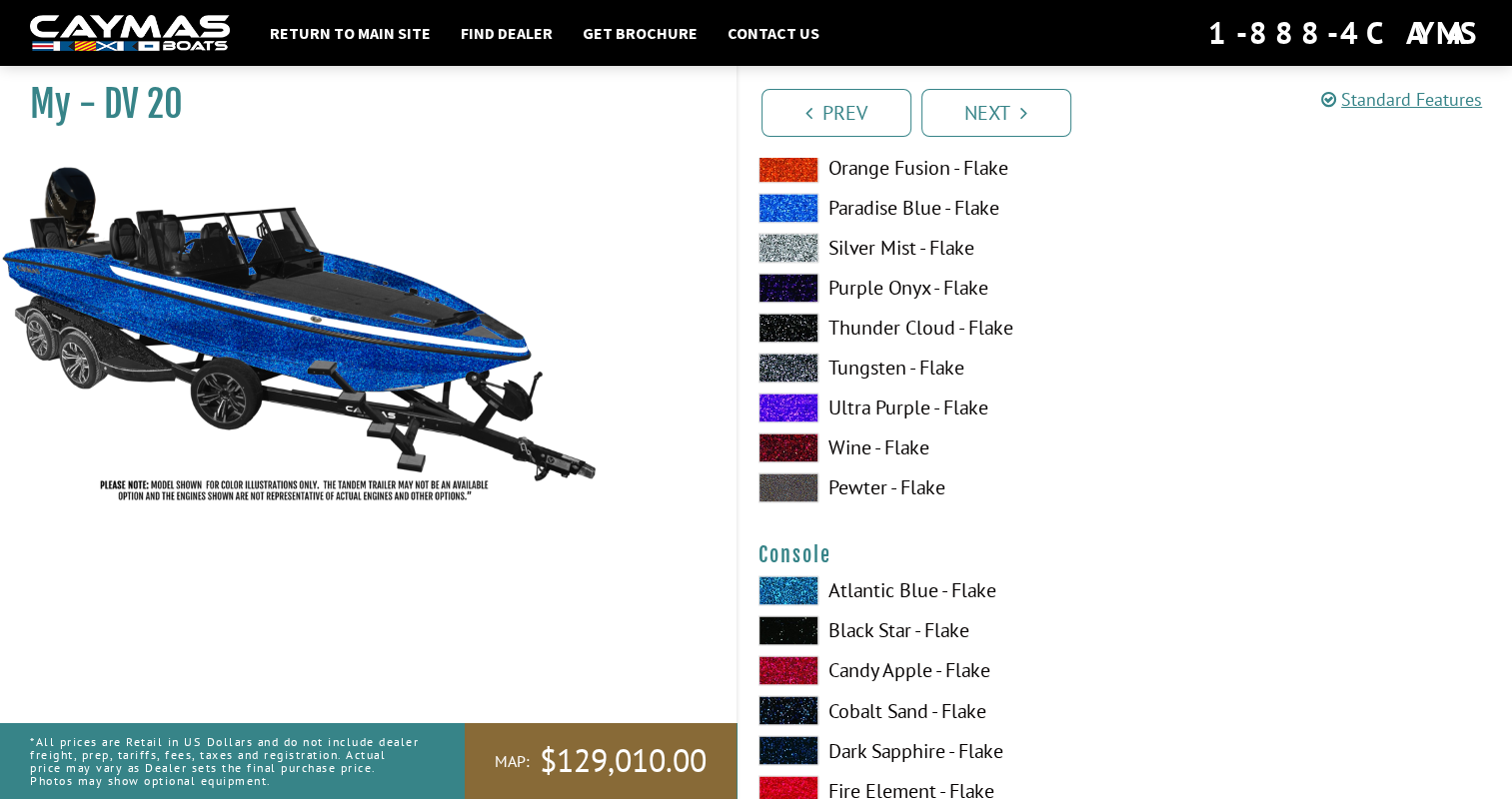 click on "Wine - Flake" at bounding box center (931, 447) 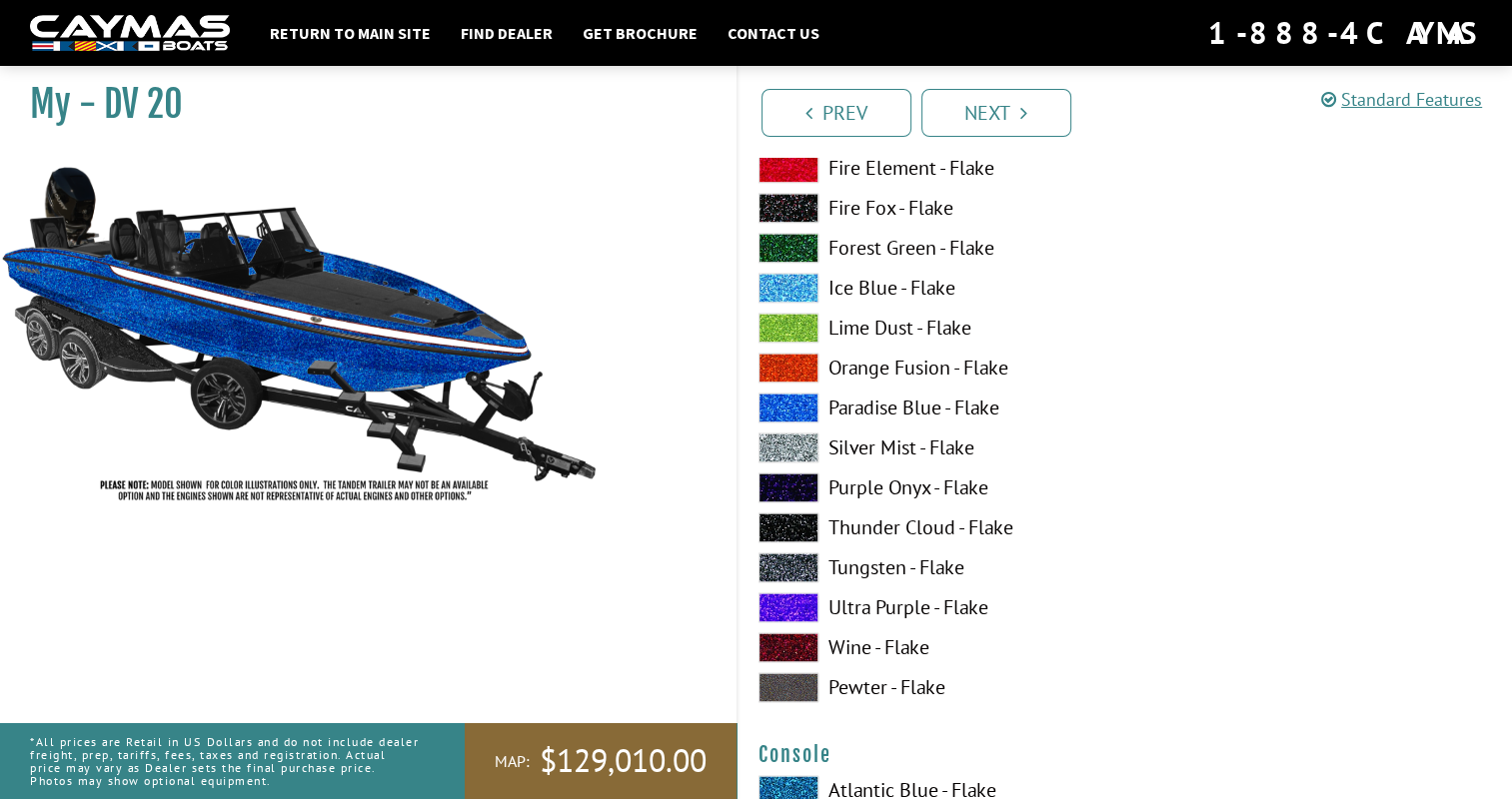 scroll, scrollTop: 2796, scrollLeft: 0, axis: vertical 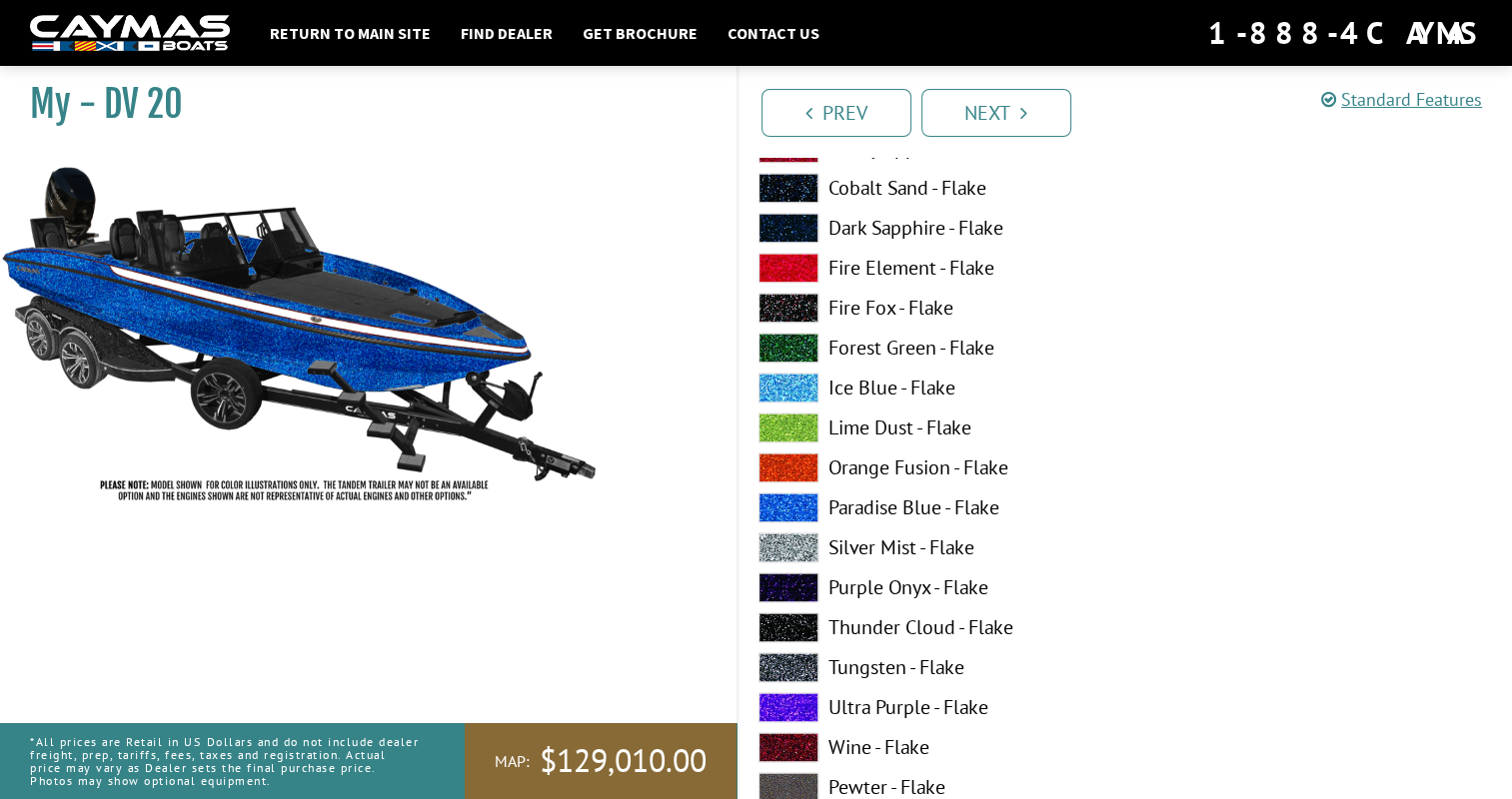 click on "Ice Blue - Flake" at bounding box center [931, 388] 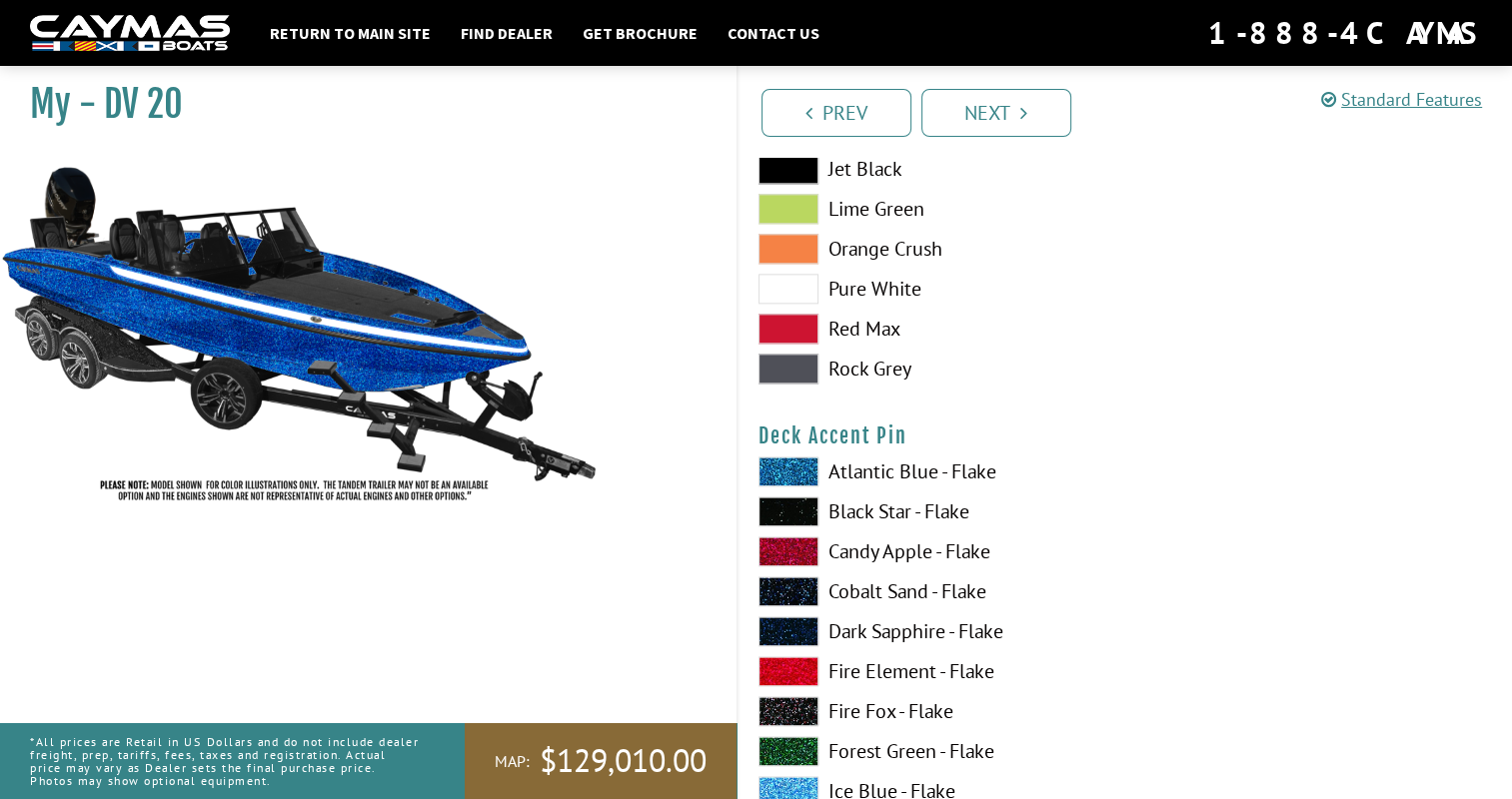 click on "Deck & Hull Main
Please select color.
Atlantic Blue - Flake
Black Star - Flake
Candy Apple - Flake
Cobalt Sand - Flake
Dark Sapphire - Flake" at bounding box center [1125, 3163] 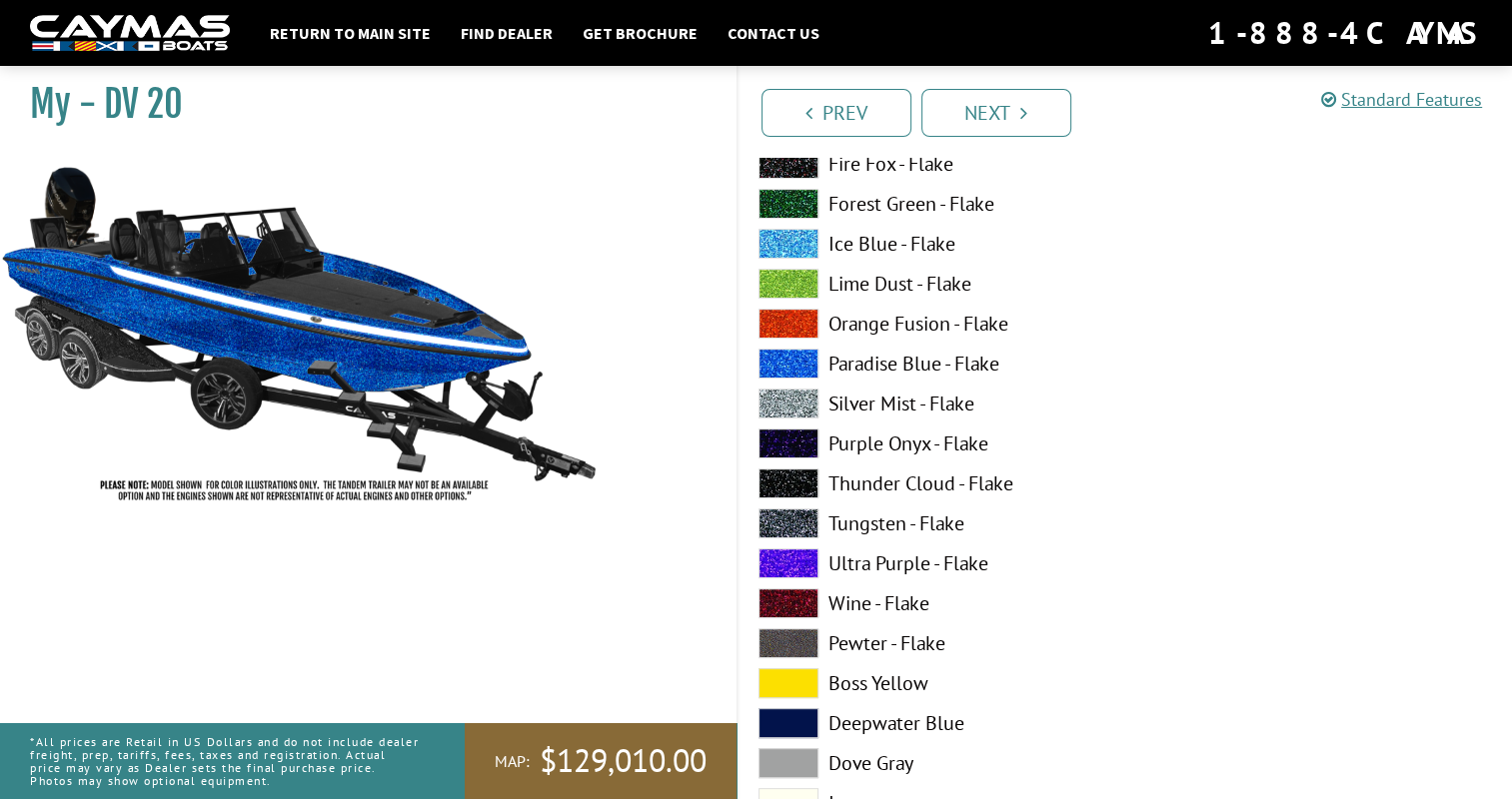 scroll, scrollTop: 499, scrollLeft: 0, axis: vertical 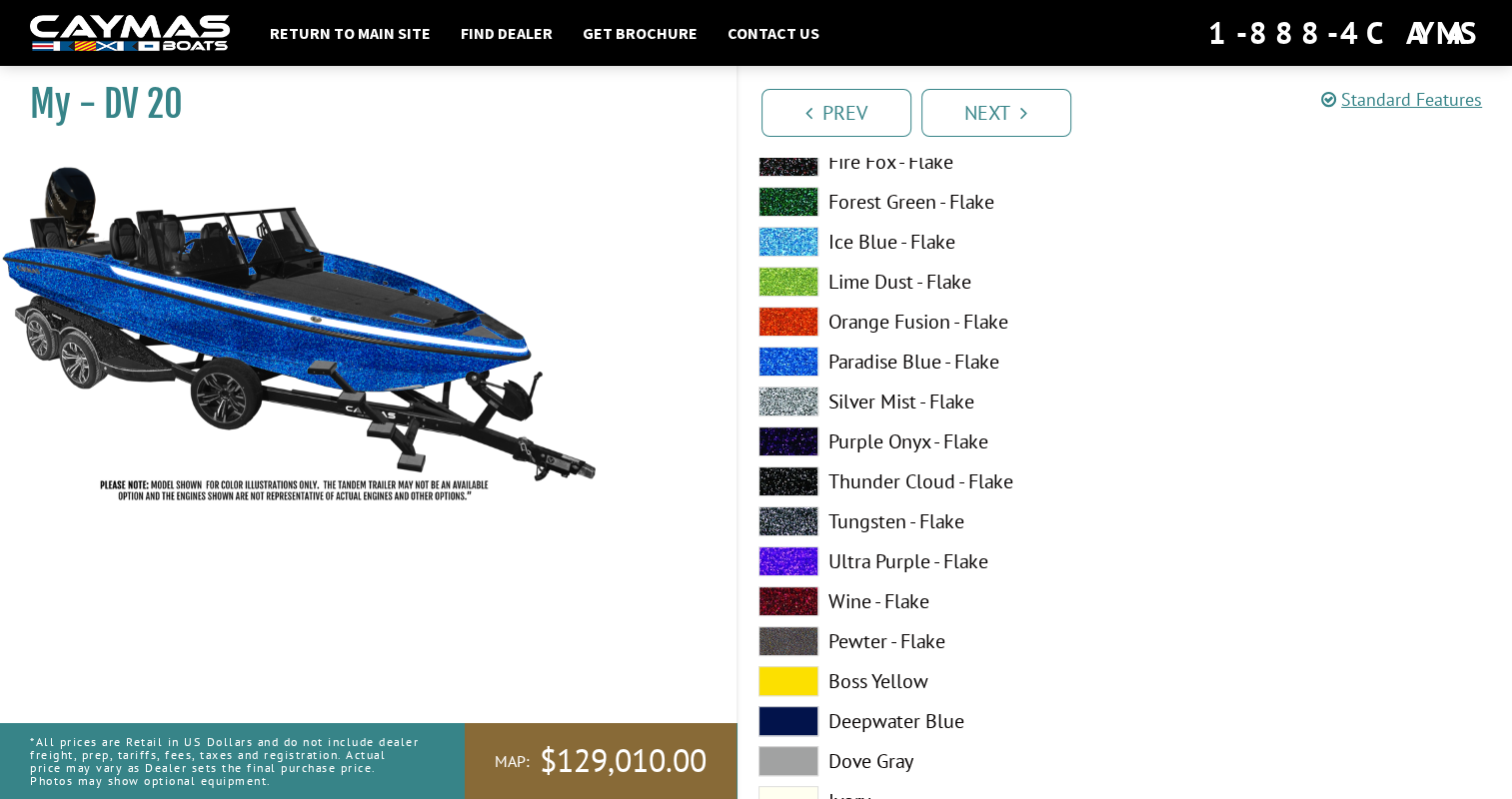 click on "Ice Blue - Flake" at bounding box center (931, 242) 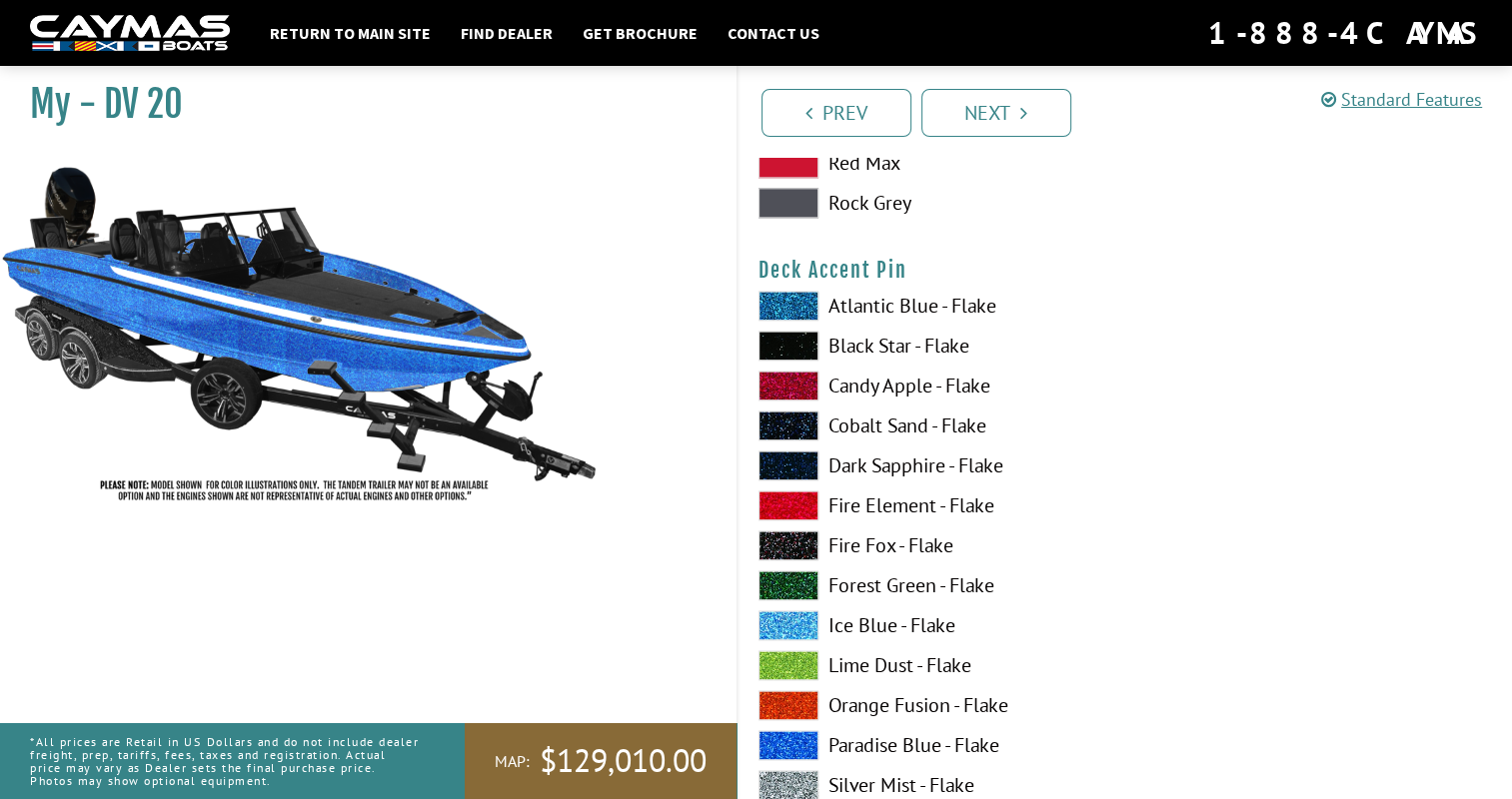 scroll, scrollTop: 2597, scrollLeft: 0, axis: vertical 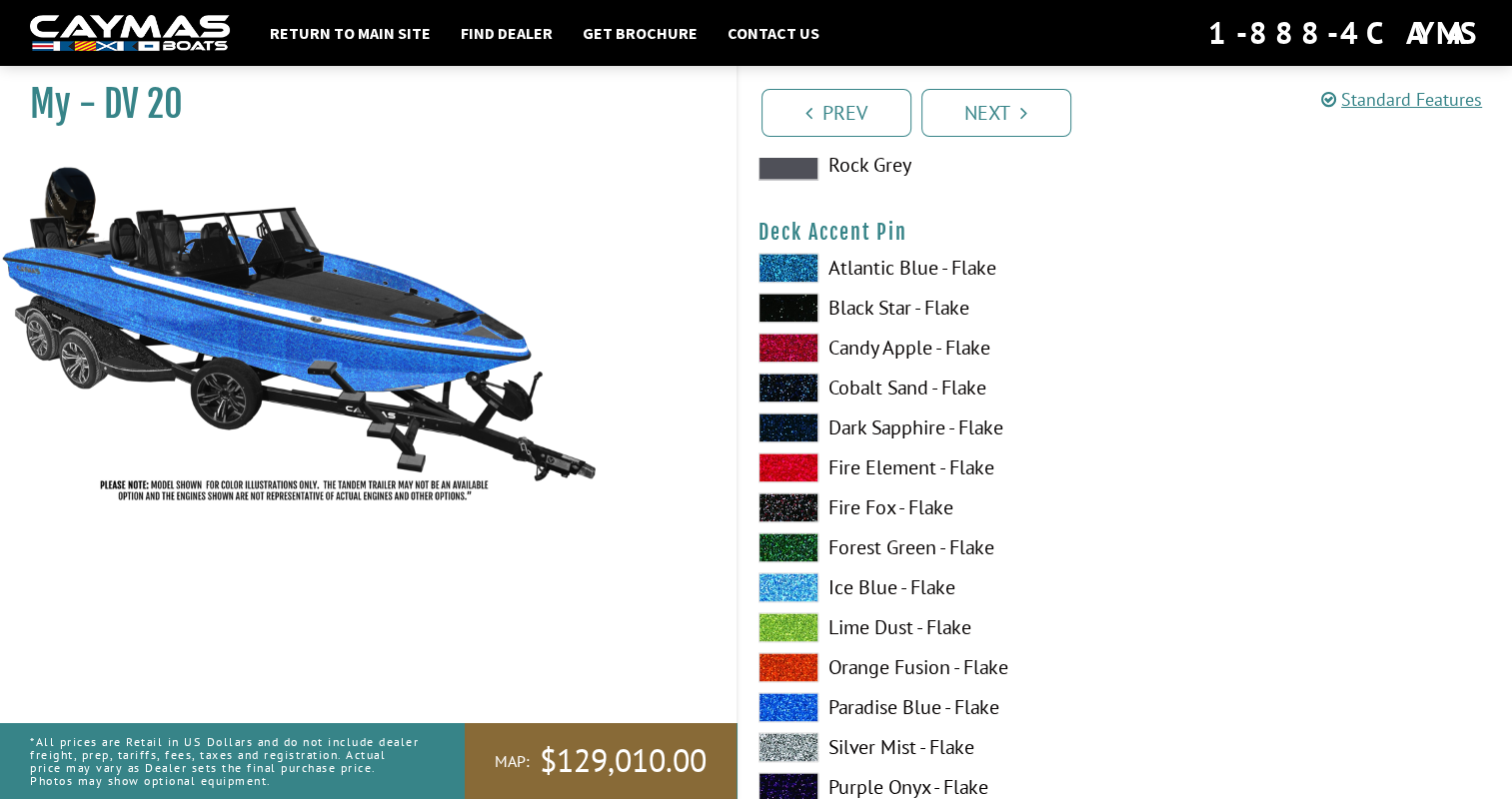 click on "Candy Apple - Flake" at bounding box center (931, 348) 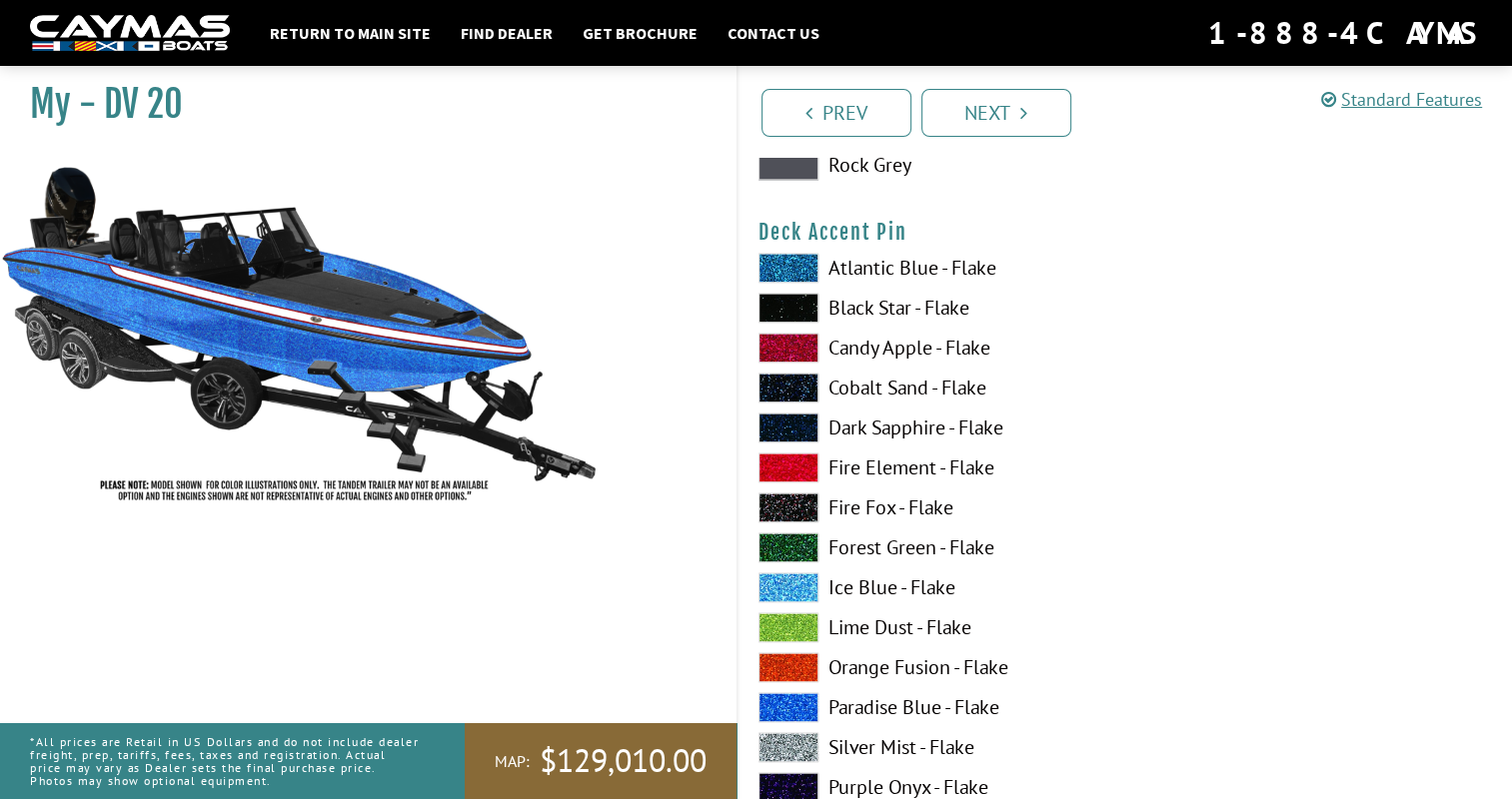 click on "Black Star - Flake" at bounding box center [931, 308] 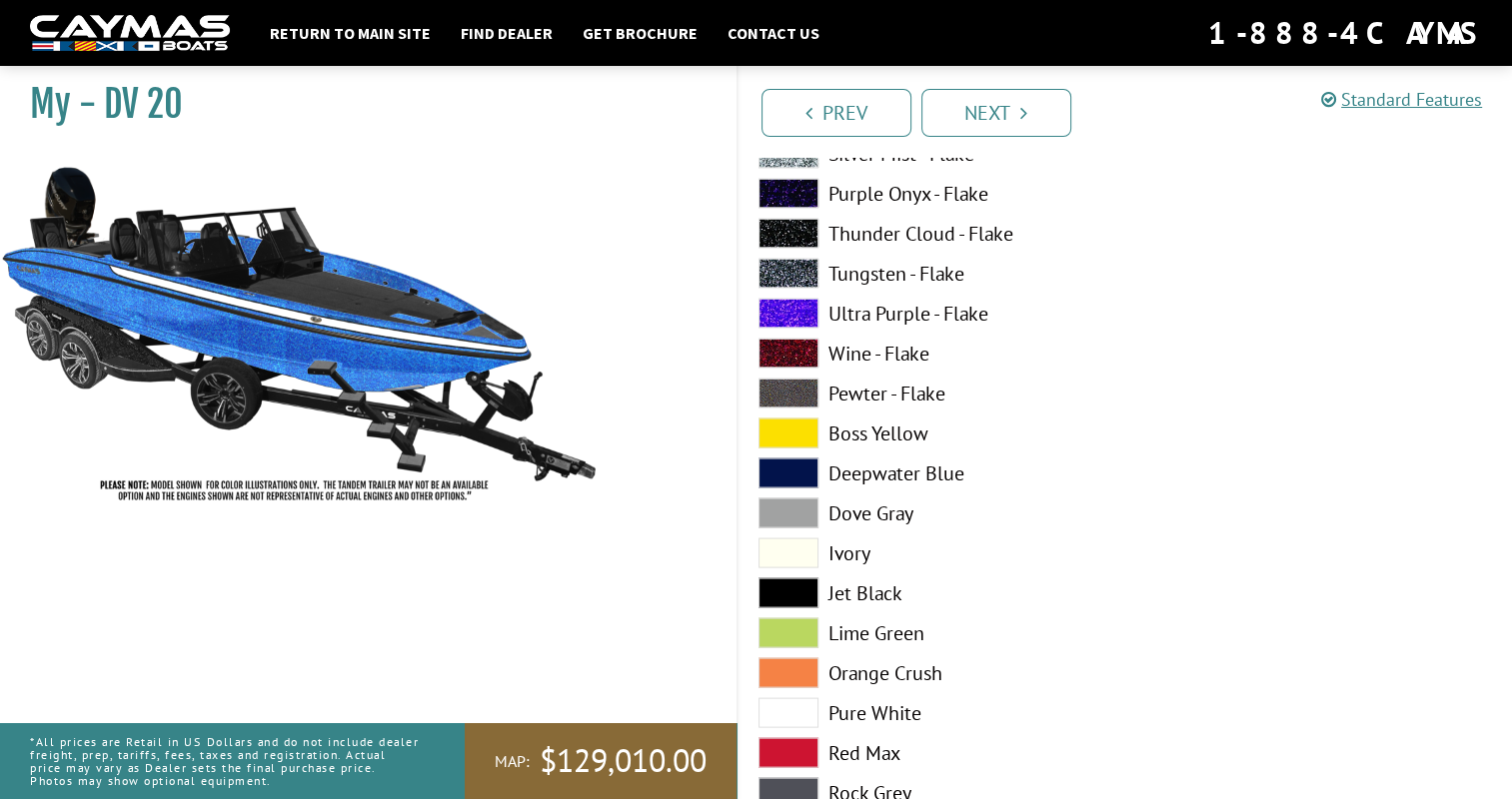 scroll, scrollTop: 4095, scrollLeft: 0, axis: vertical 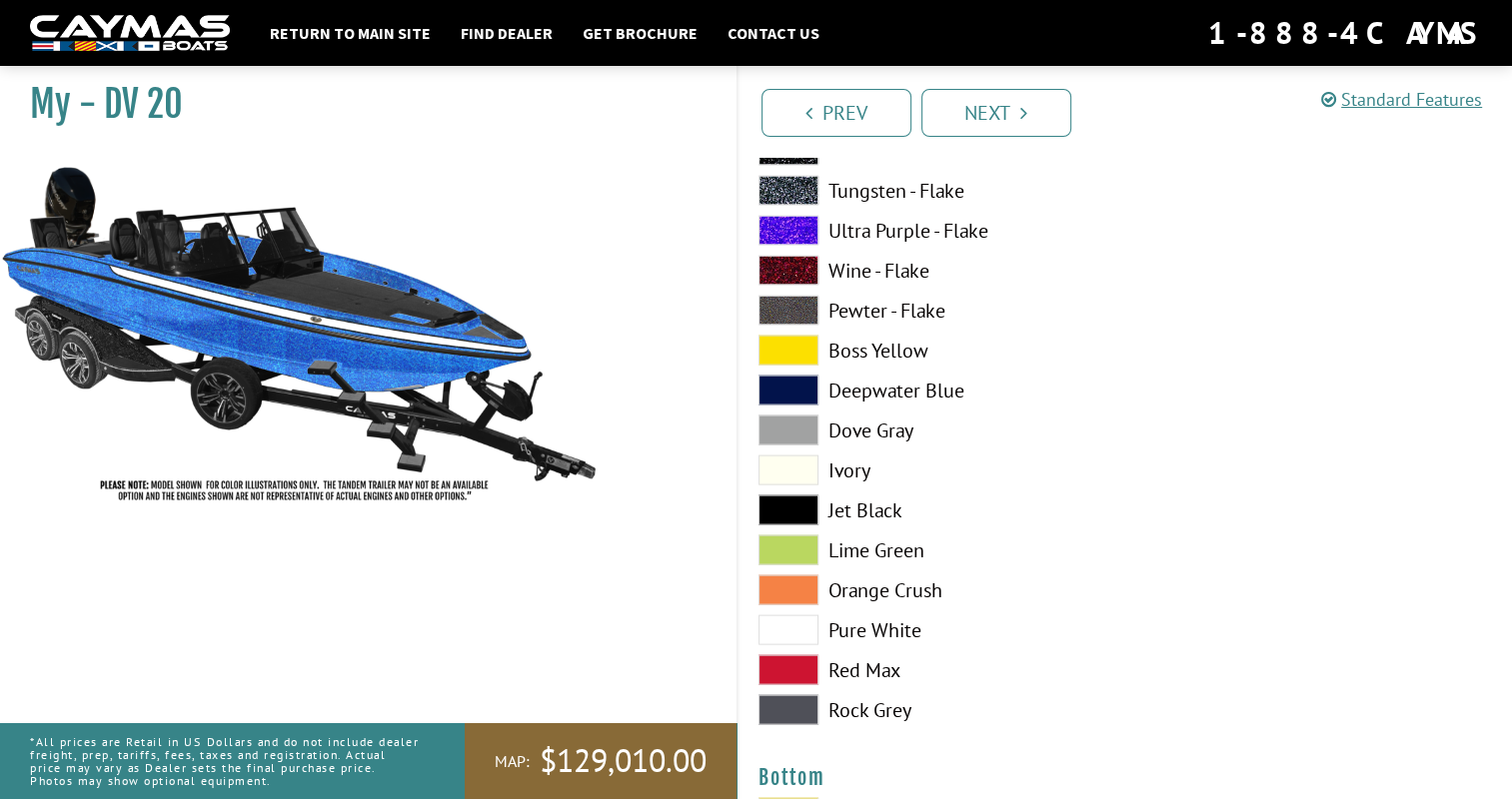 click on "Pure White" at bounding box center [931, 630] 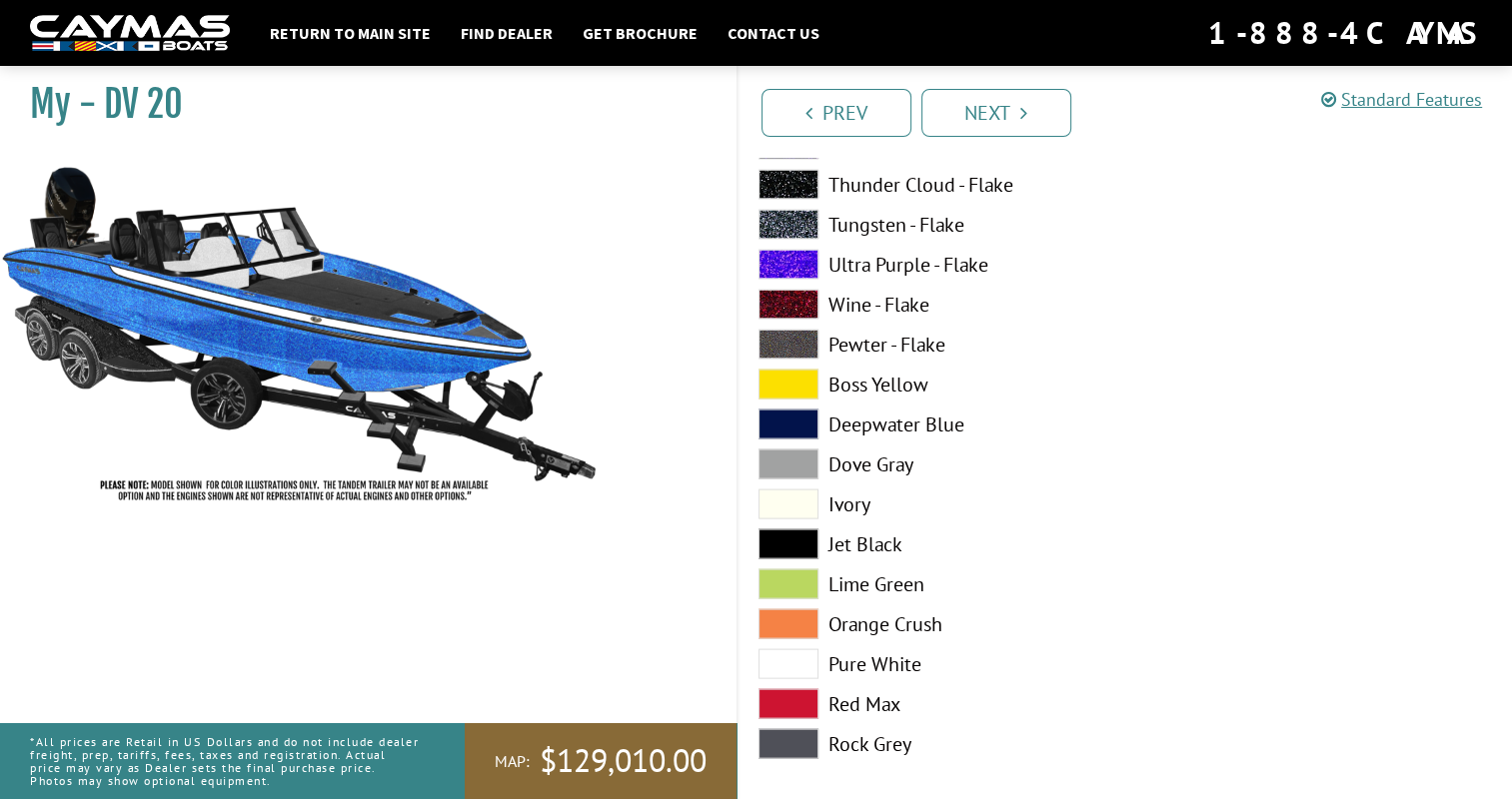 scroll, scrollTop: 4095, scrollLeft: 0, axis: vertical 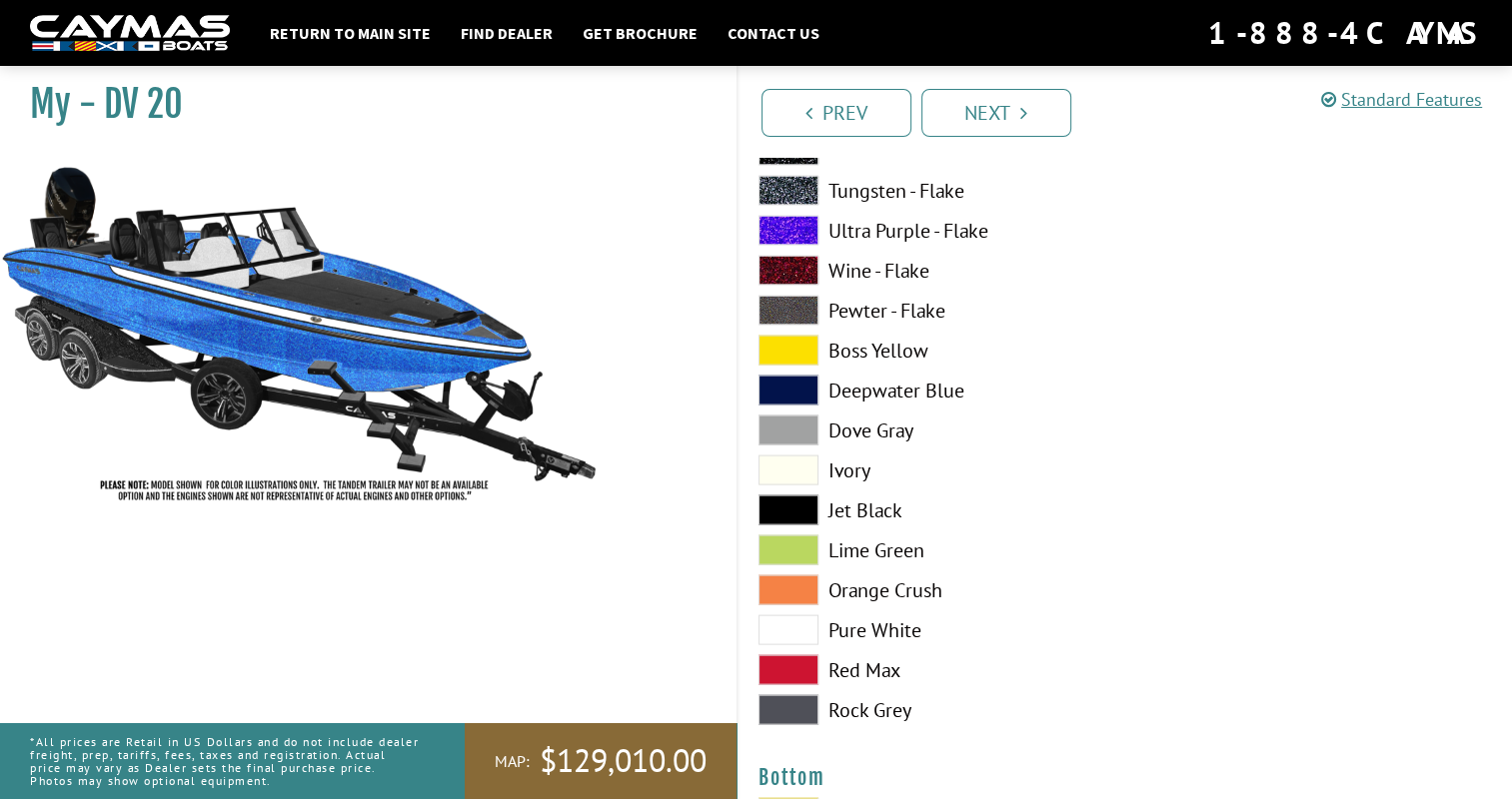 click on "Rock Grey" at bounding box center (931, 710) 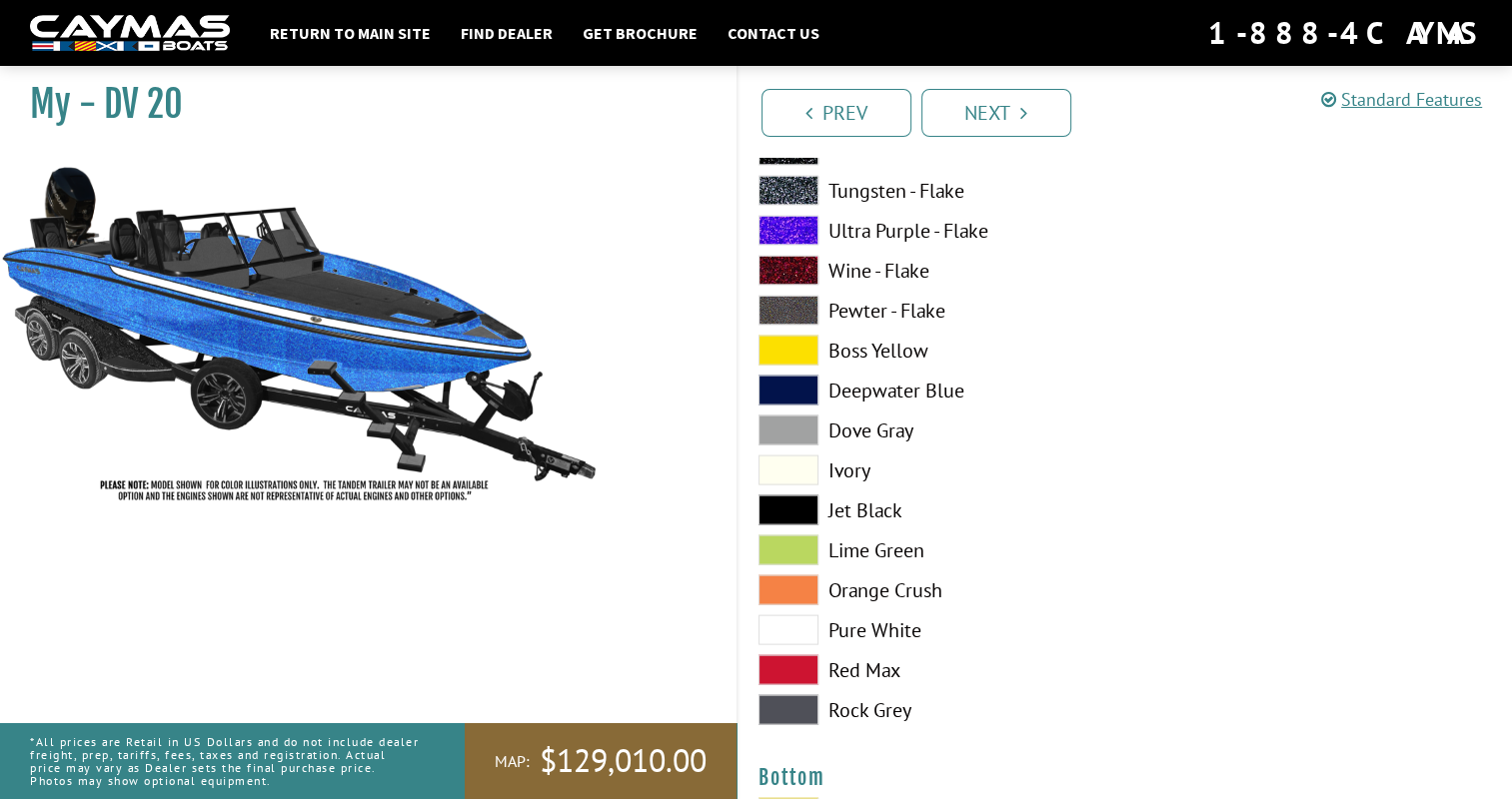click on "[COLOR]" at bounding box center [931, 430] 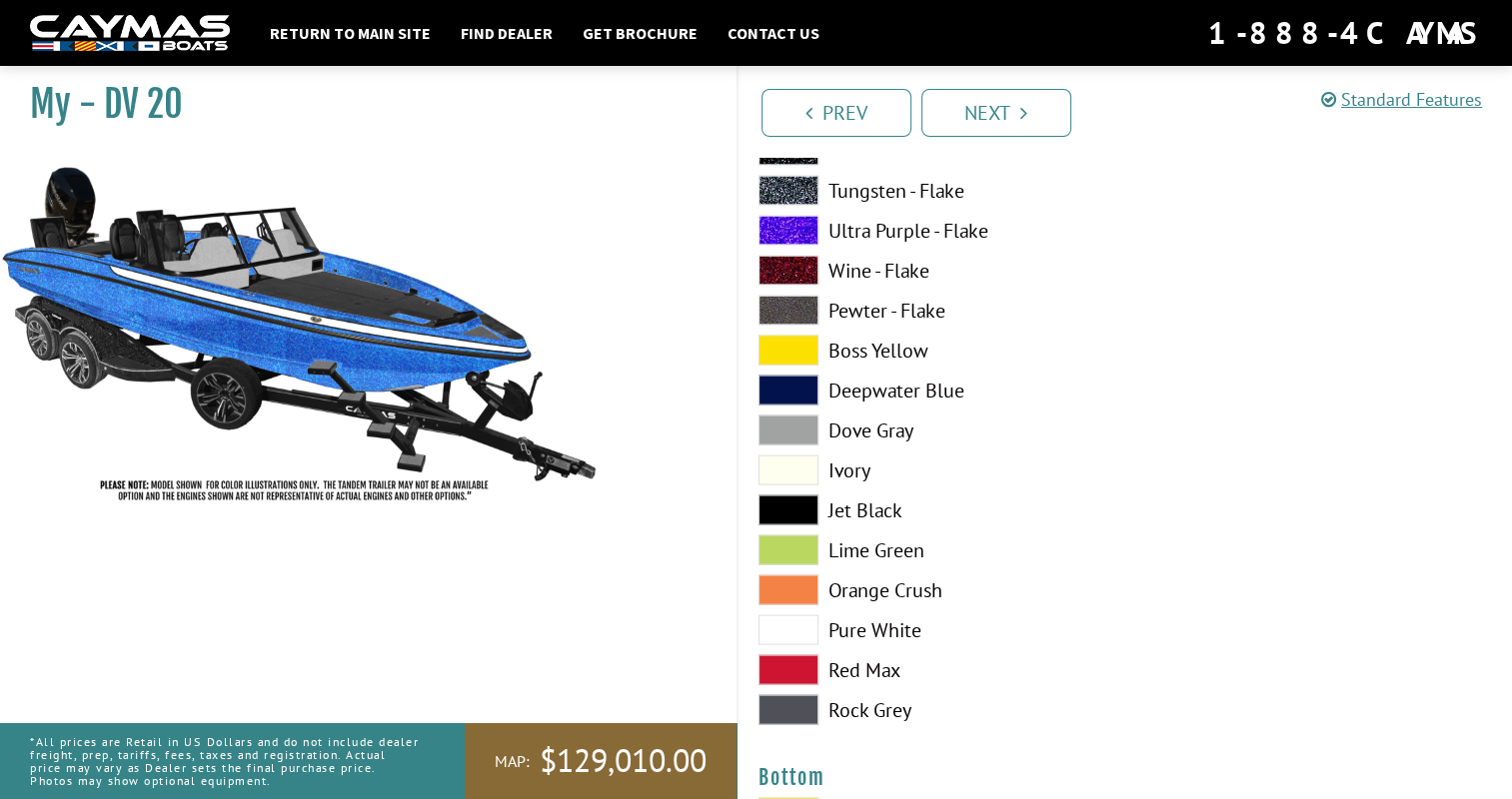 click on "Jet Black" at bounding box center [931, 510] 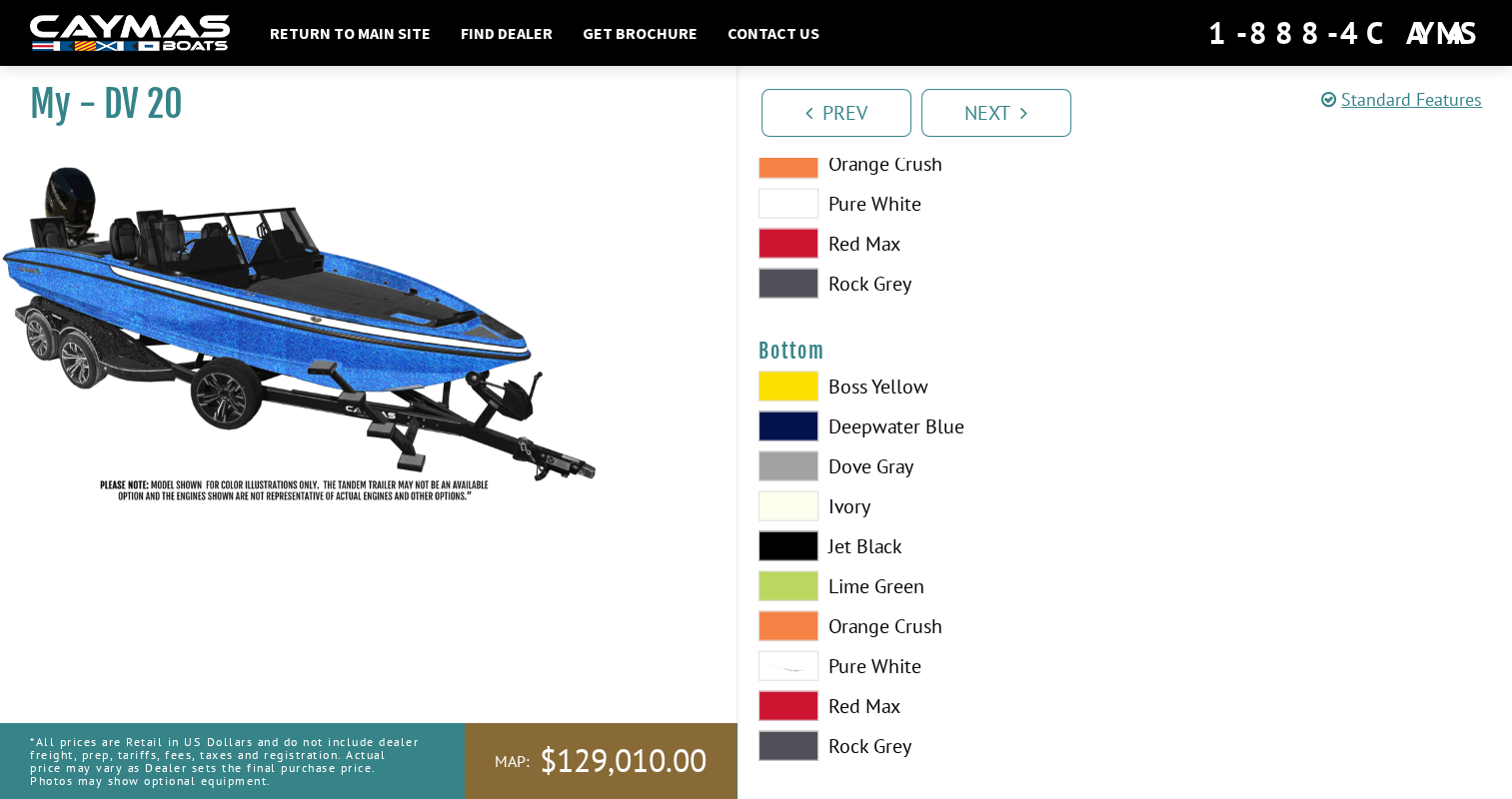 scroll, scrollTop: 4594, scrollLeft: 0, axis: vertical 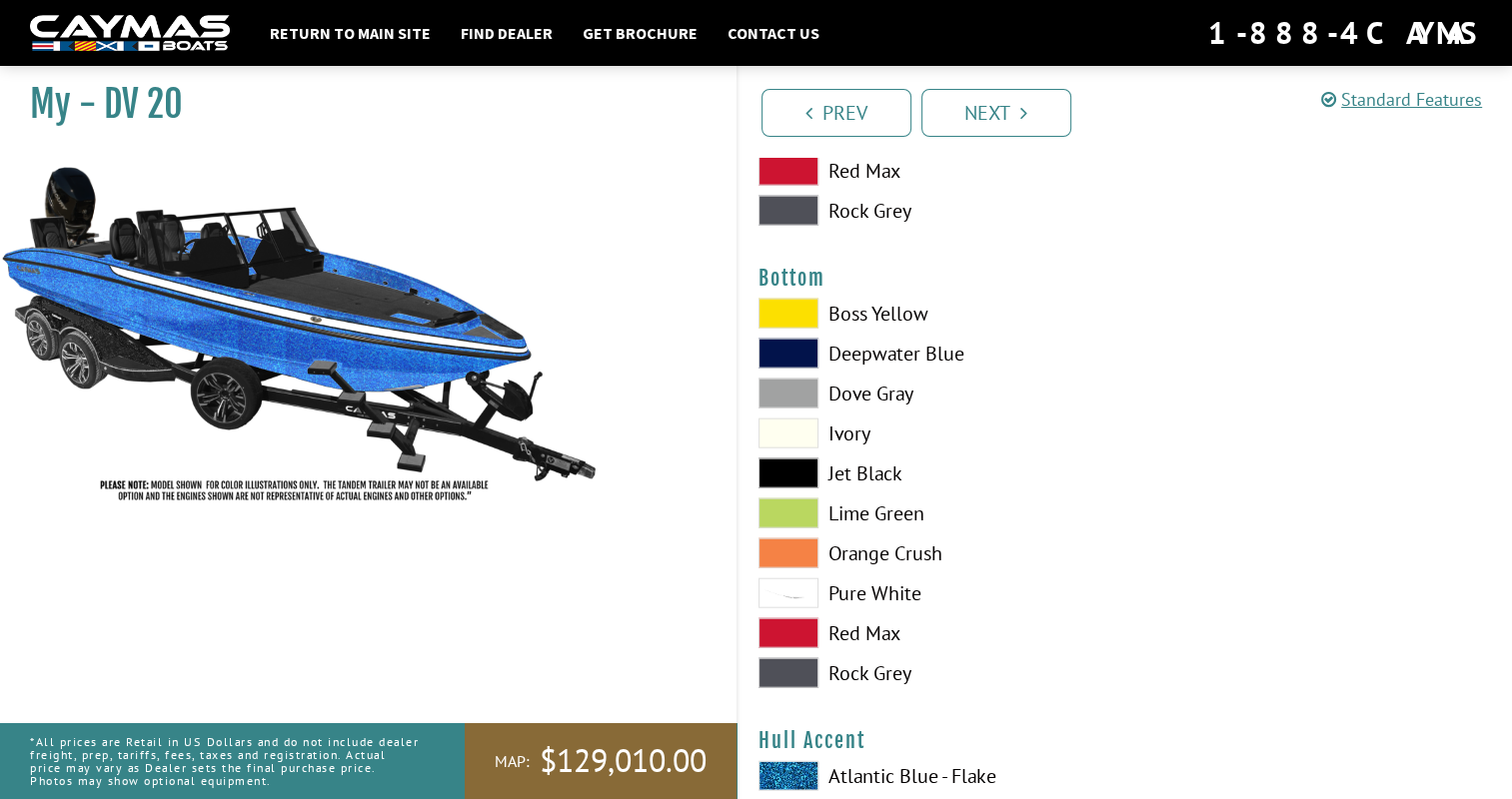 click on "Boss Yellow" at bounding box center [931, 314] 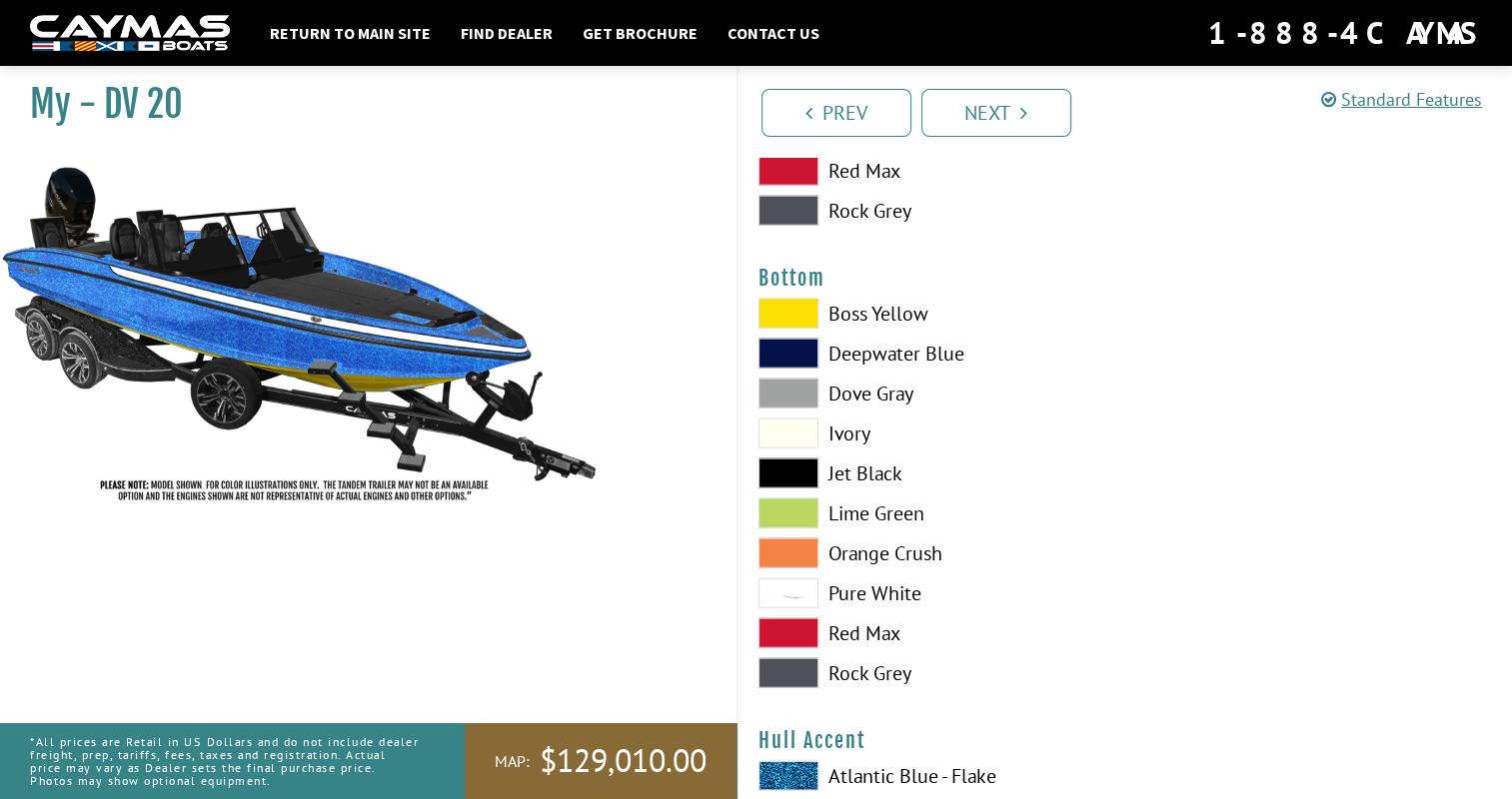 click on "Deepwater Blue" at bounding box center (931, 354) 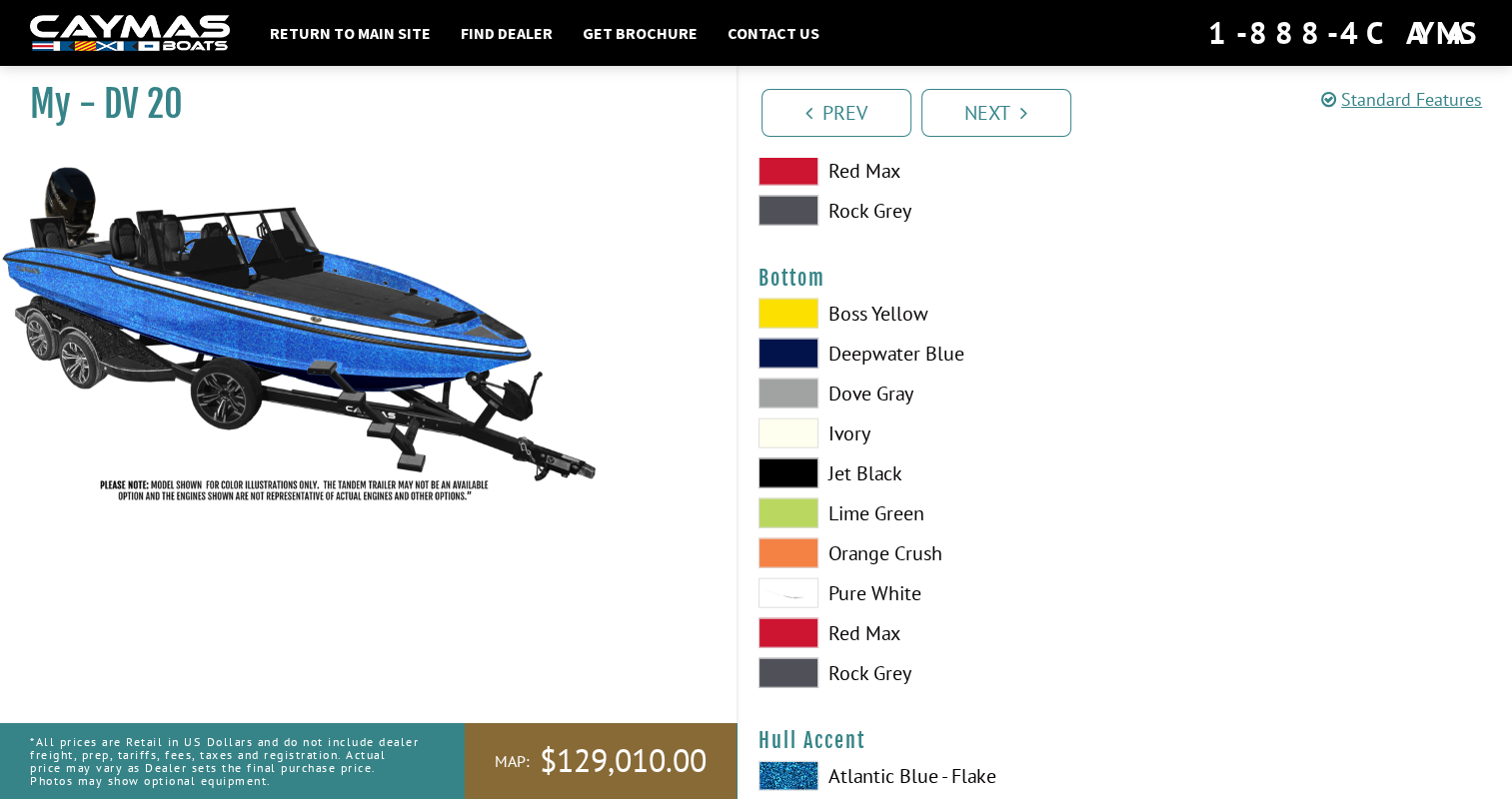 click on "Pure White" at bounding box center [931, 593] 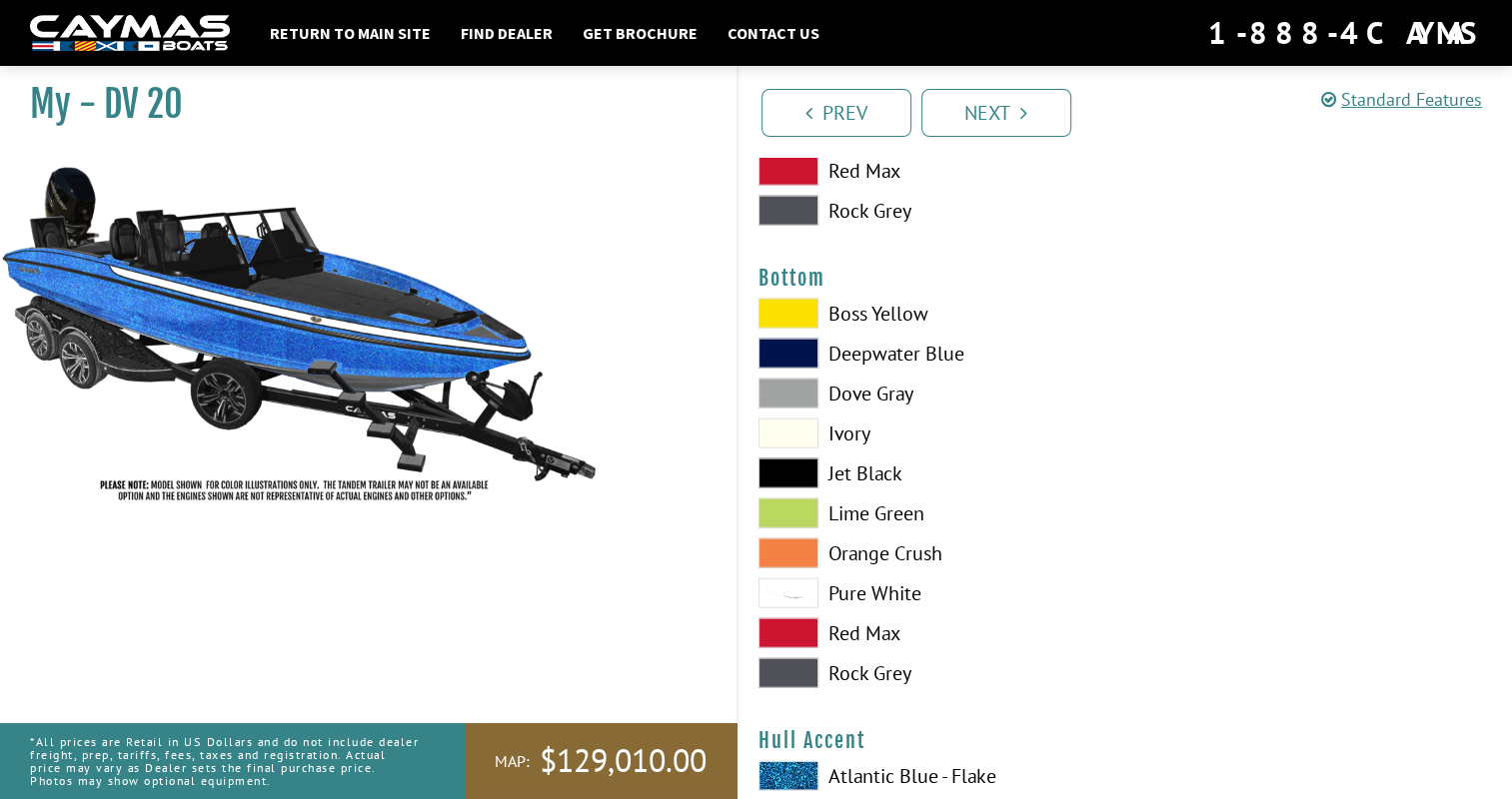 click on "Jet Black" at bounding box center (931, 473) 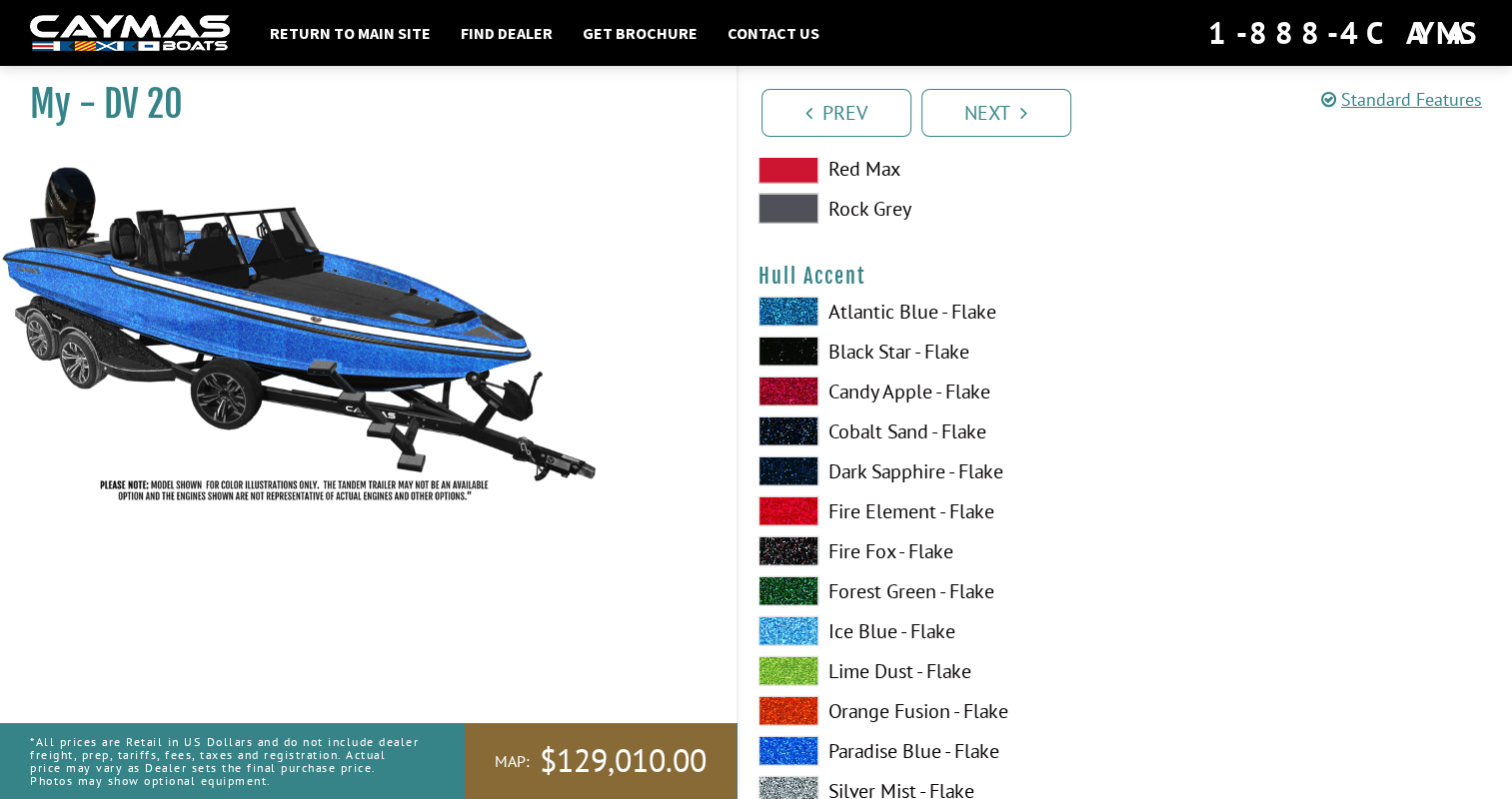 scroll, scrollTop: 5094, scrollLeft: 0, axis: vertical 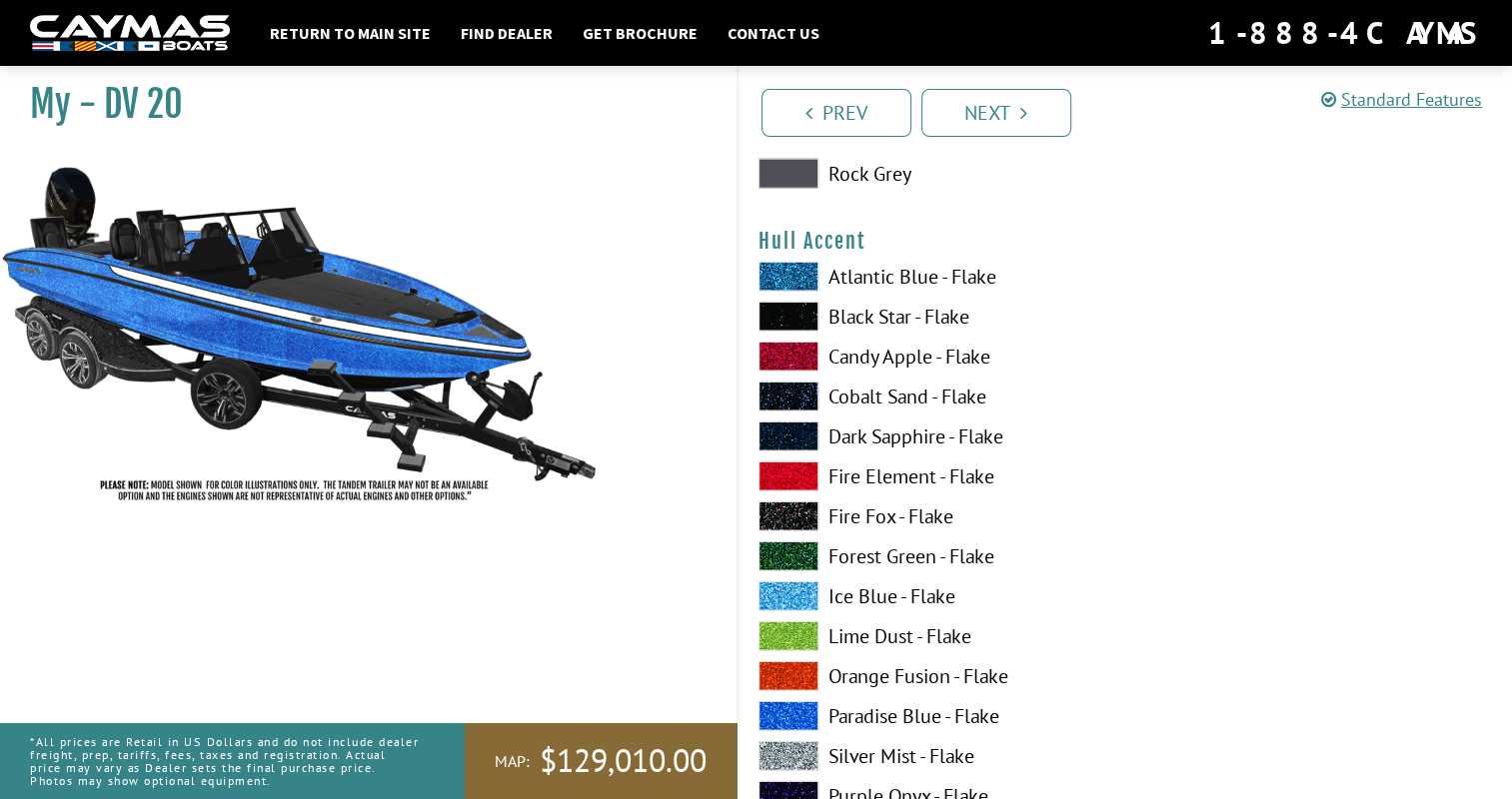click on "Dark Sapphire - Flake" at bounding box center (931, 436) 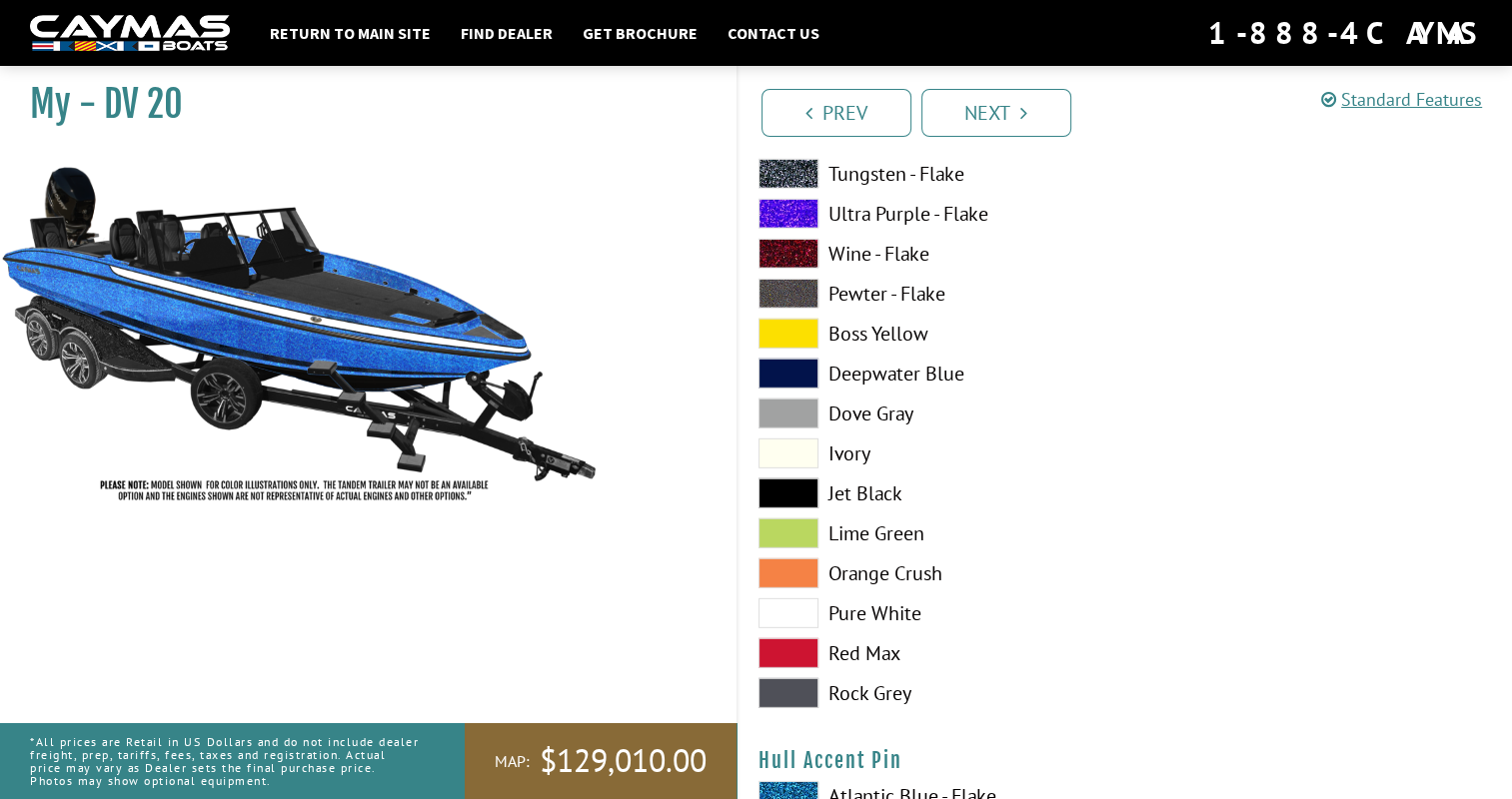 scroll, scrollTop: 5893, scrollLeft: 0, axis: vertical 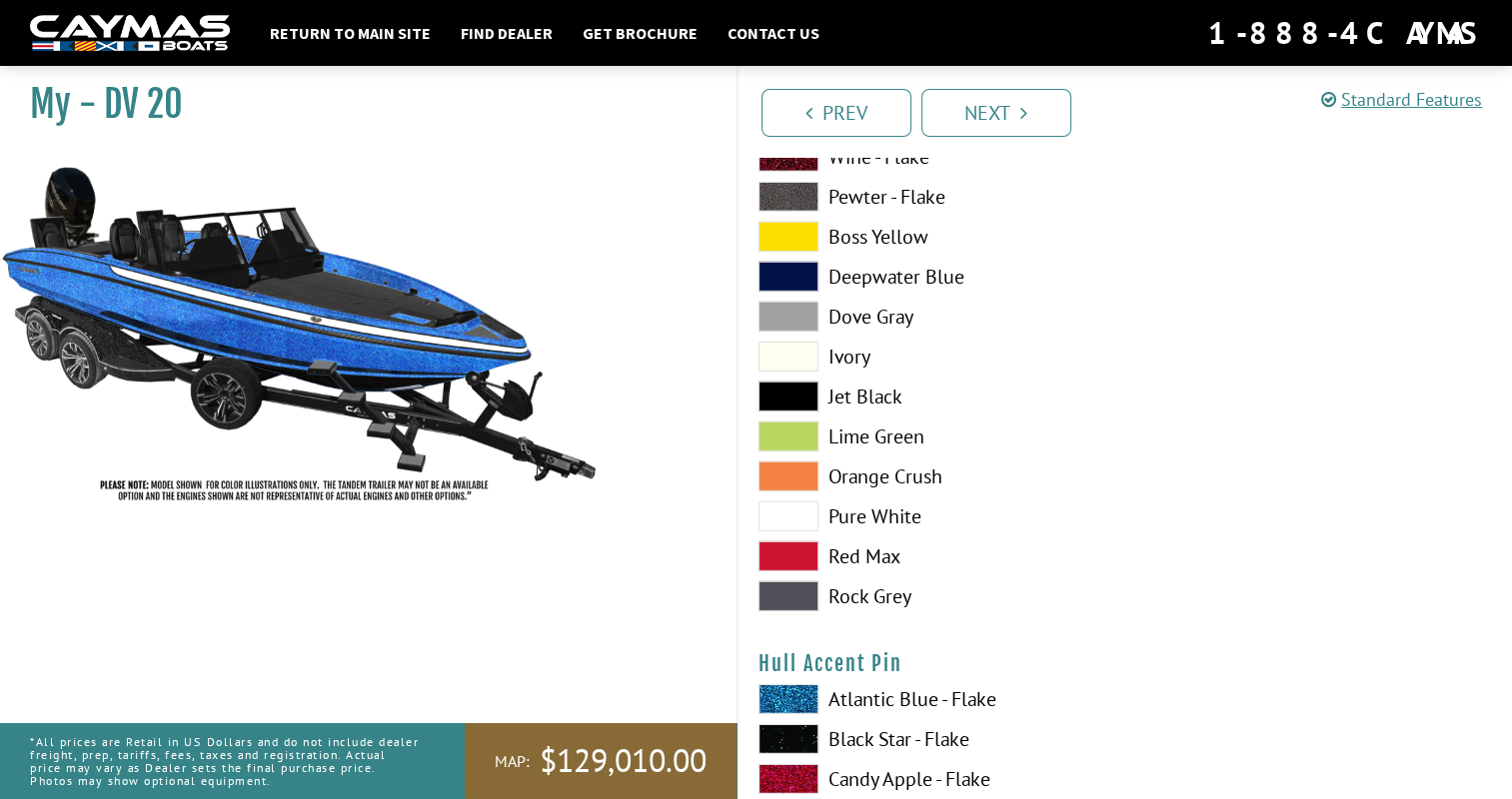 click on "Pure White" at bounding box center [931, 516] 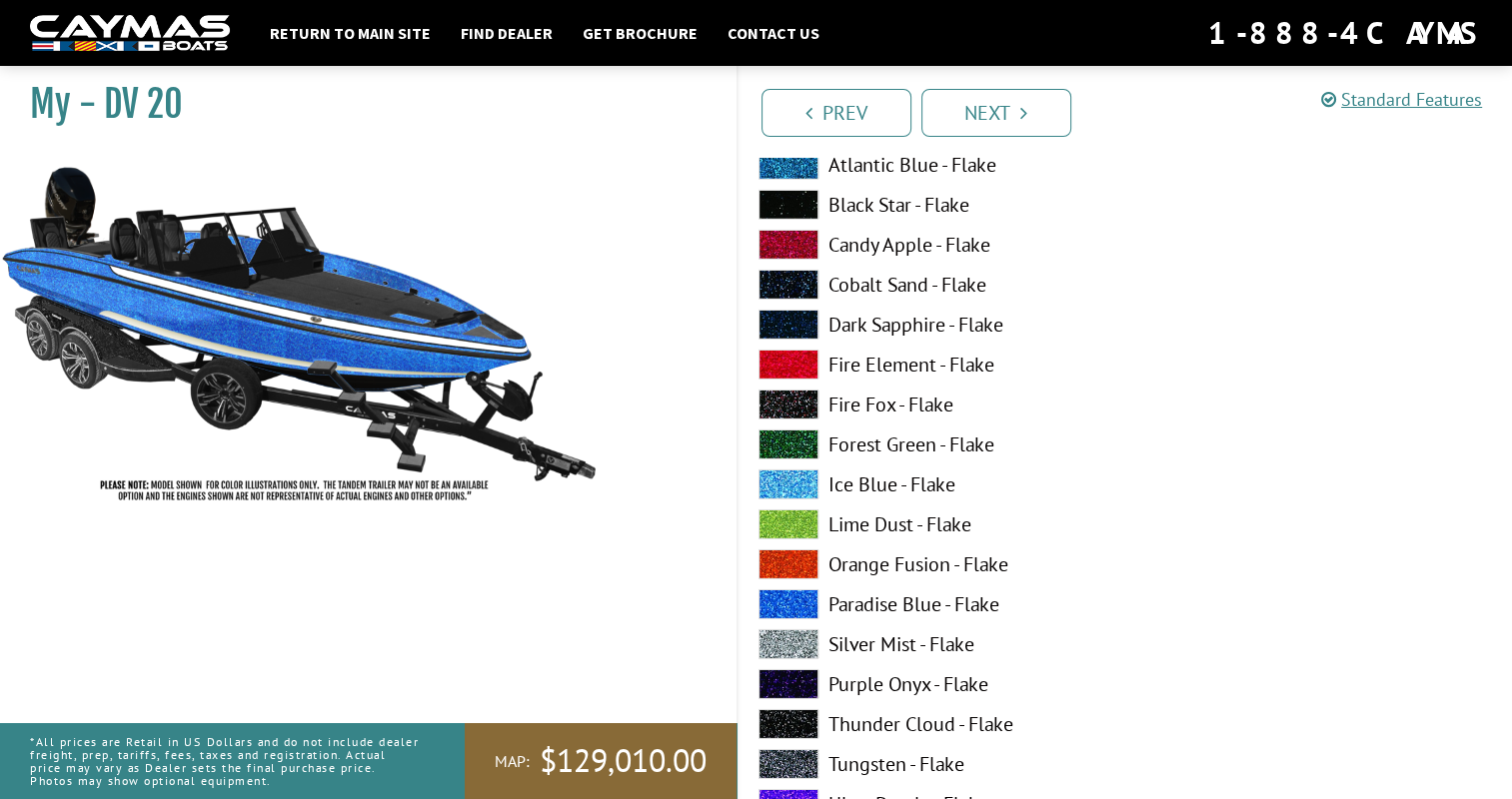 scroll, scrollTop: 6392, scrollLeft: 0, axis: vertical 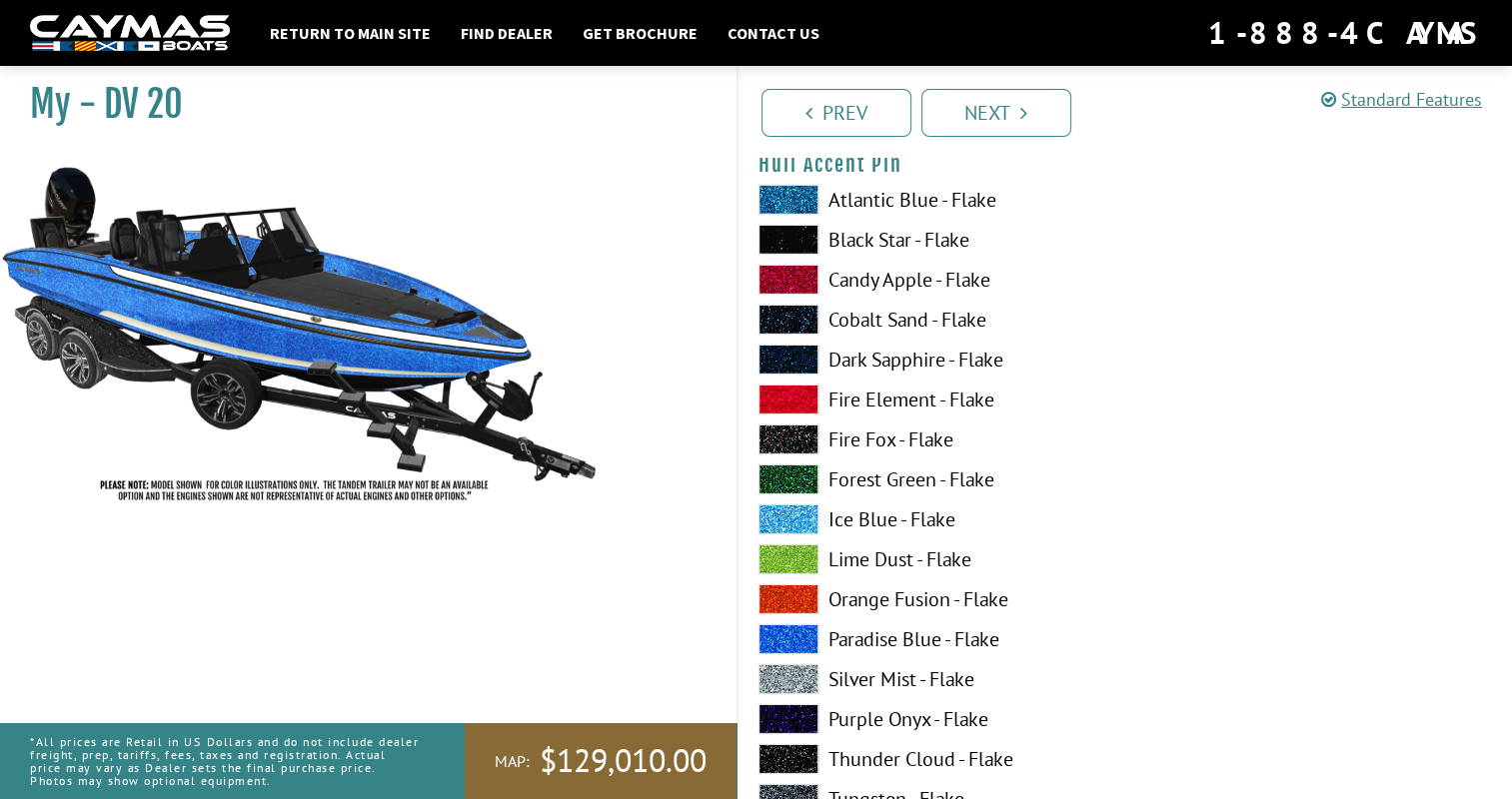 click on "Black Star - Flake" at bounding box center [931, 240] 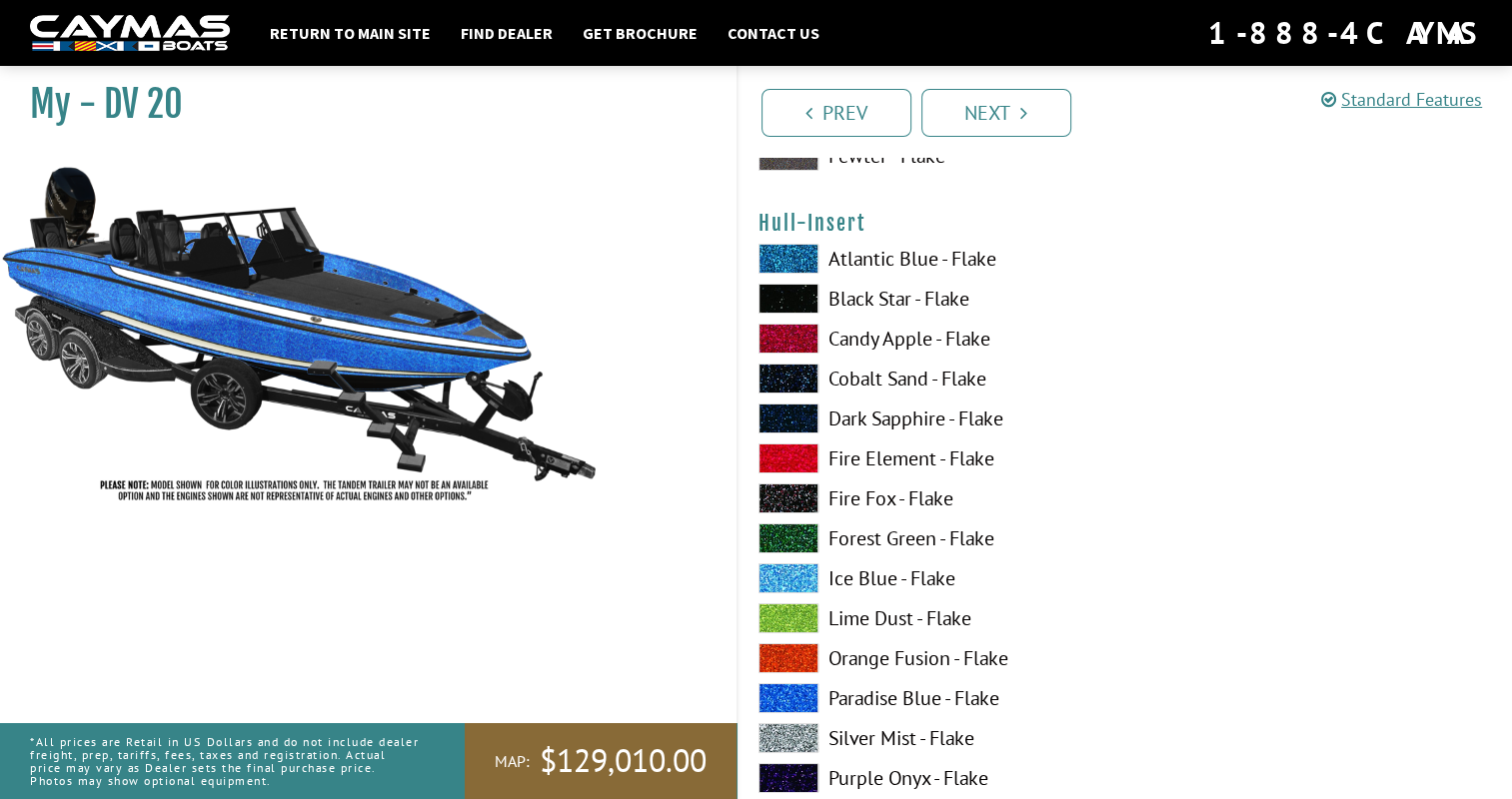 scroll, scrollTop: 7191, scrollLeft: 0, axis: vertical 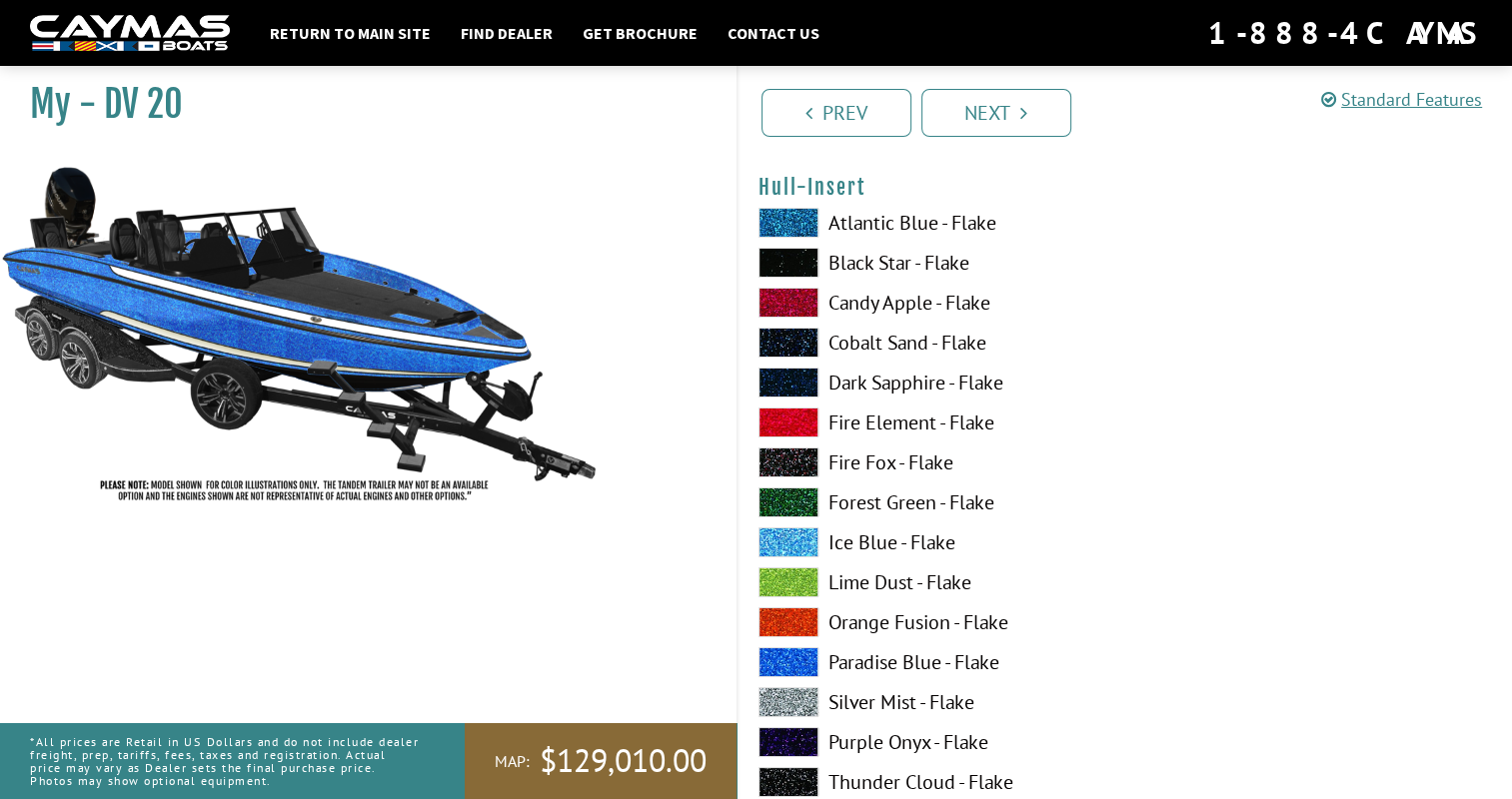 click on "Fire Fox - Flake" at bounding box center [931, 462] 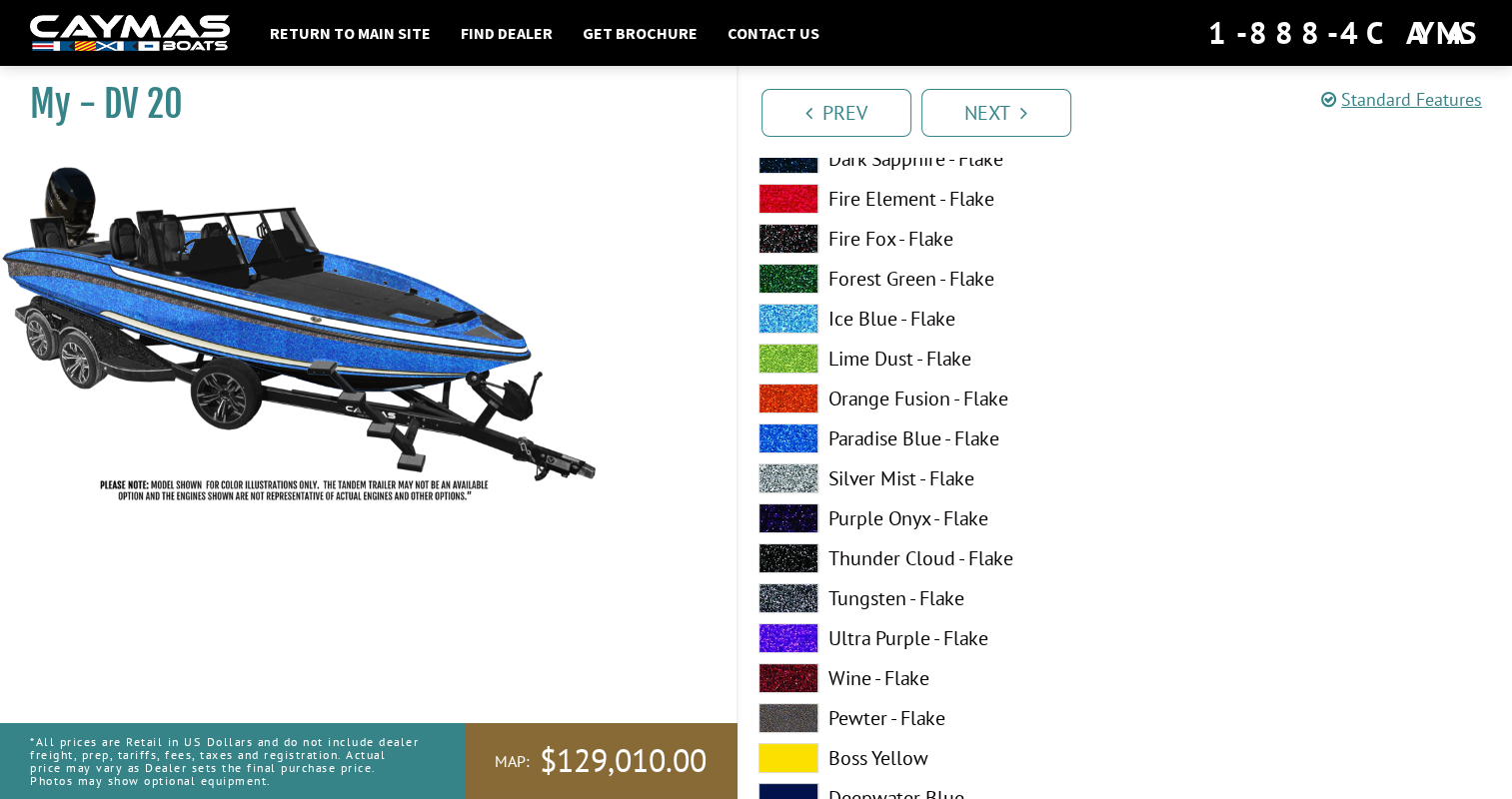 scroll, scrollTop: 7491, scrollLeft: 0, axis: vertical 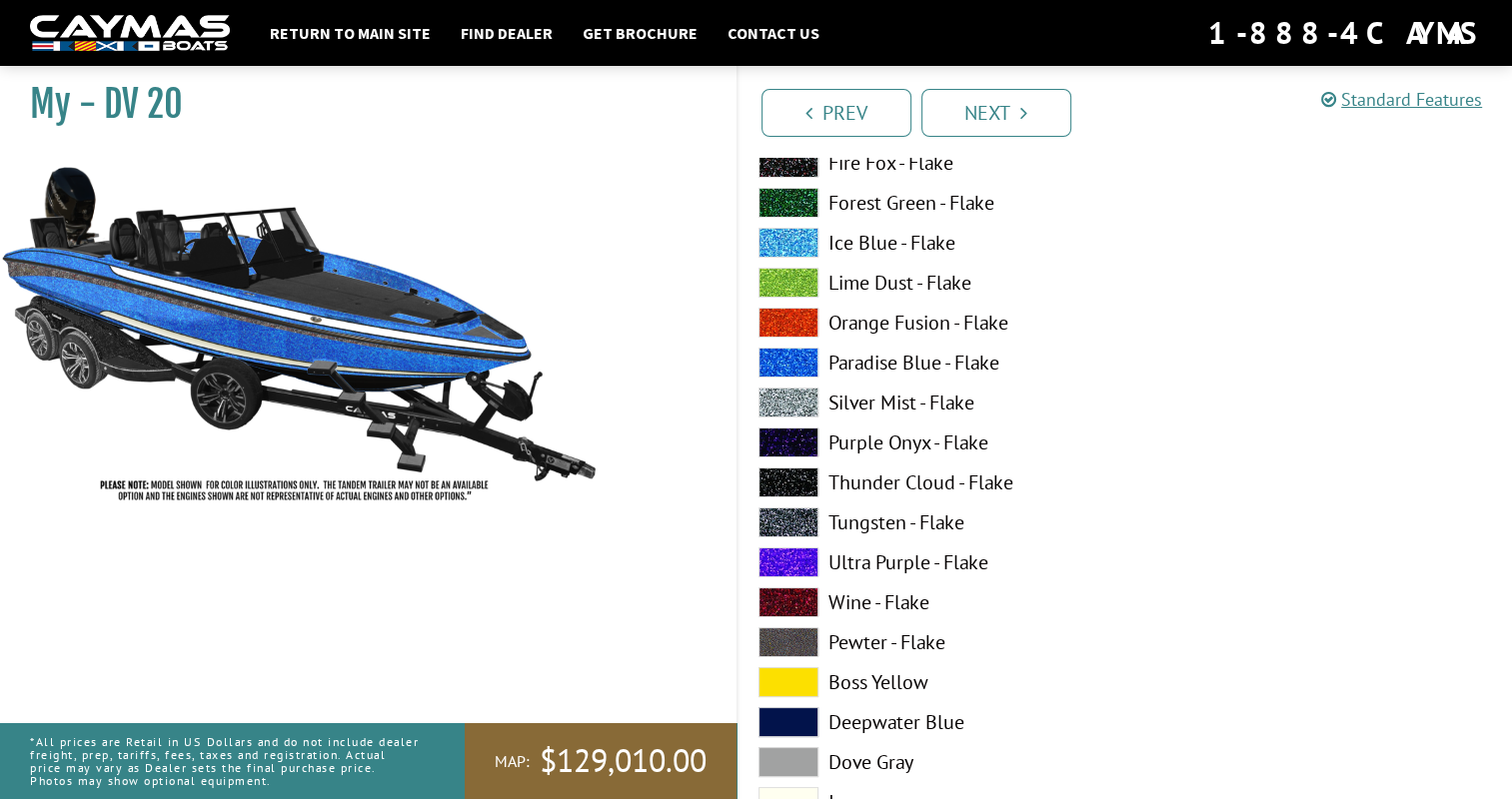 click on "Boss Yellow" at bounding box center (931, 682) 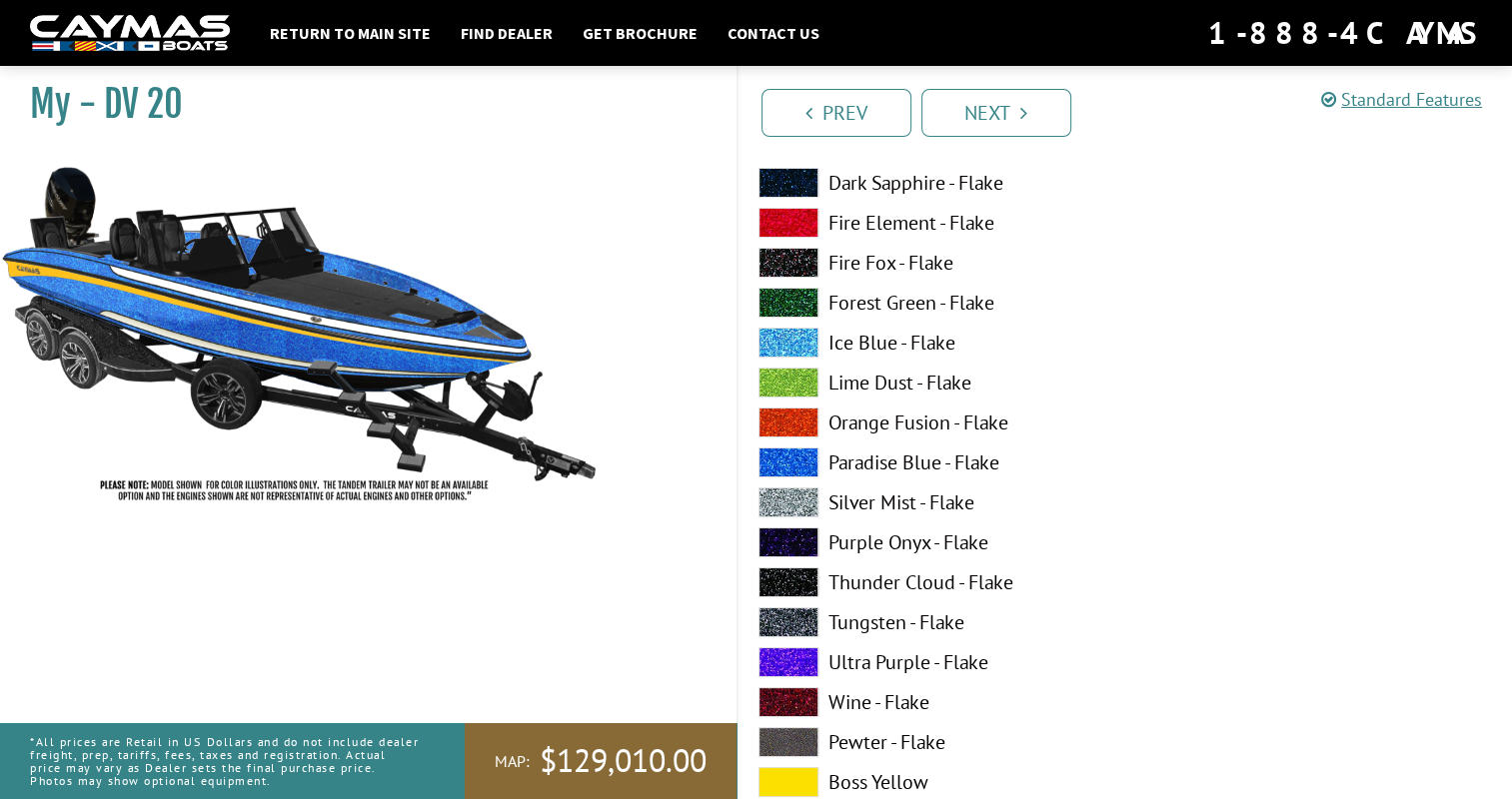 scroll, scrollTop: 7291, scrollLeft: 0, axis: vertical 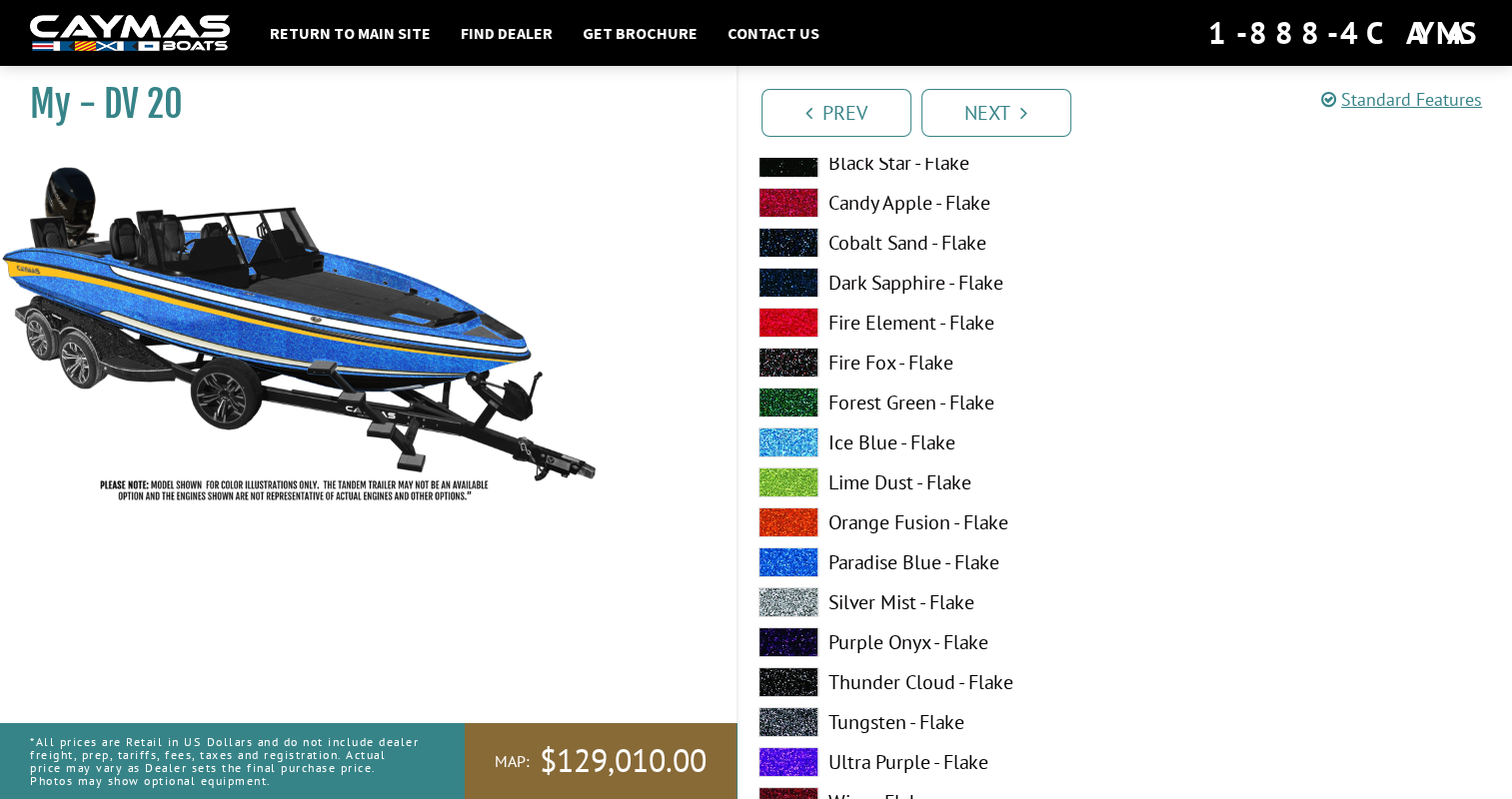 click on "Lime Dust - Flake" at bounding box center [931, 482] 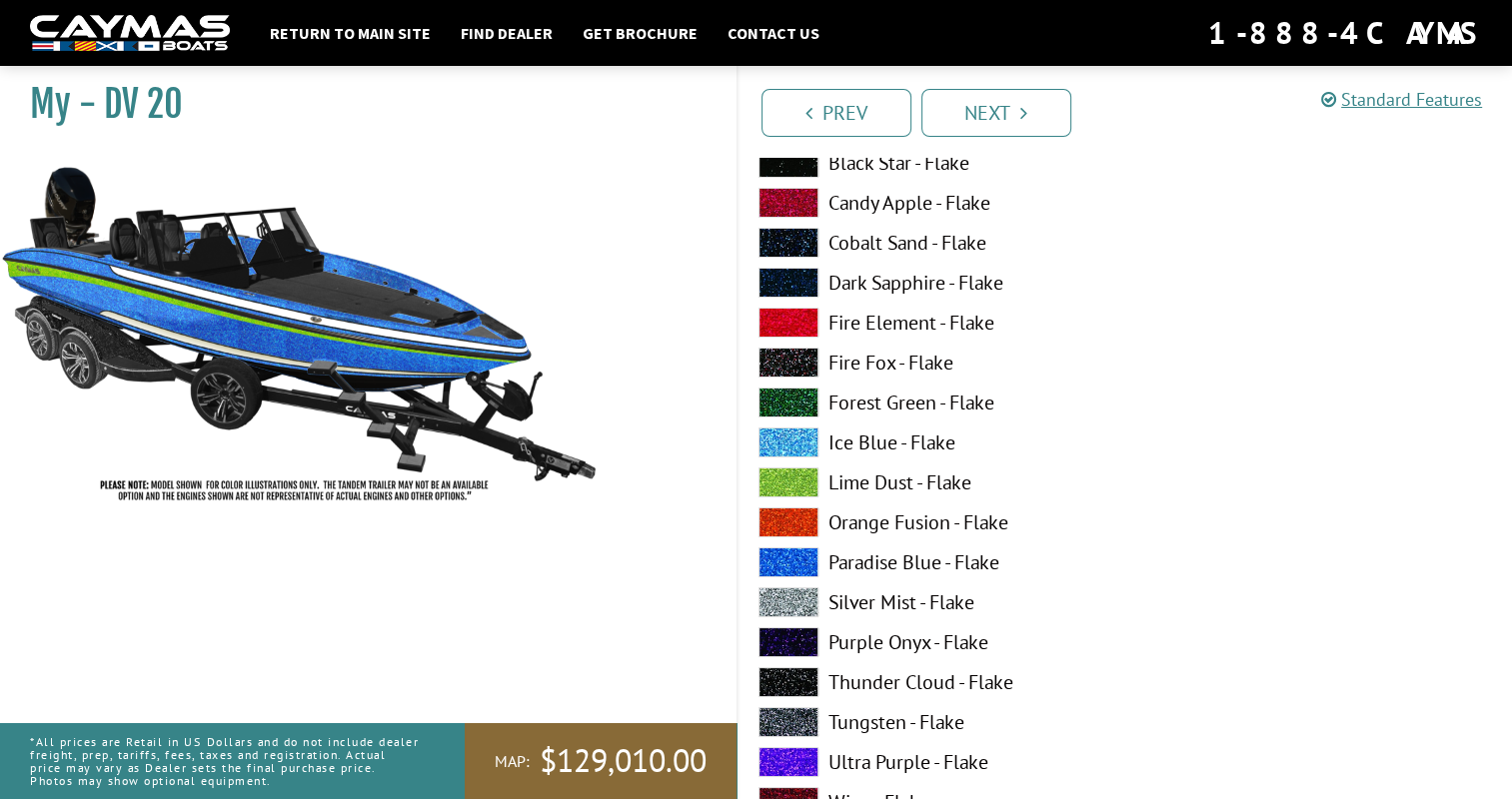 scroll, scrollTop: 7191, scrollLeft: 0, axis: vertical 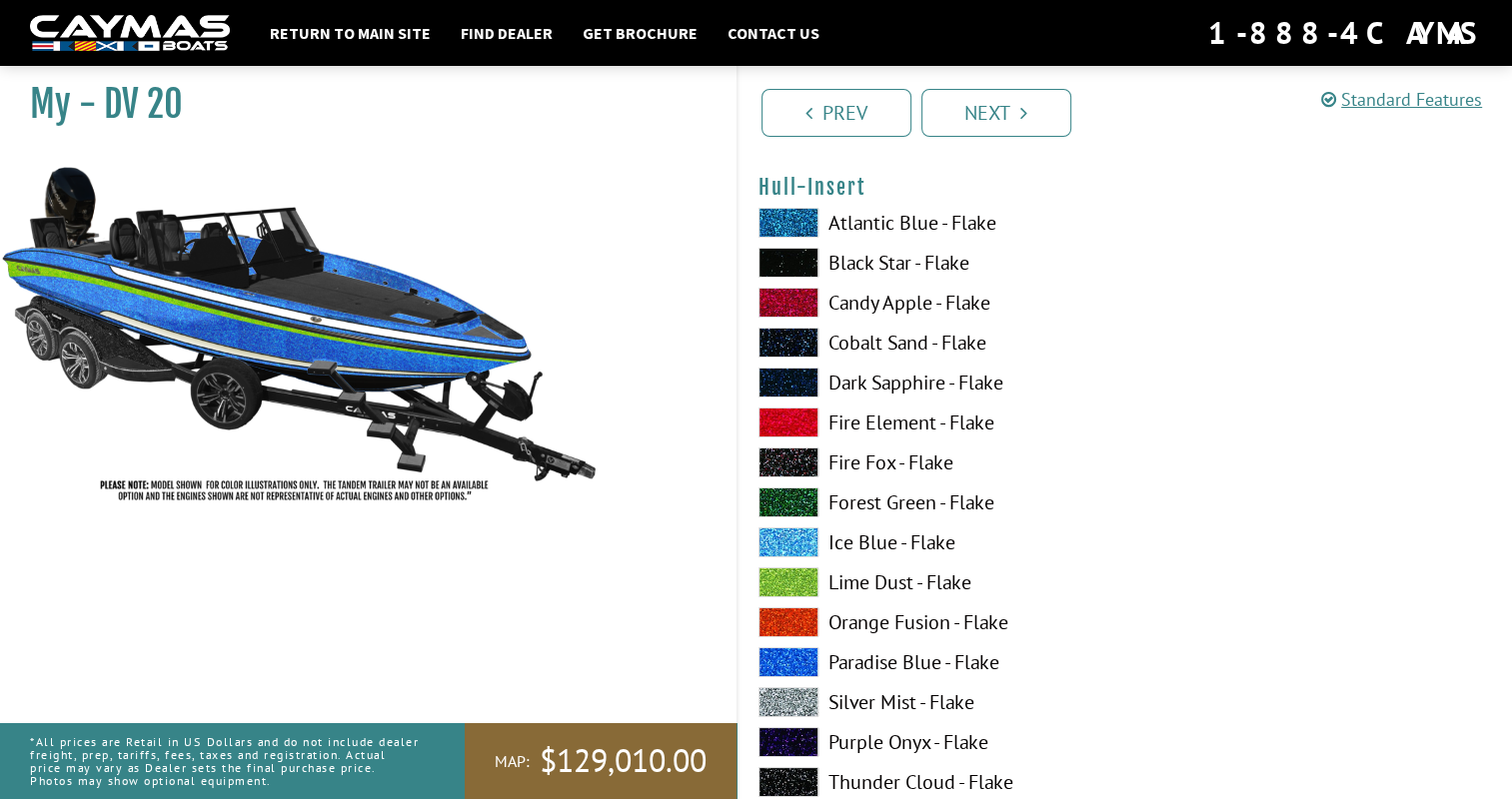 click on "Black Star - Flake" at bounding box center [931, 263] 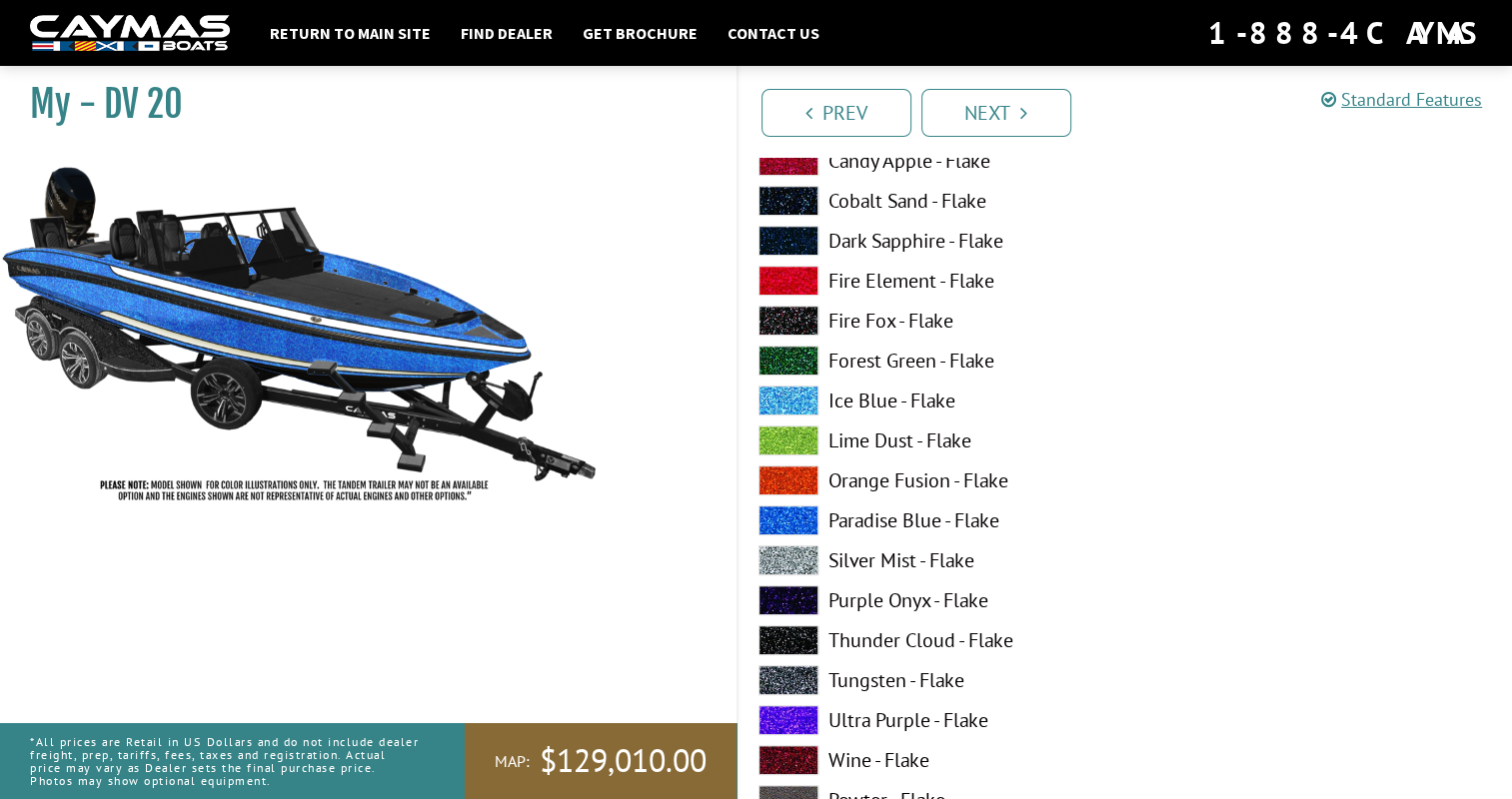 scroll, scrollTop: 8589, scrollLeft: 0, axis: vertical 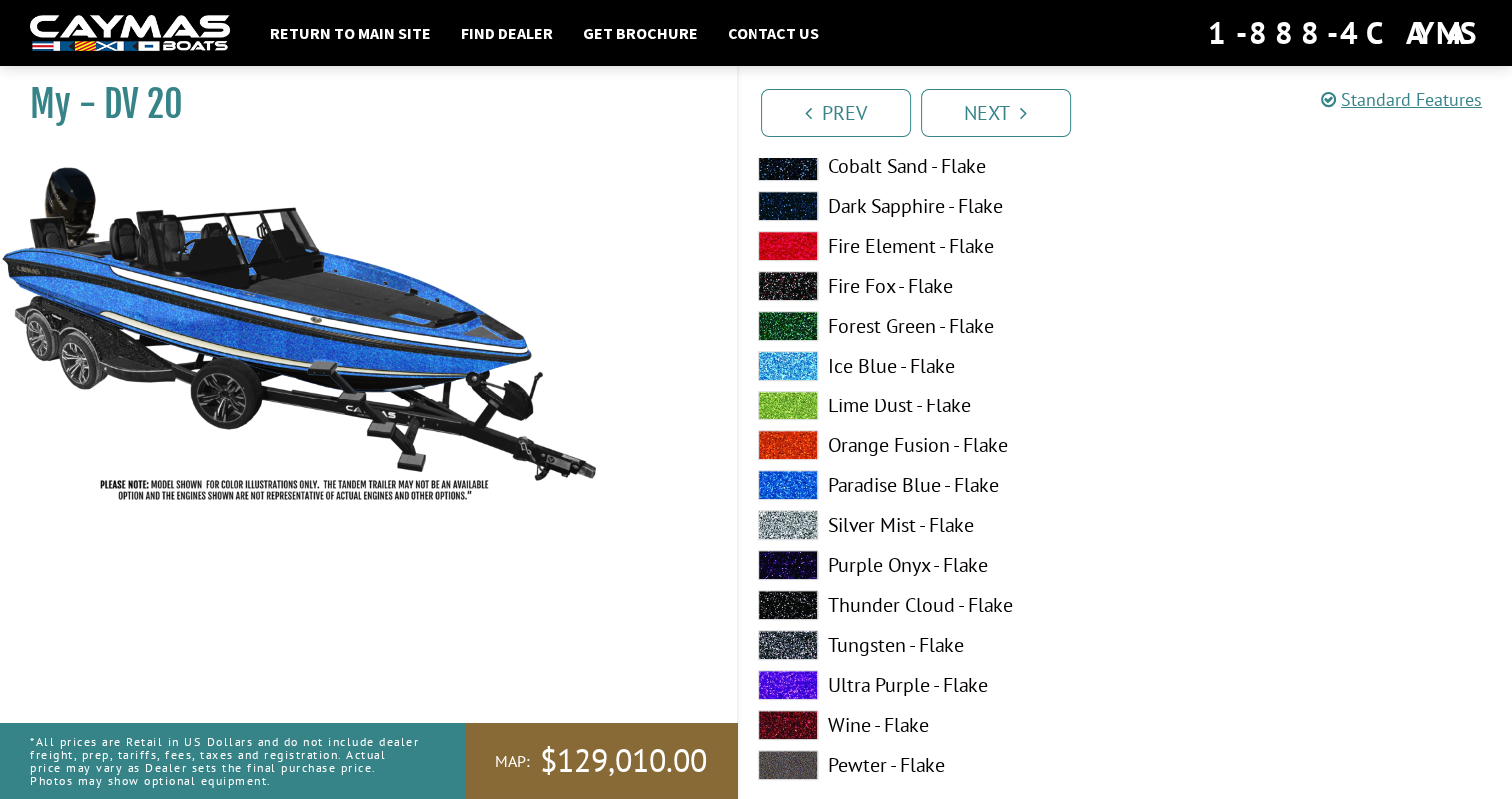 click on "Lime Dust - Flake" at bounding box center (931, 405) 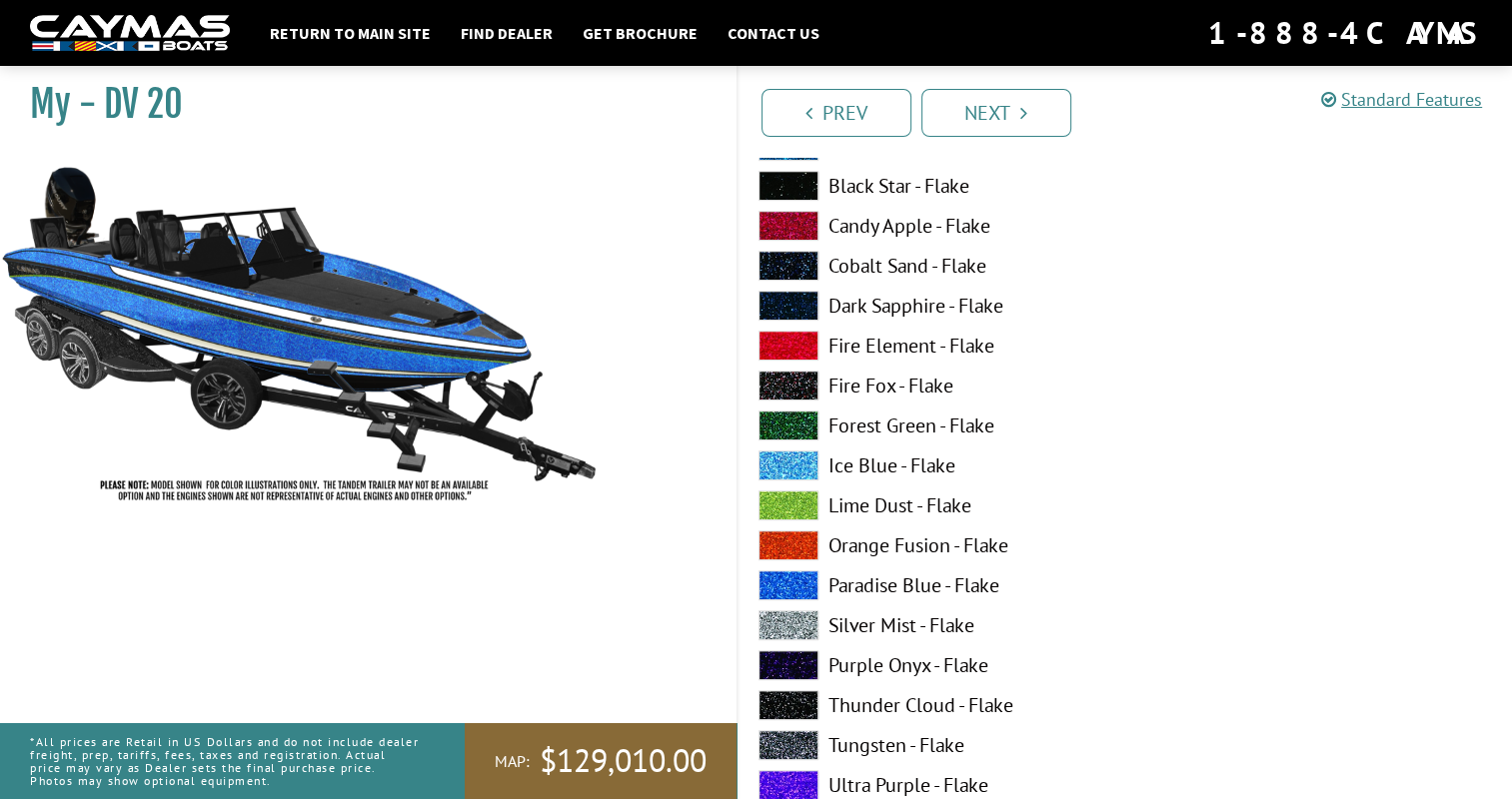 scroll, scrollTop: 8390, scrollLeft: 0, axis: vertical 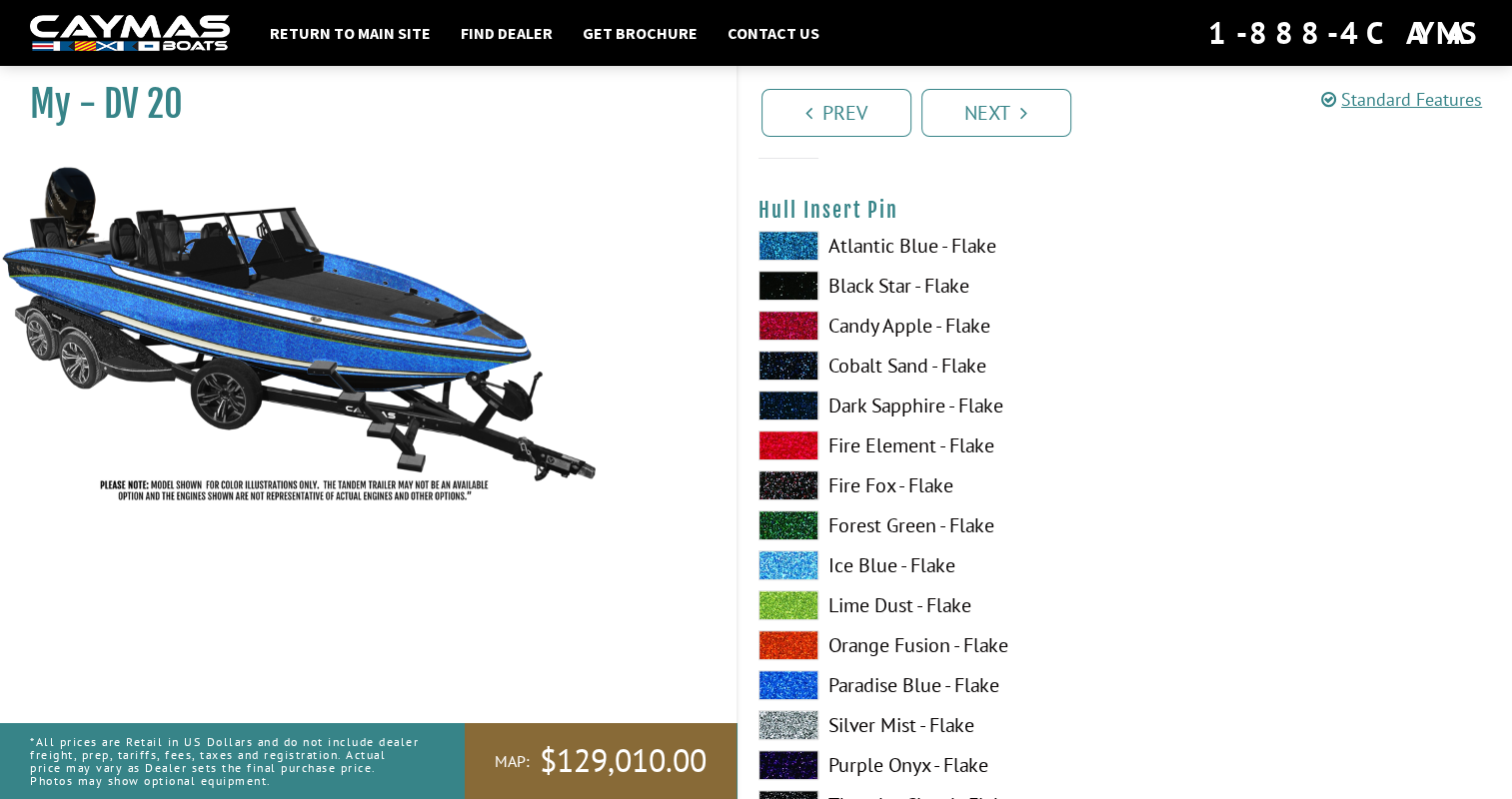 click on "Black Star - Flake" at bounding box center [931, 286] 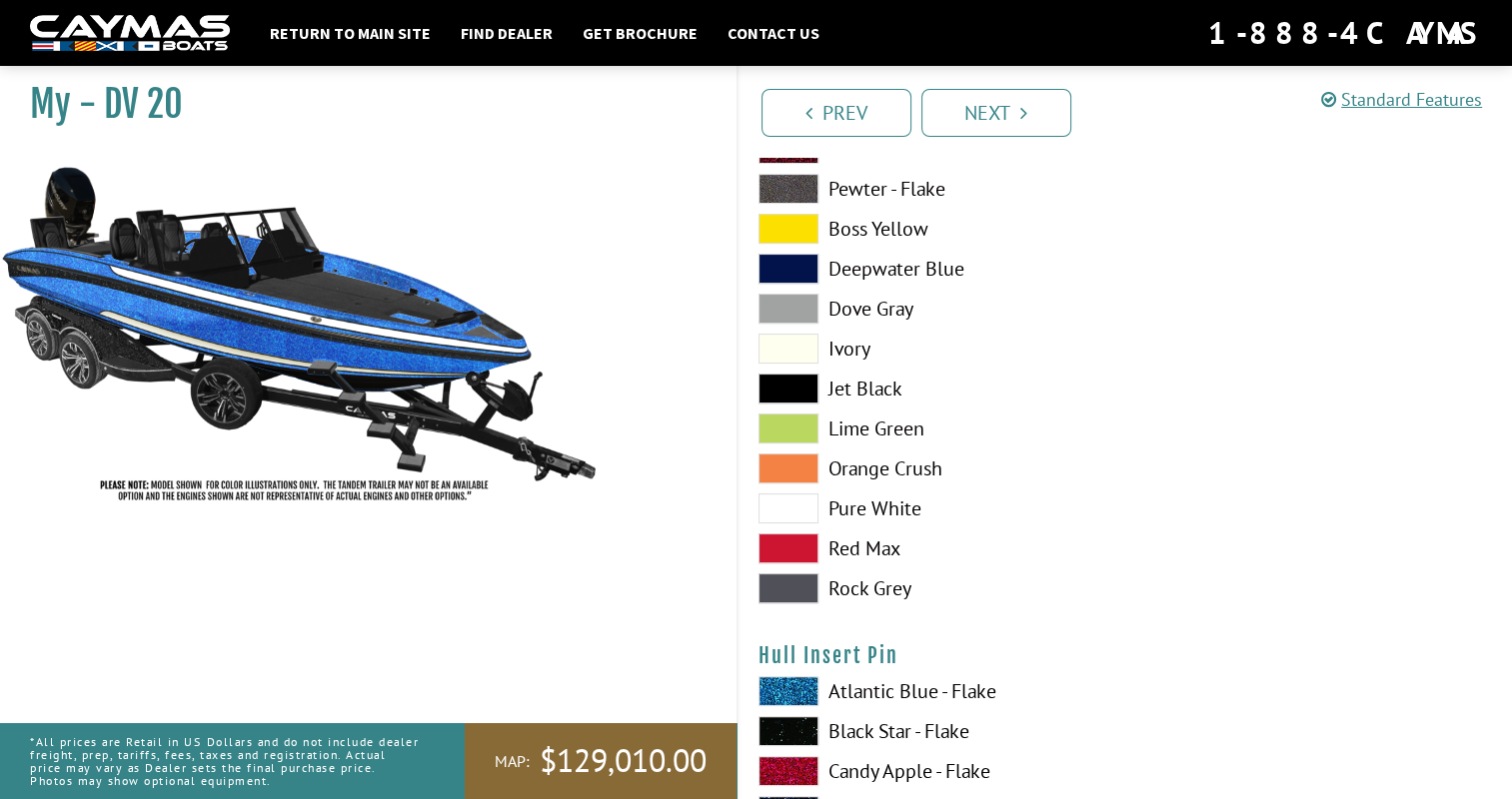 scroll, scrollTop: 7990, scrollLeft: 0, axis: vertical 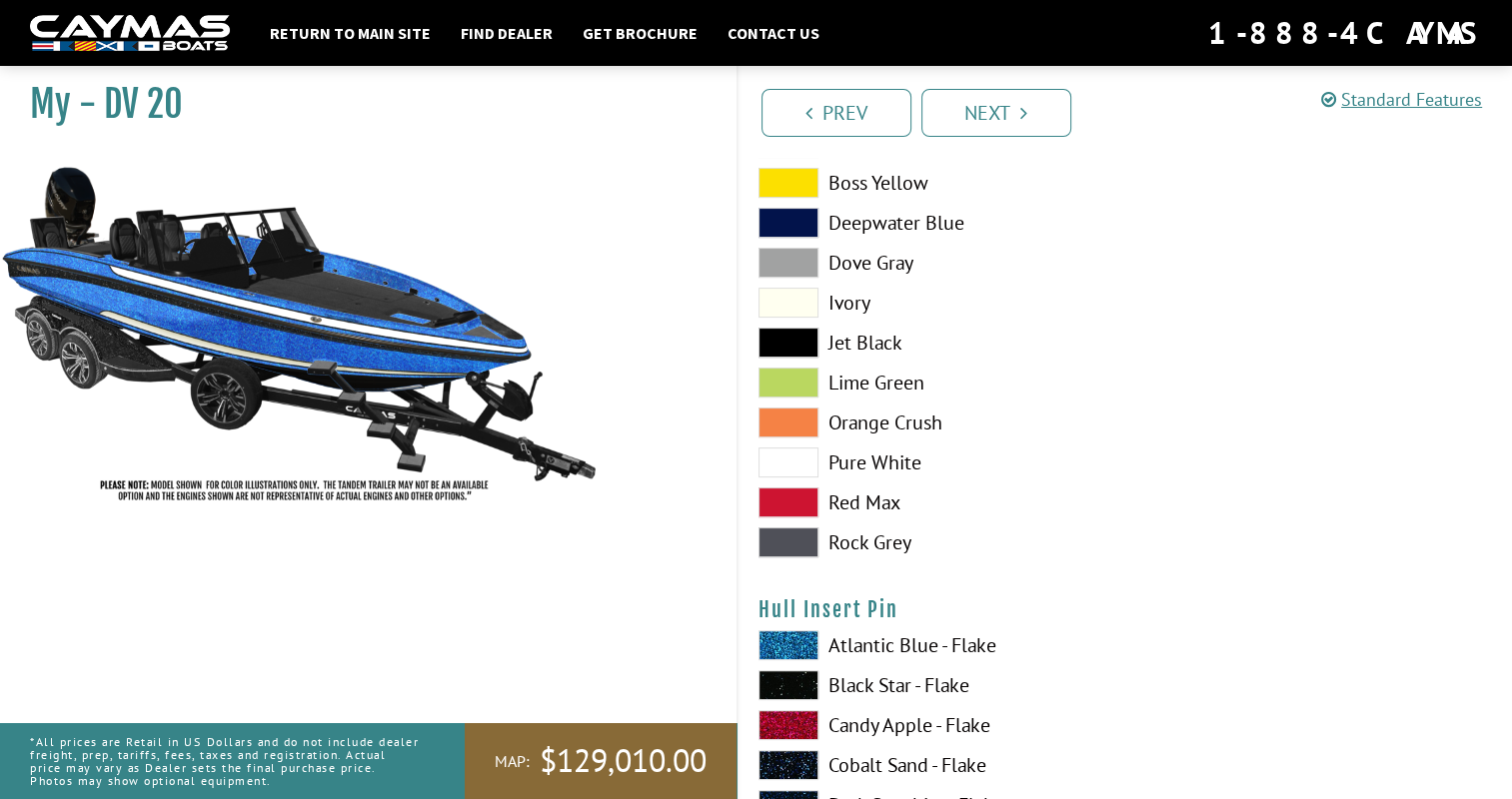 click on "Pure White" at bounding box center [931, 462] 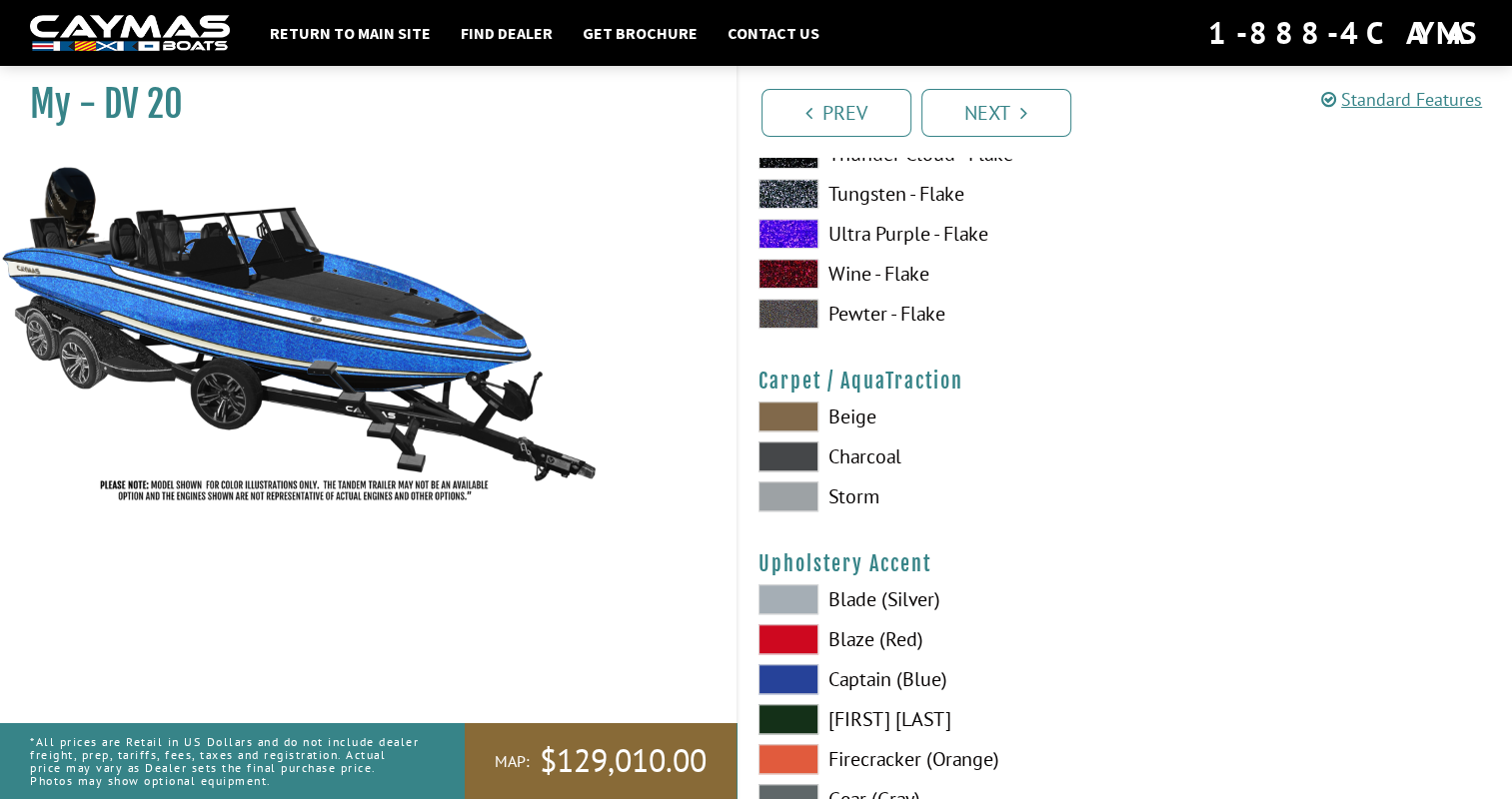 scroll, scrollTop: 9089, scrollLeft: 0, axis: vertical 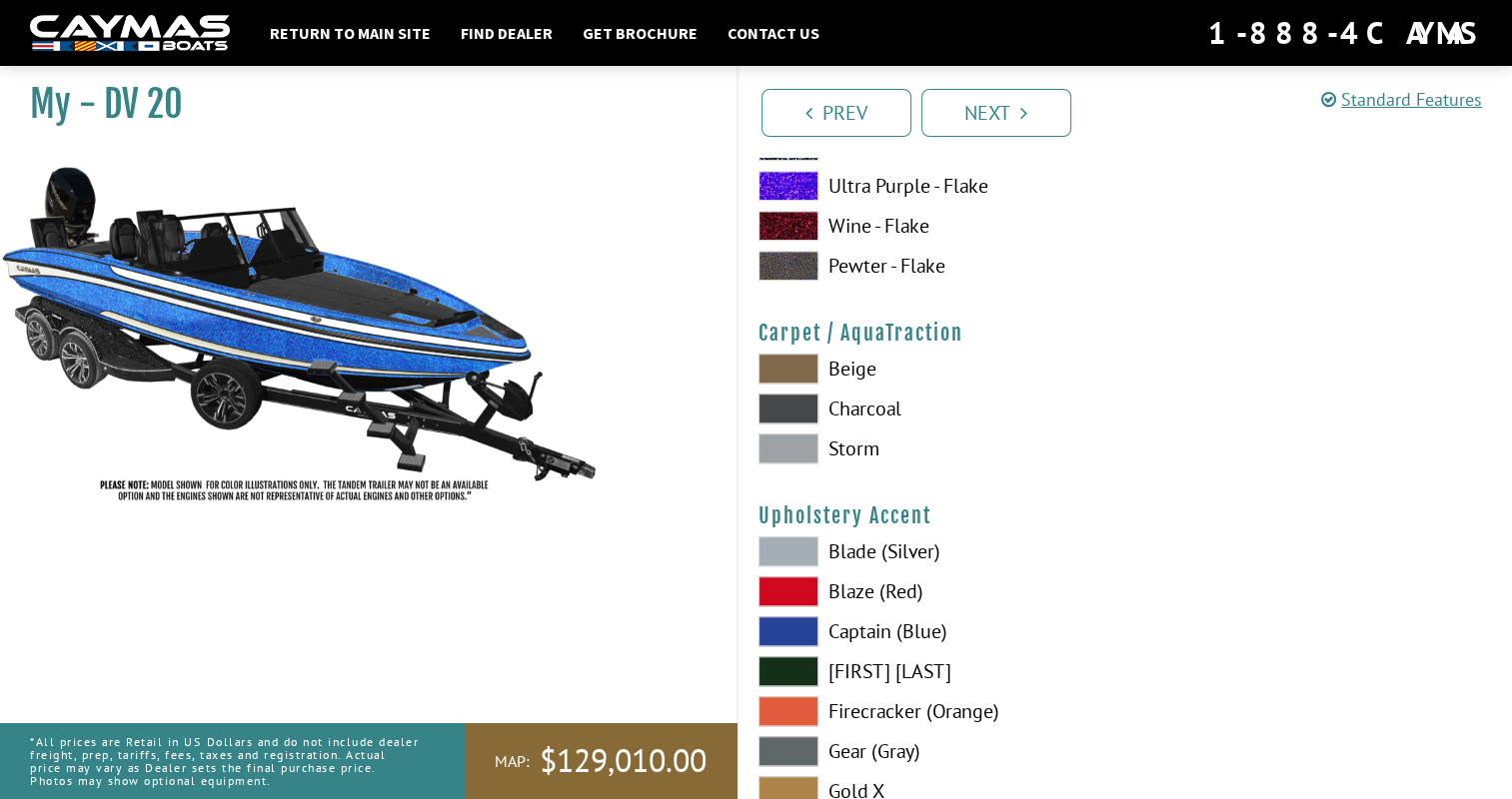 click on "Charcoal" at bounding box center (931, 408) 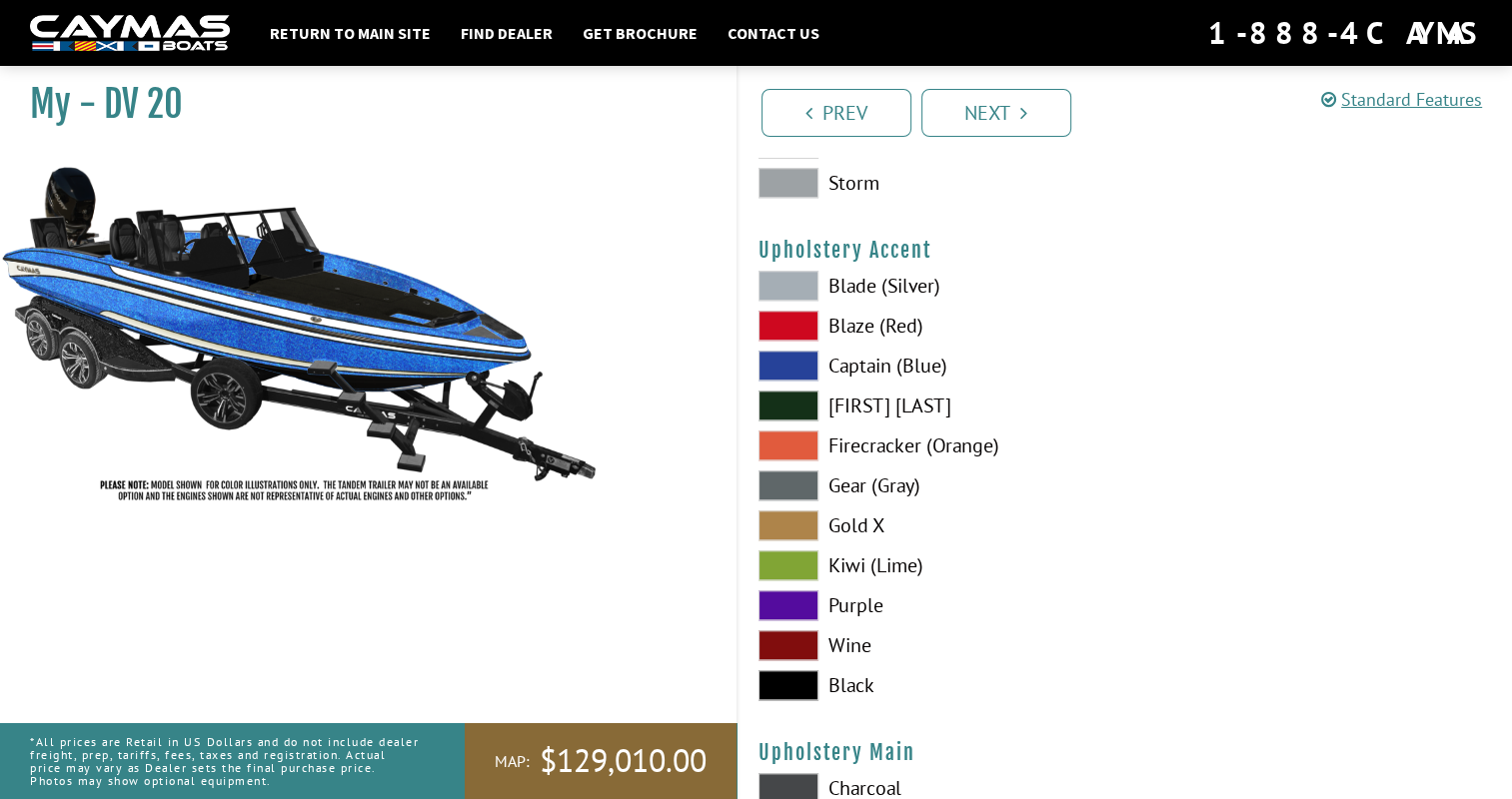 scroll, scrollTop: 9388, scrollLeft: 0, axis: vertical 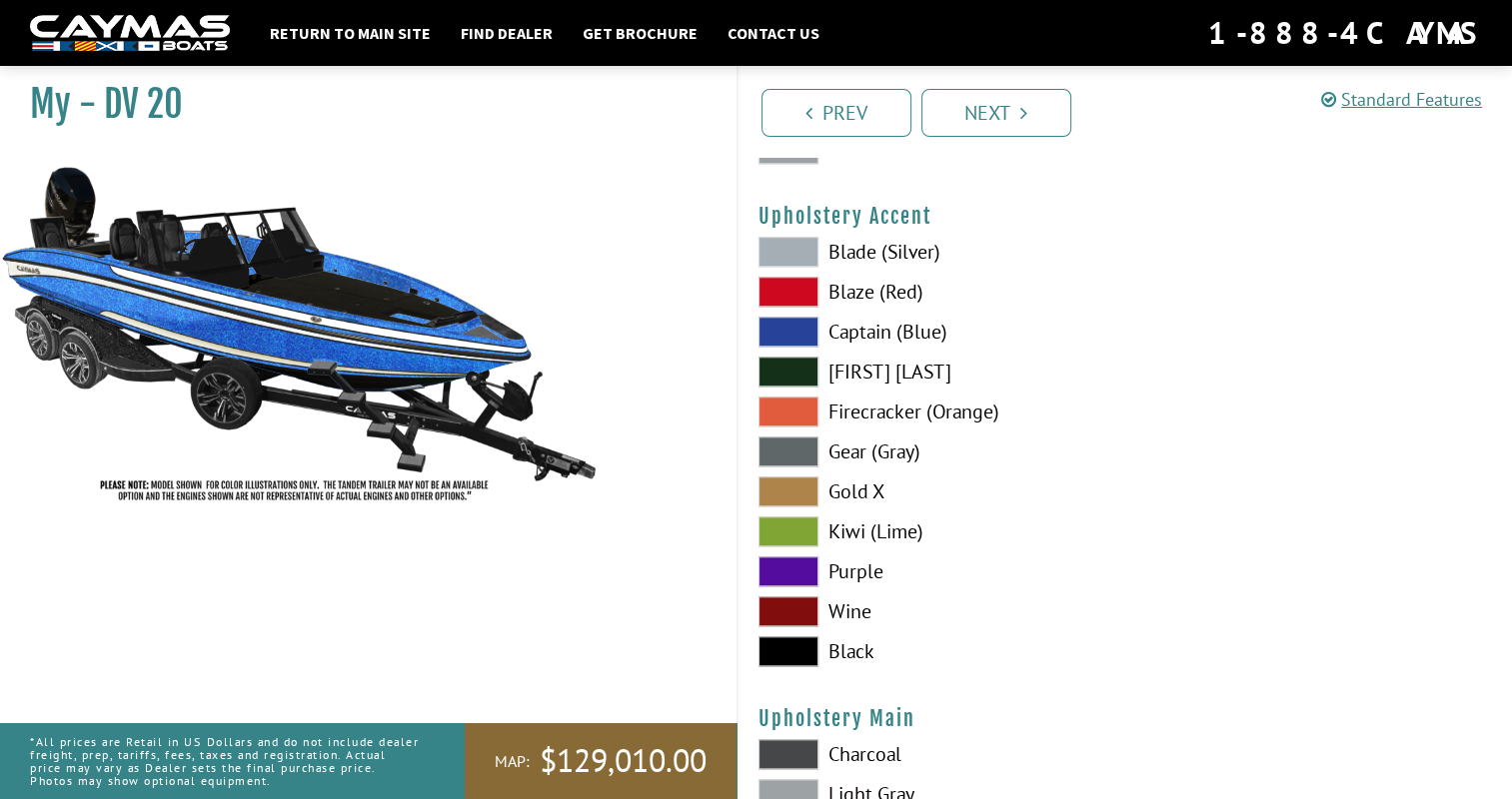 click on "Captain (Blue)" at bounding box center [931, 332] 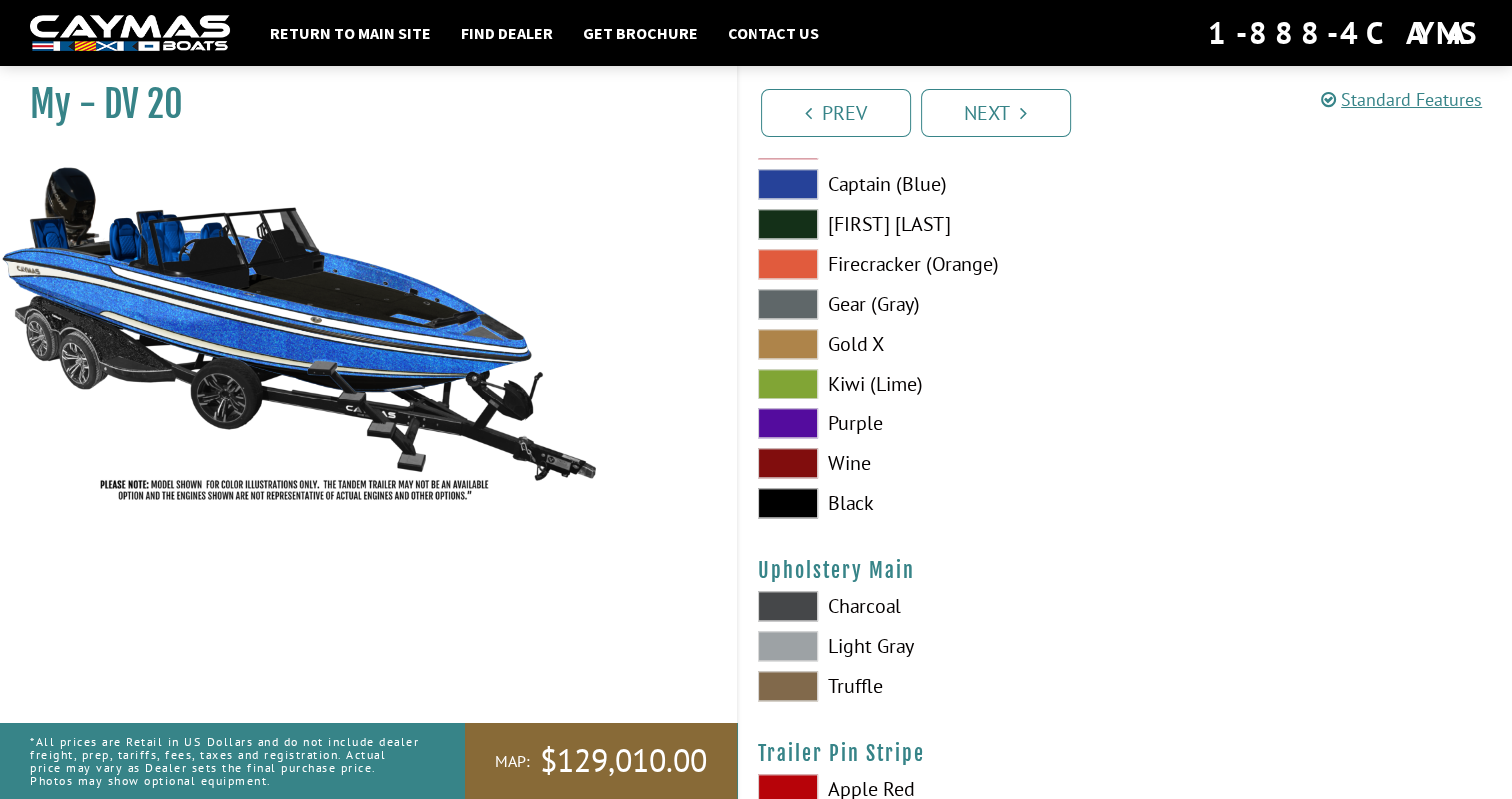 scroll, scrollTop: 9688, scrollLeft: 0, axis: vertical 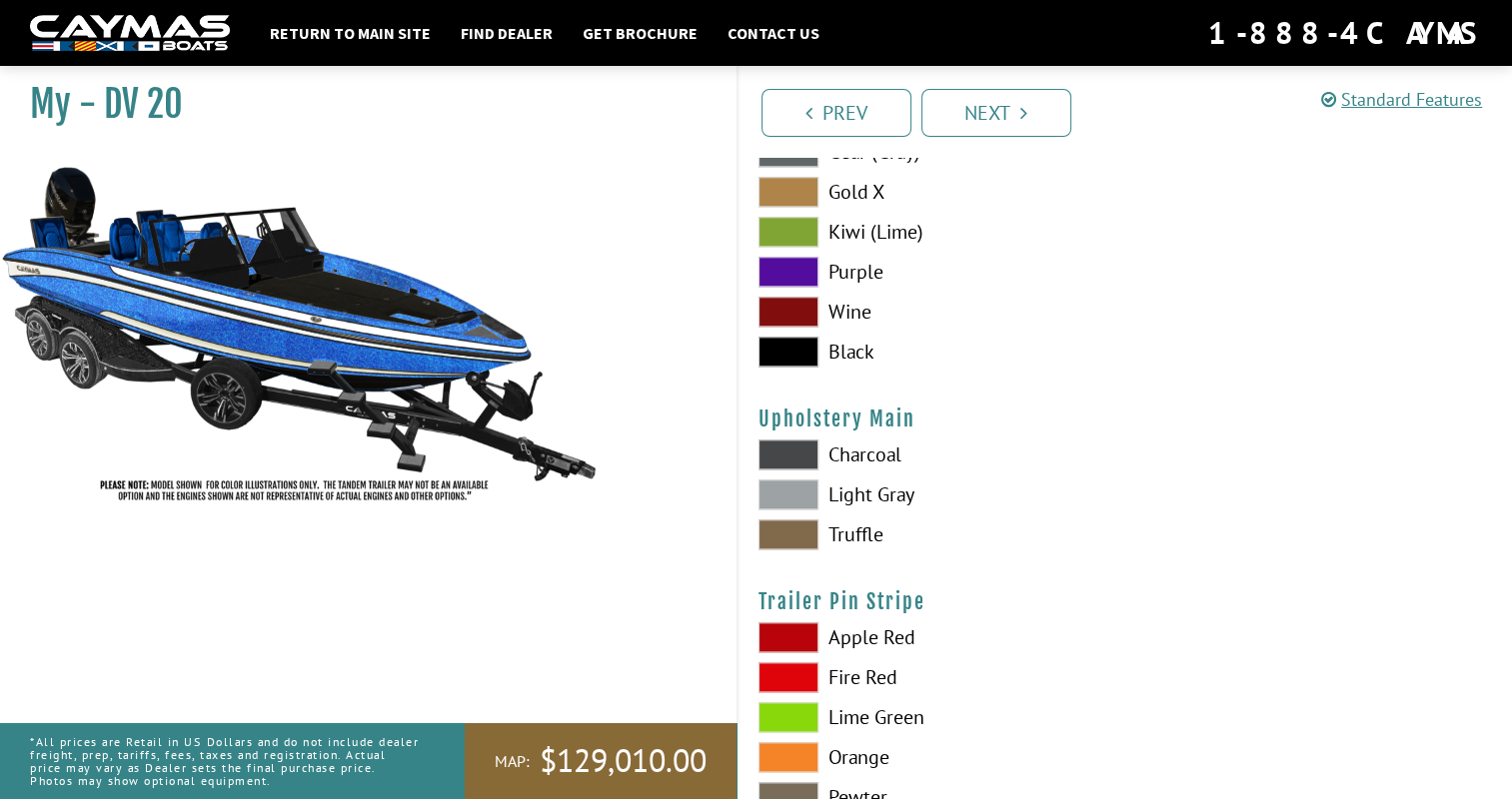 click on "Charcoal" at bounding box center (931, 454) 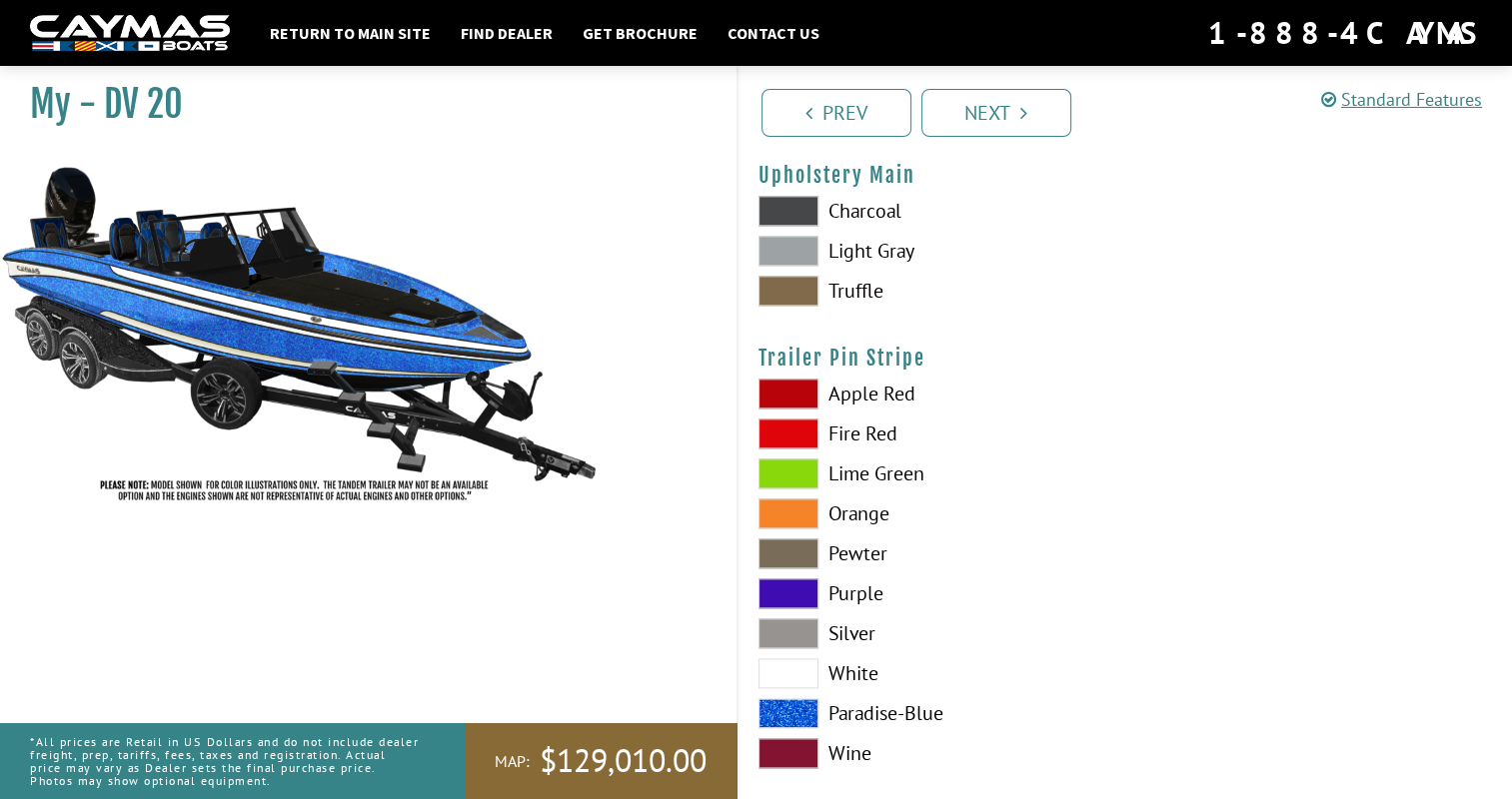 scroll, scrollTop: 9957, scrollLeft: 0, axis: vertical 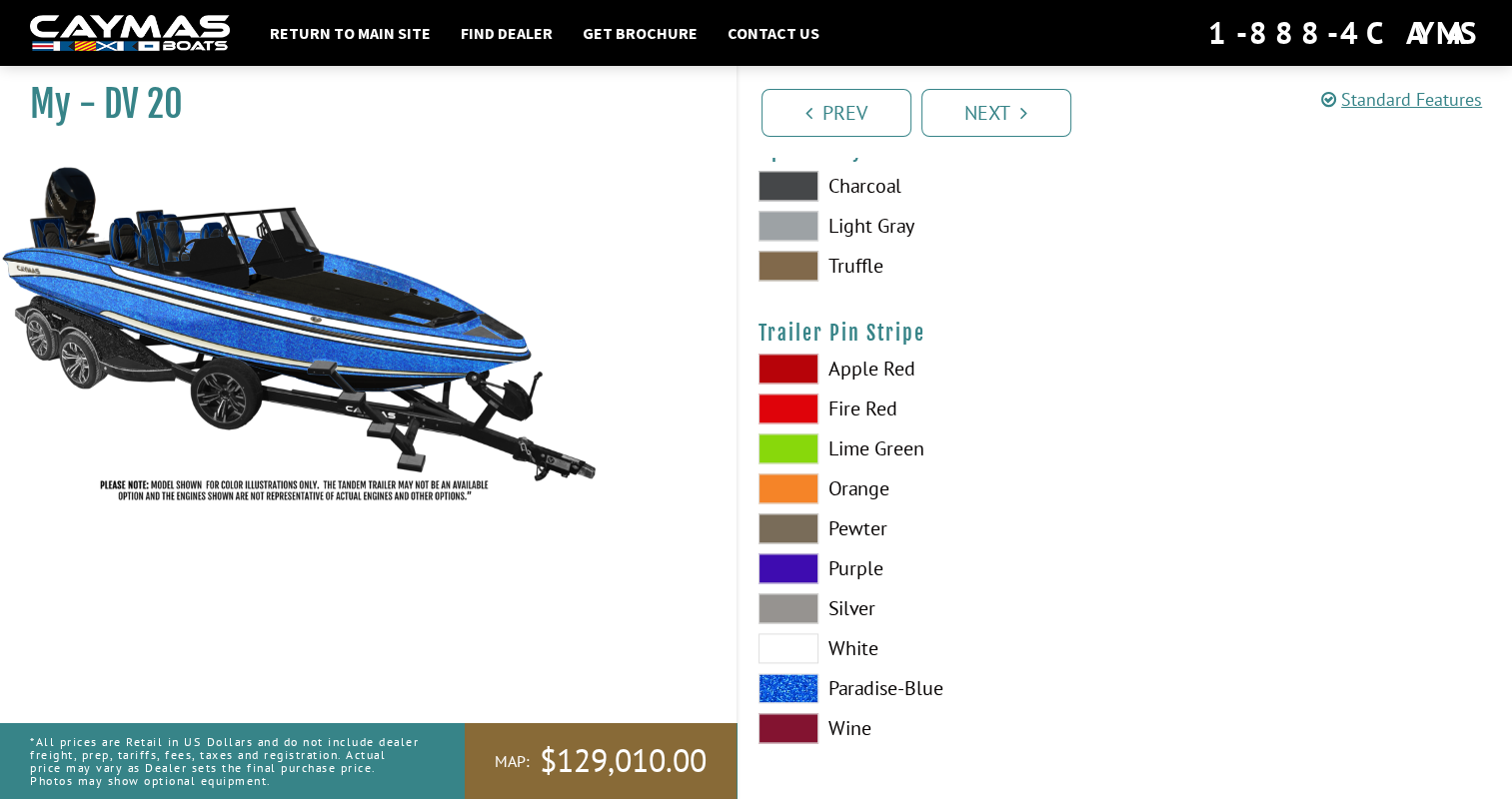 click on "Paradise-Blue" at bounding box center [931, 688] 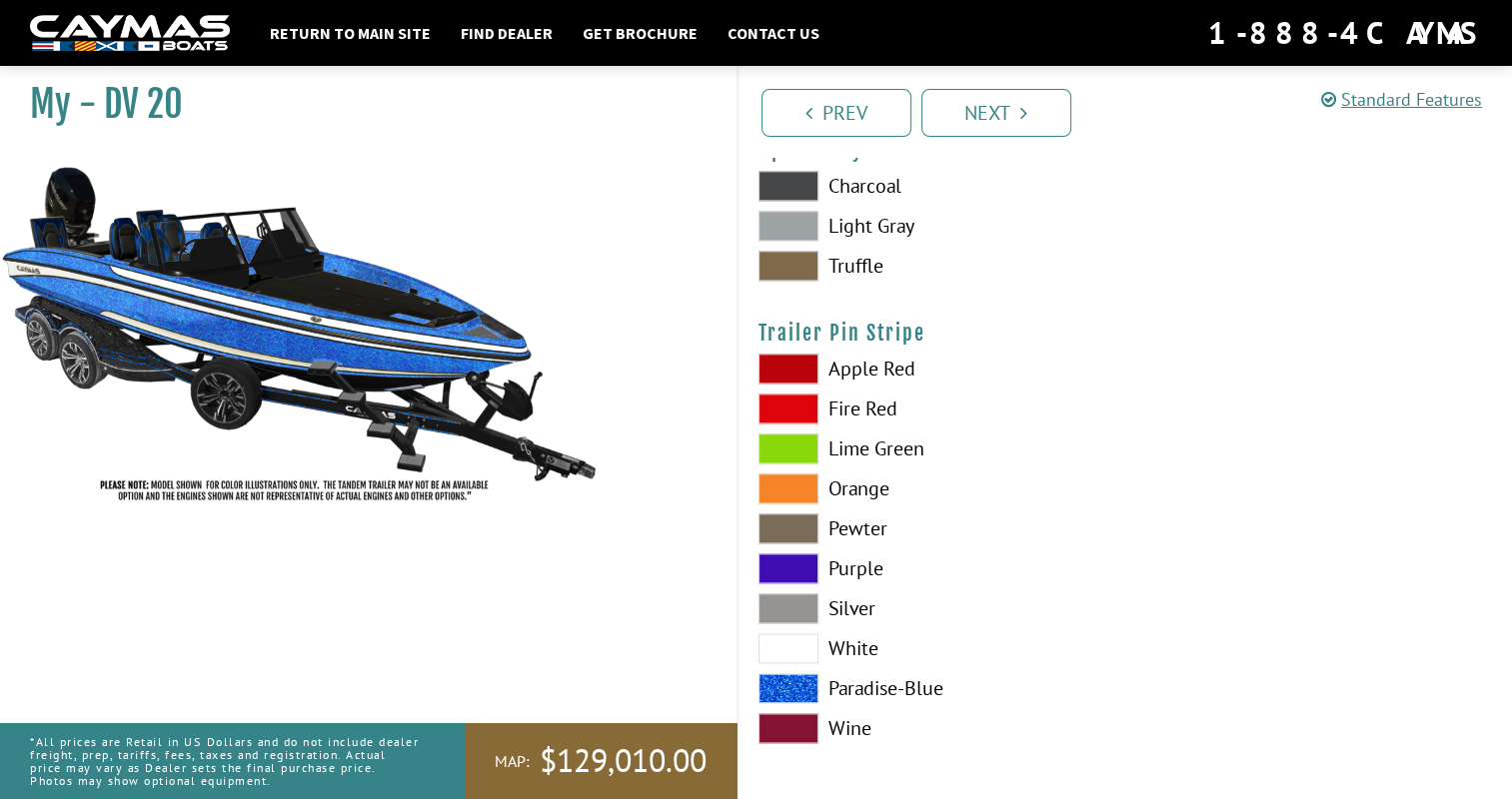 click on "White" at bounding box center [931, 648] 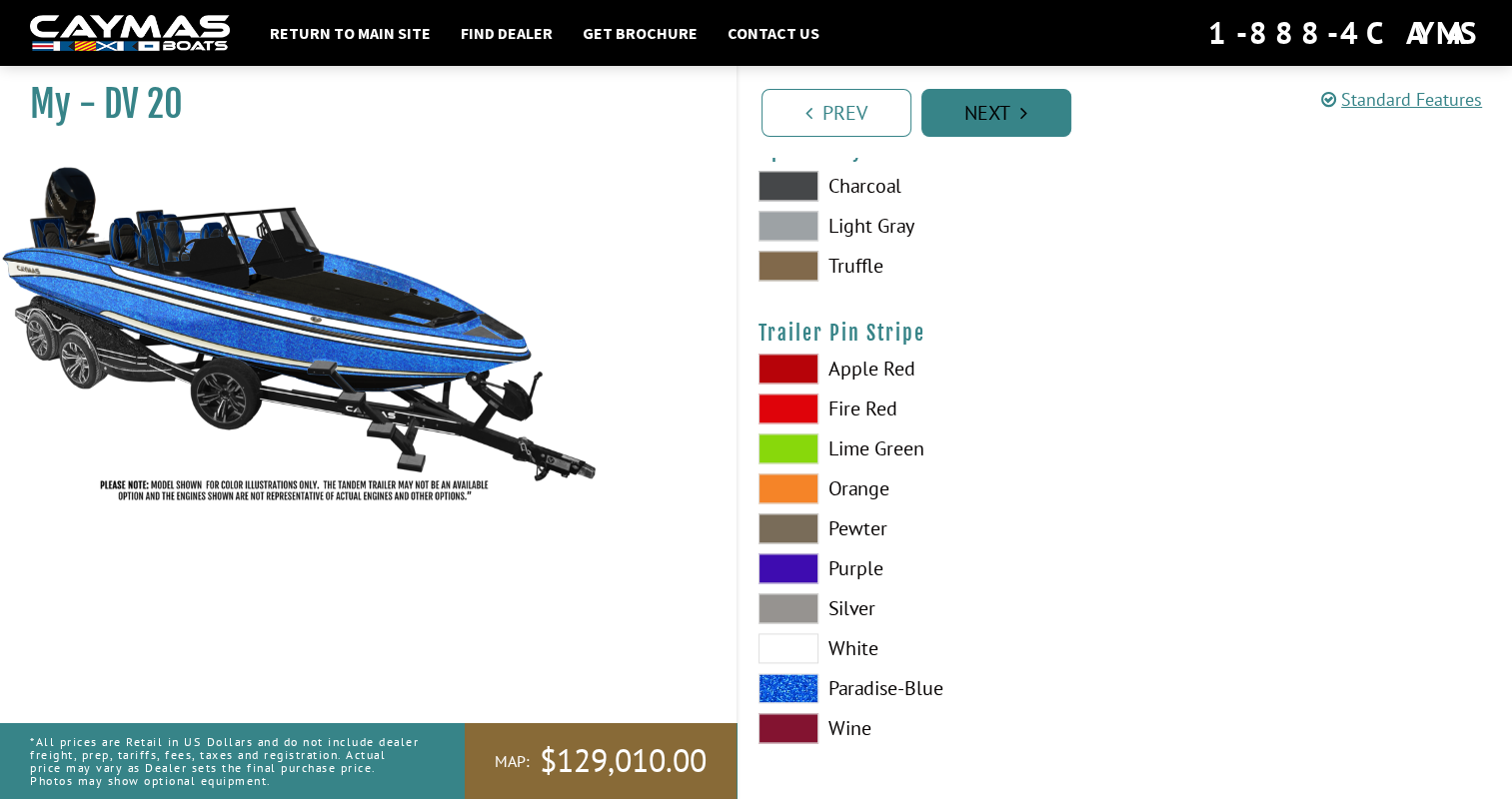 click on "Next" at bounding box center [996, 113] 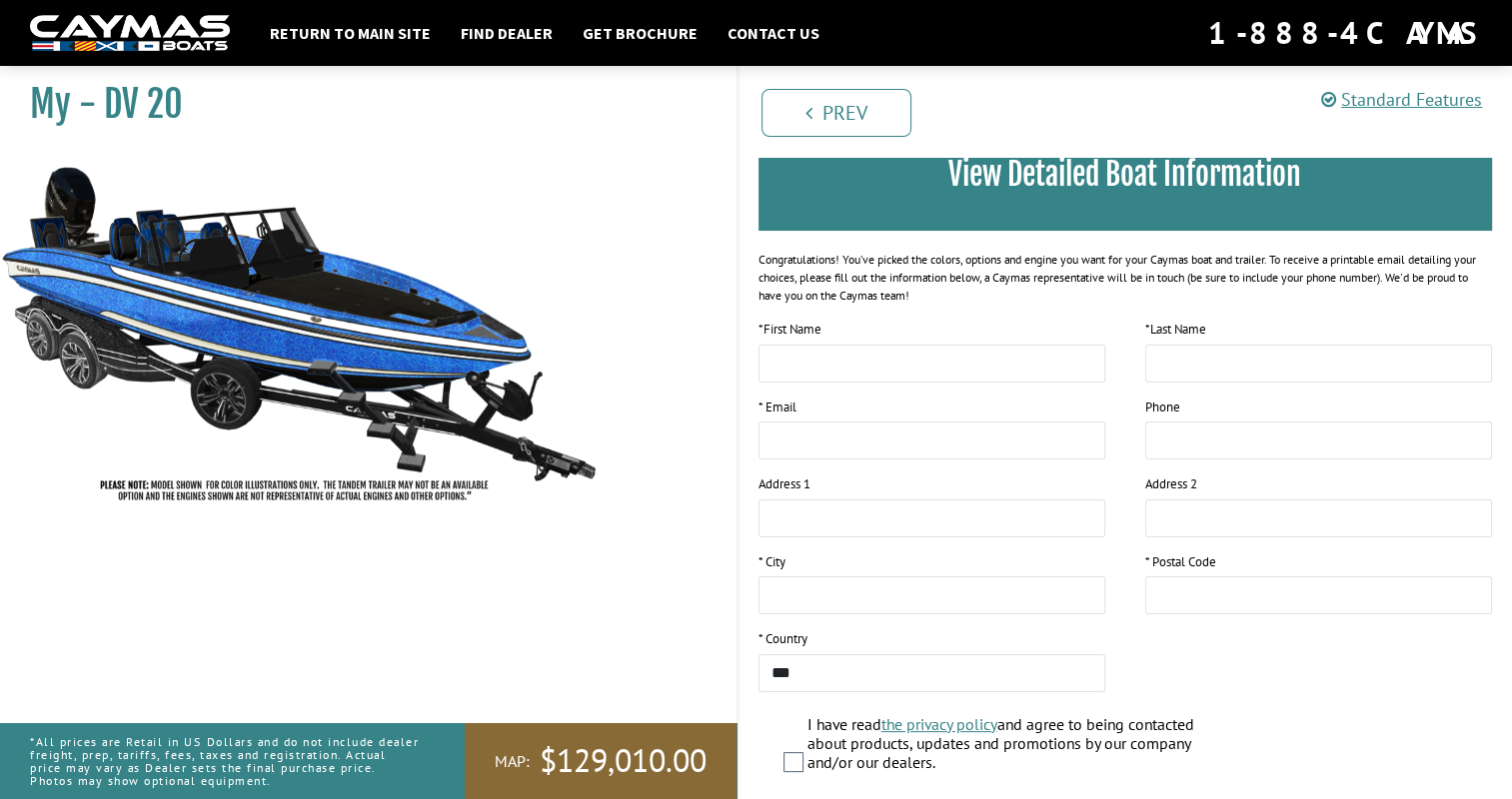 scroll, scrollTop: 0, scrollLeft: 0, axis: both 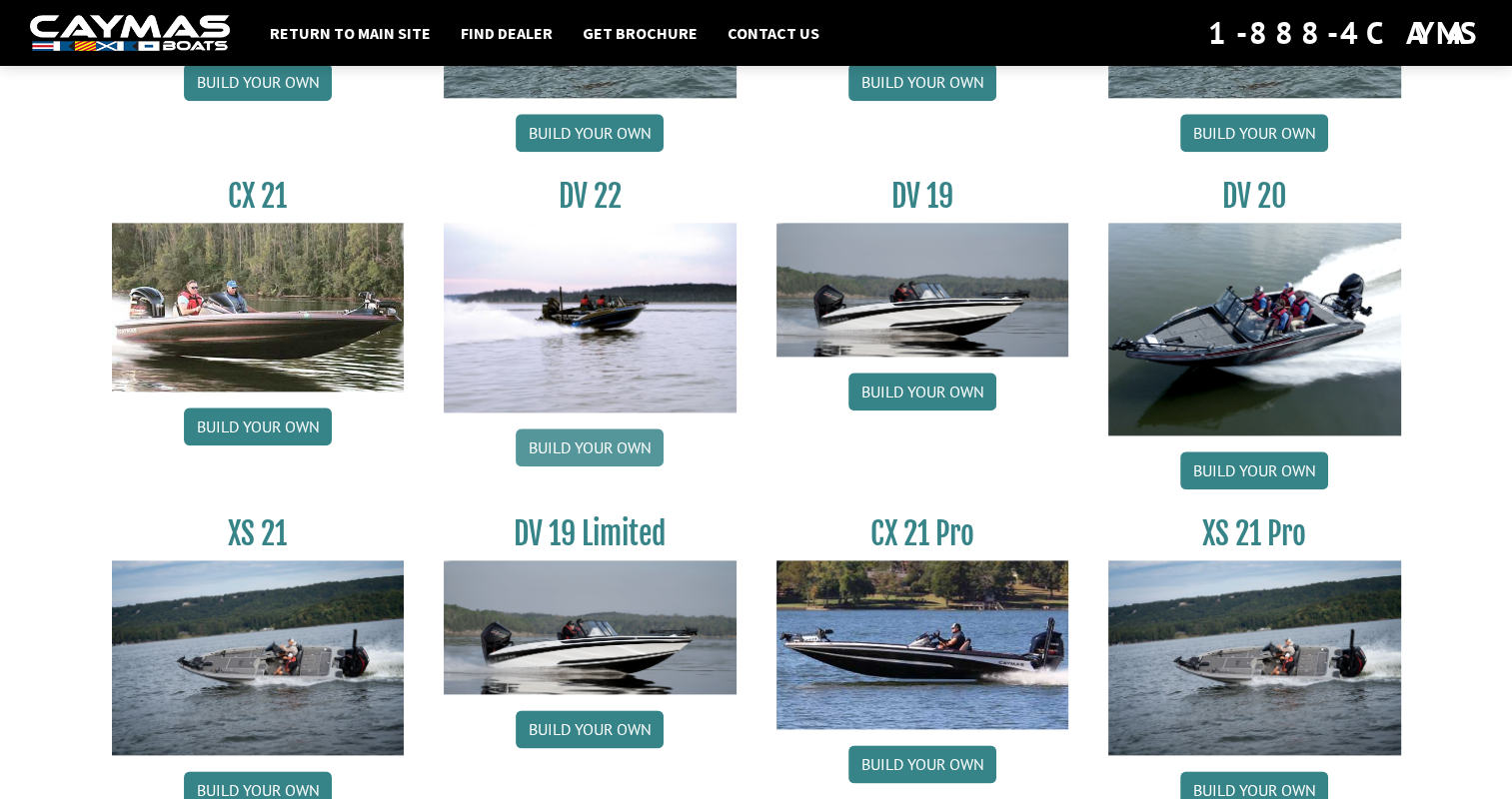click on "Build your own" at bounding box center [590, 447] 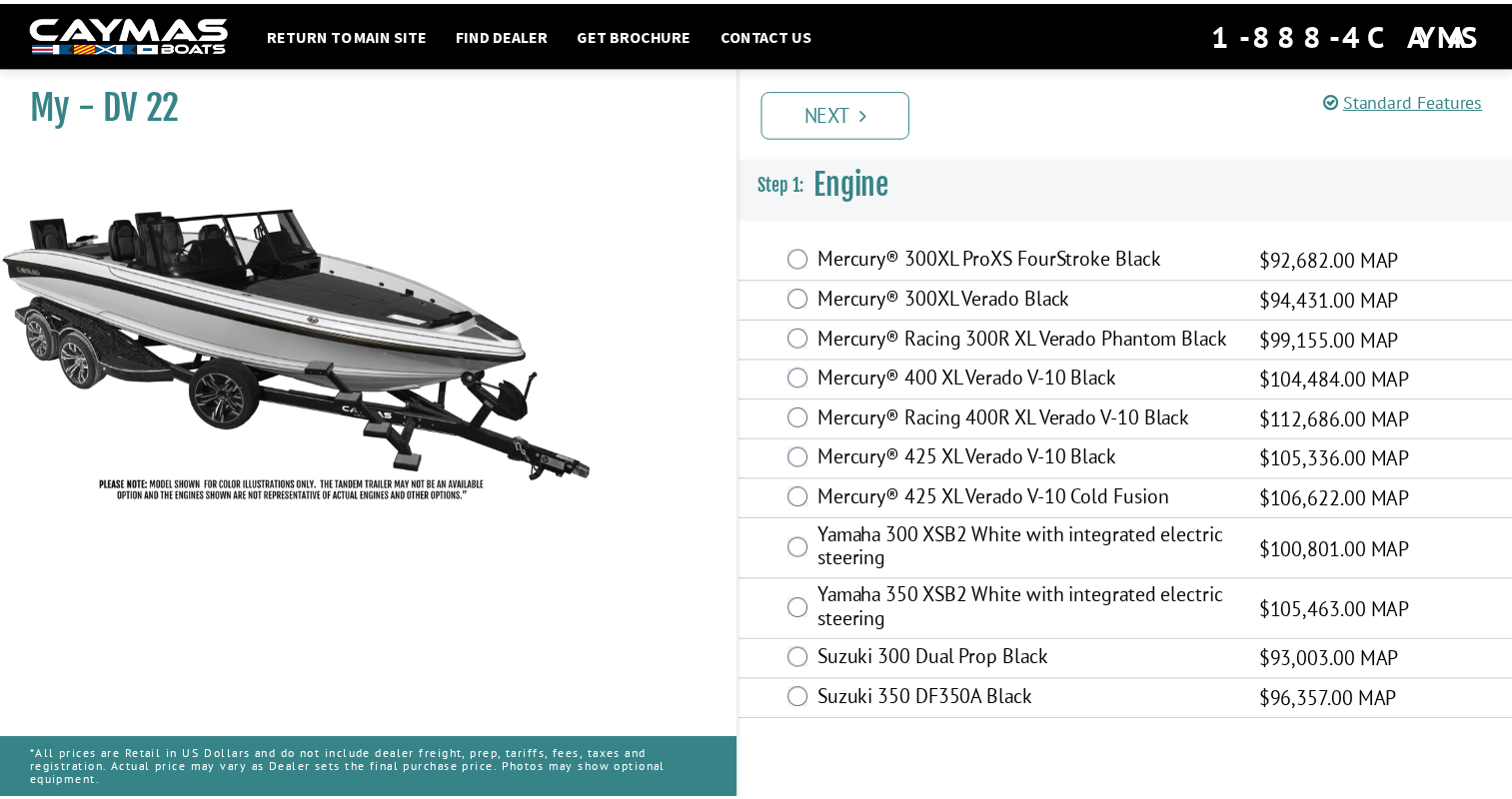 scroll, scrollTop: 0, scrollLeft: 0, axis: both 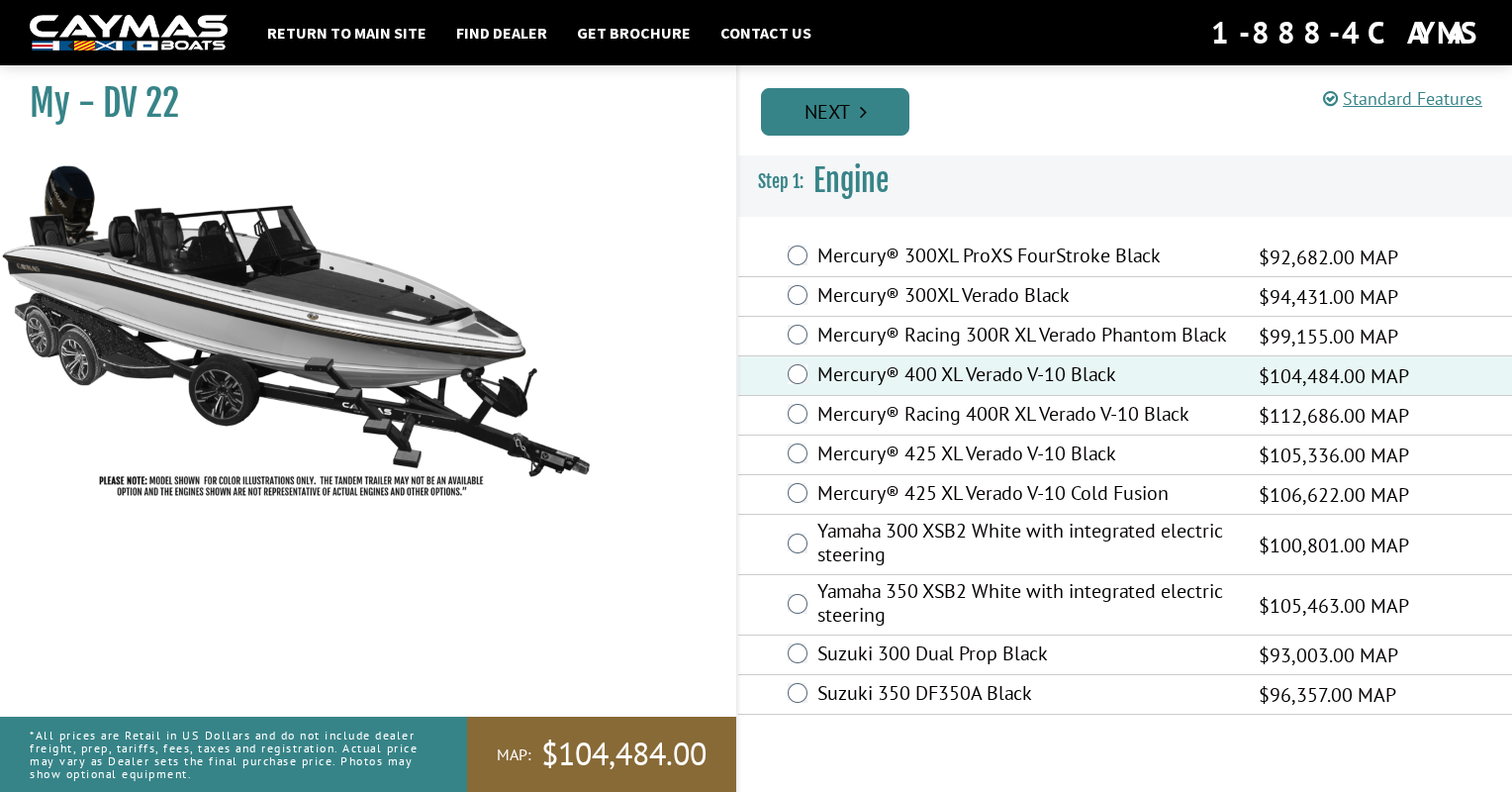 click on "Next" at bounding box center (835, 112) 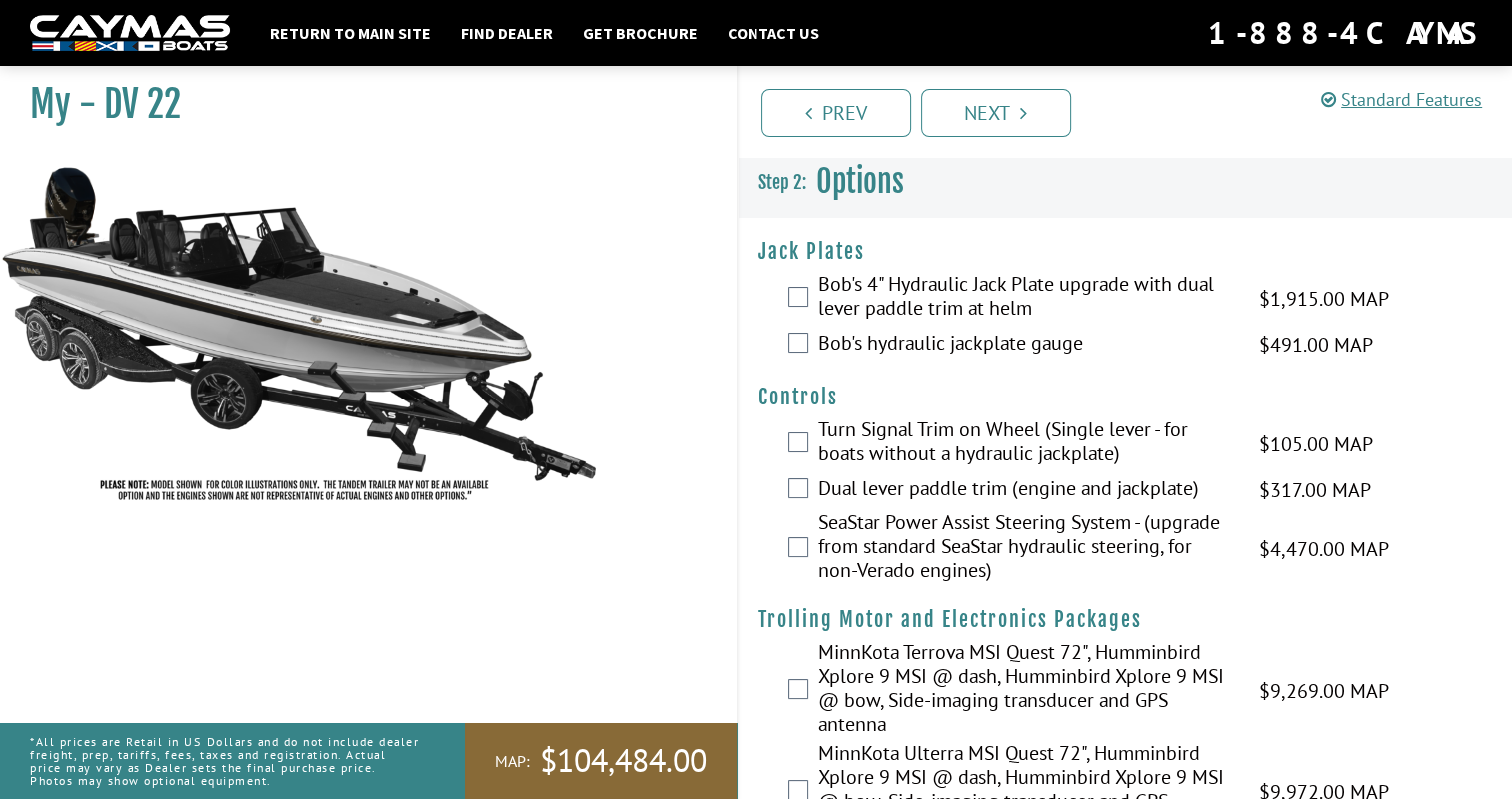 click on "Bob's 4" Hydraulic Jack Plate upgrade with dual lever paddle trim at helm
$[PRICE] MAP
$[PRICE] MSRP" at bounding box center (1125, 298) 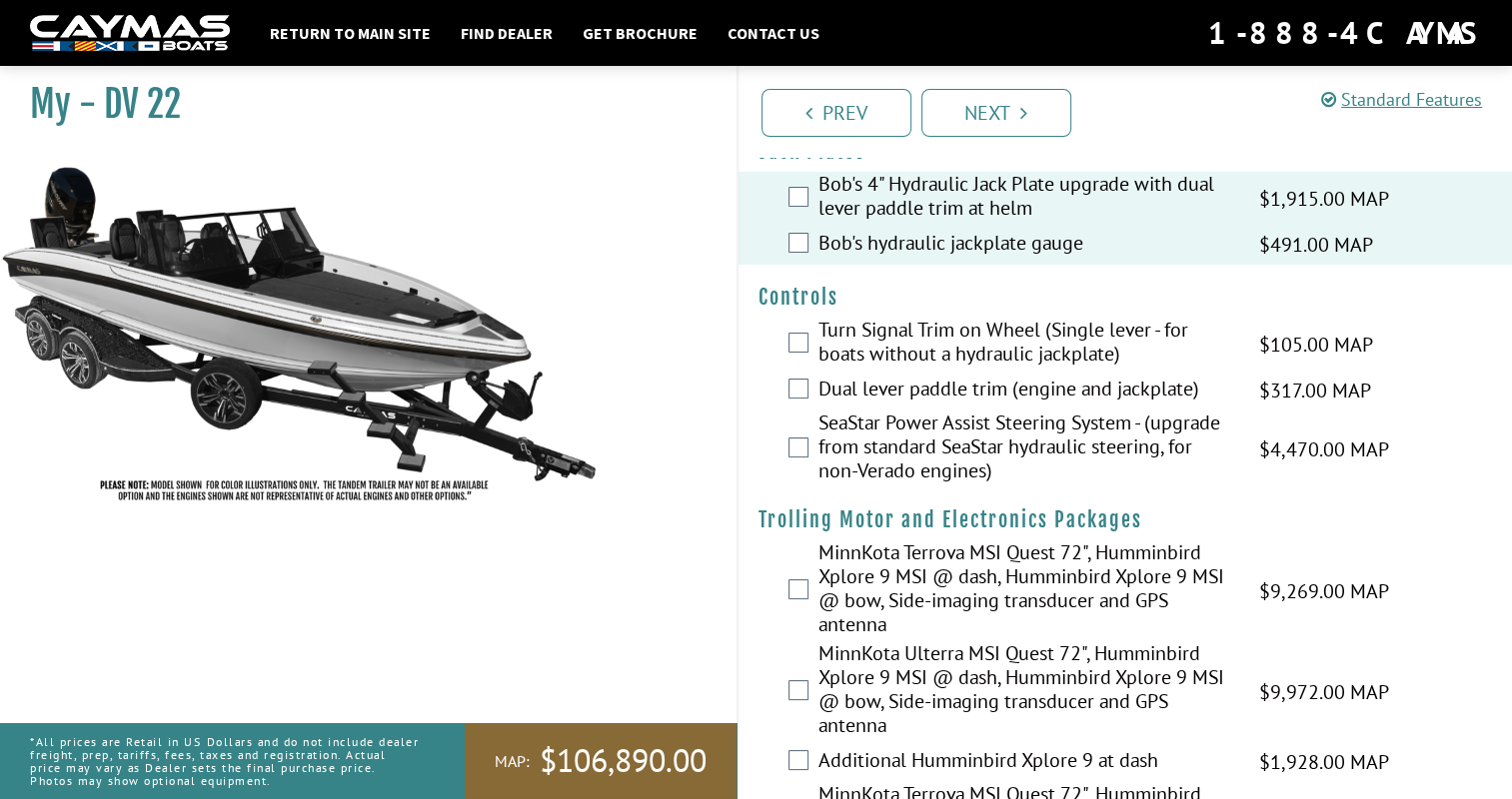 scroll, scrollTop: 200, scrollLeft: 0, axis: vertical 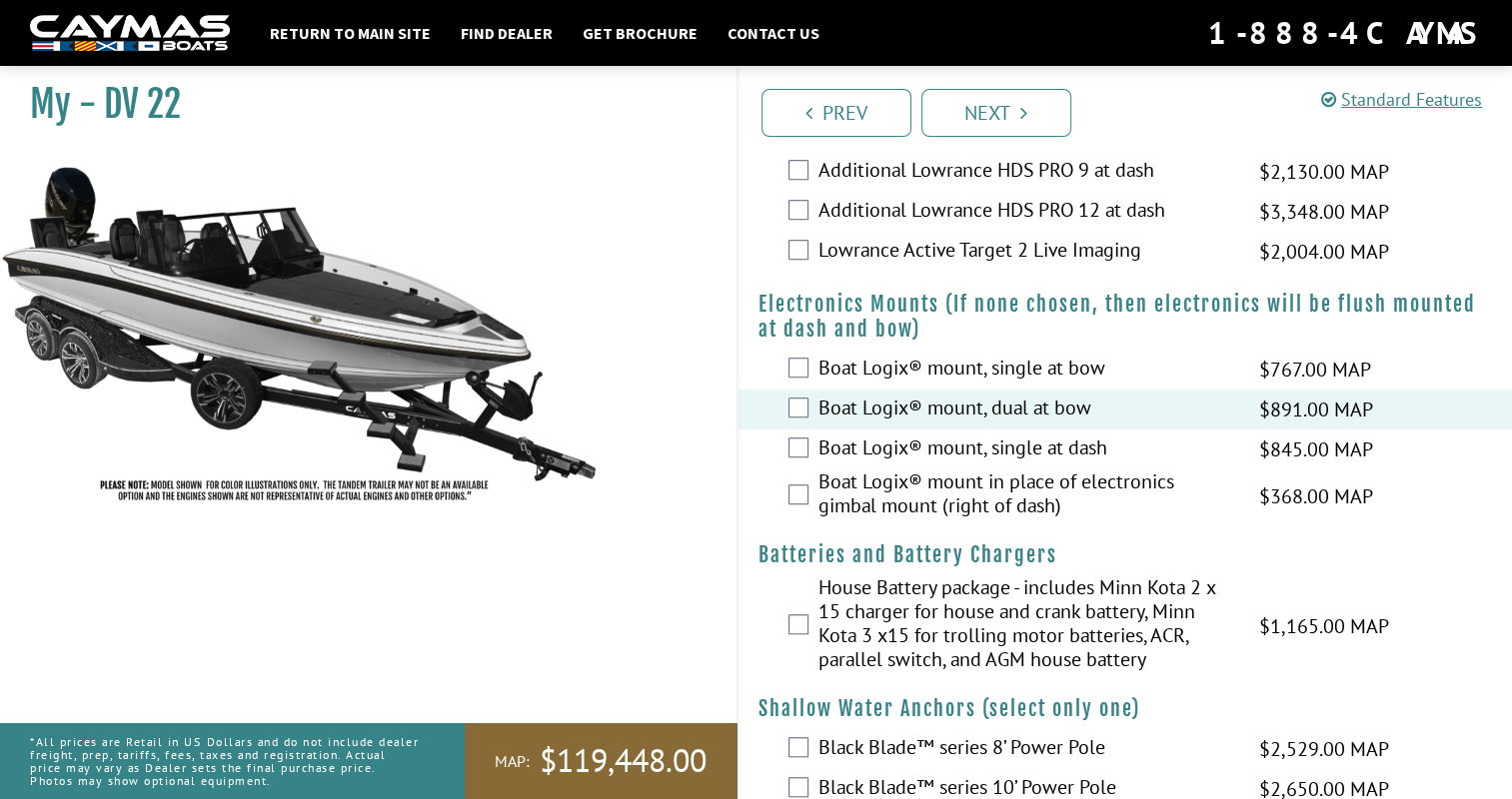 click on "Boat Logix® mount, single at dash
$[PRICE] MAP
$[PRICE] MSRP" at bounding box center [1125, 449] 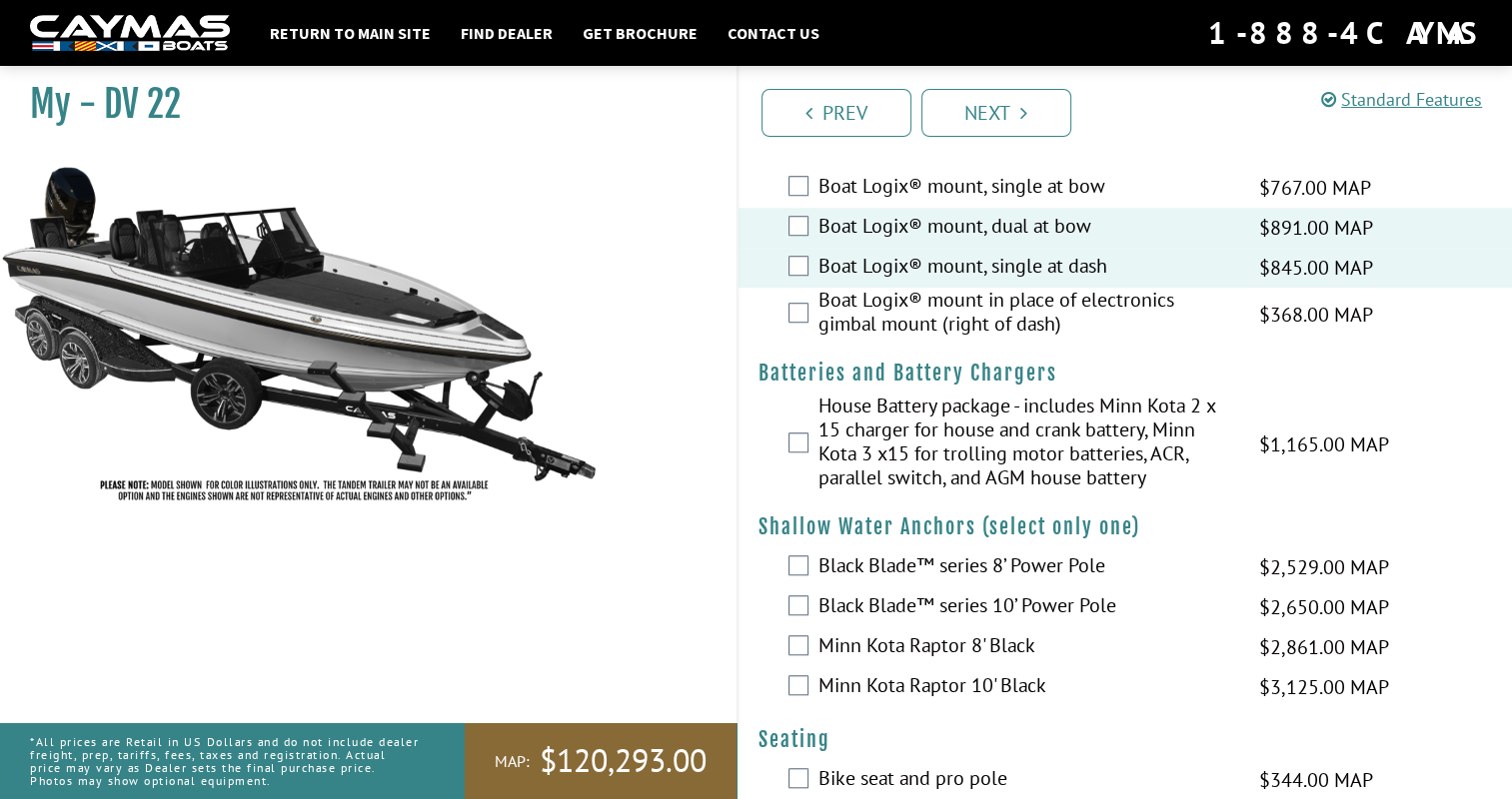 scroll, scrollTop: 1498, scrollLeft: 0, axis: vertical 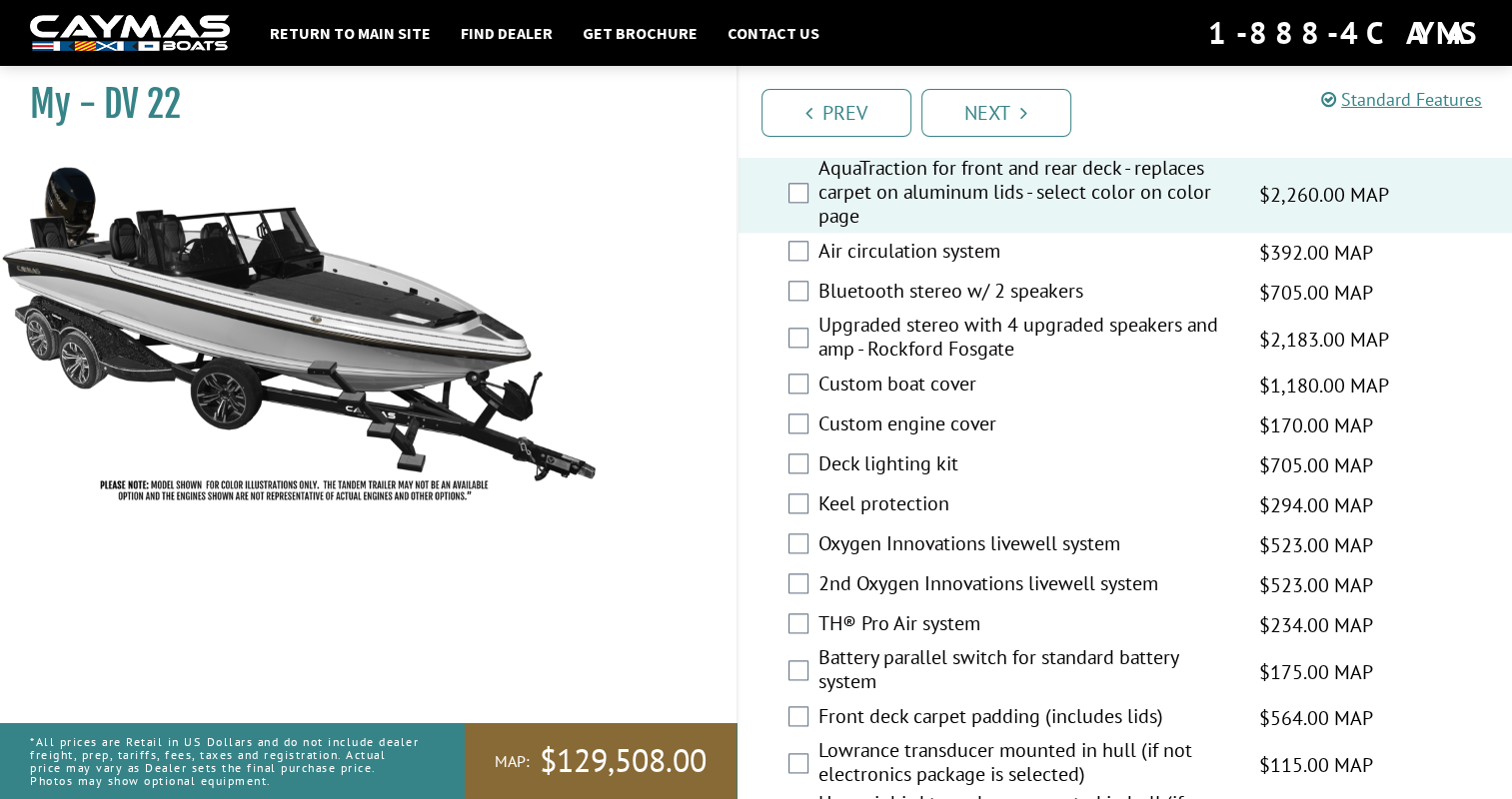click on "Air circulation system
$[PRICE] MAP
$[PRICE] MSRP" at bounding box center [1125, 253] 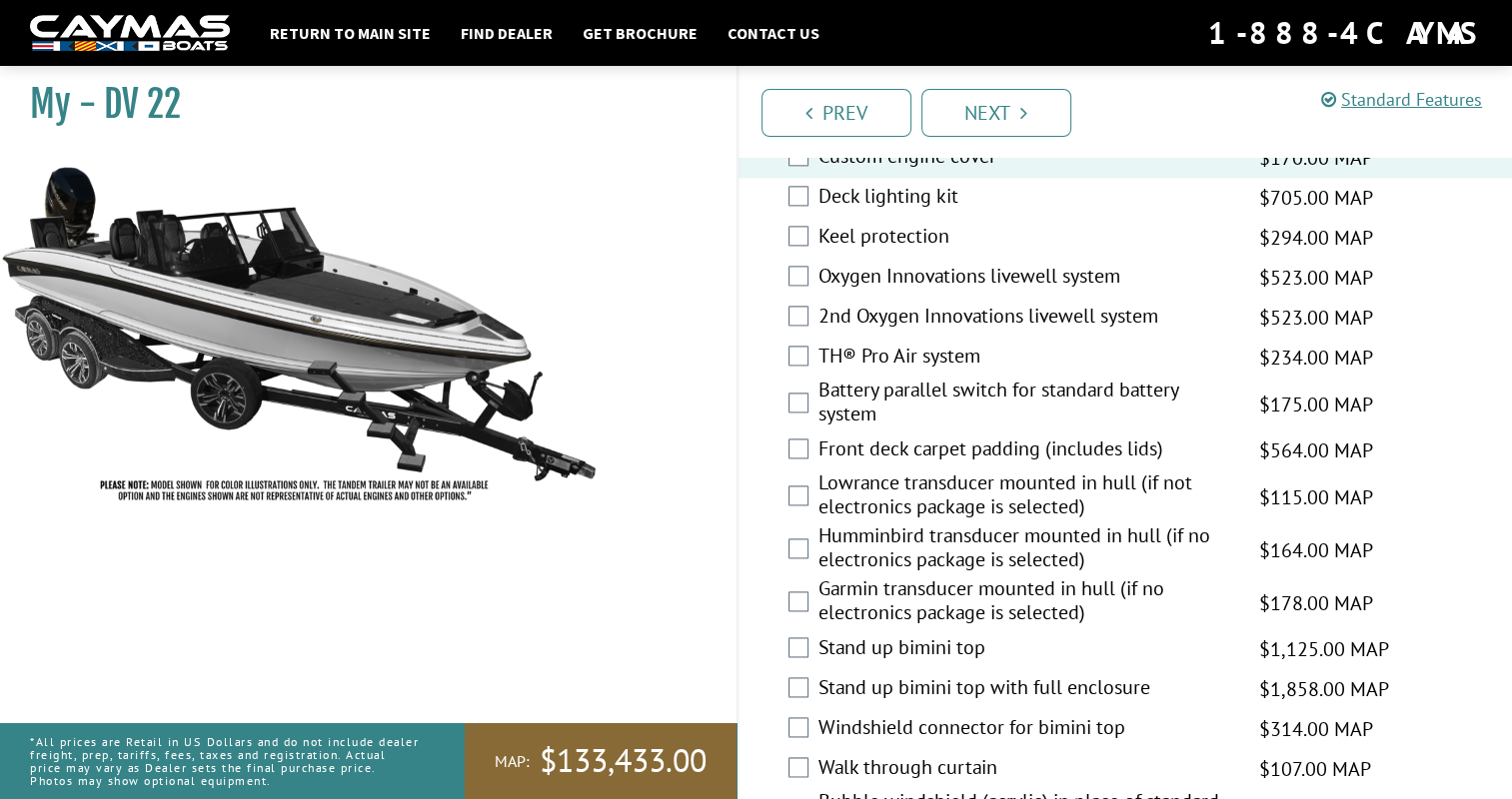 scroll, scrollTop: 2597, scrollLeft: 0, axis: vertical 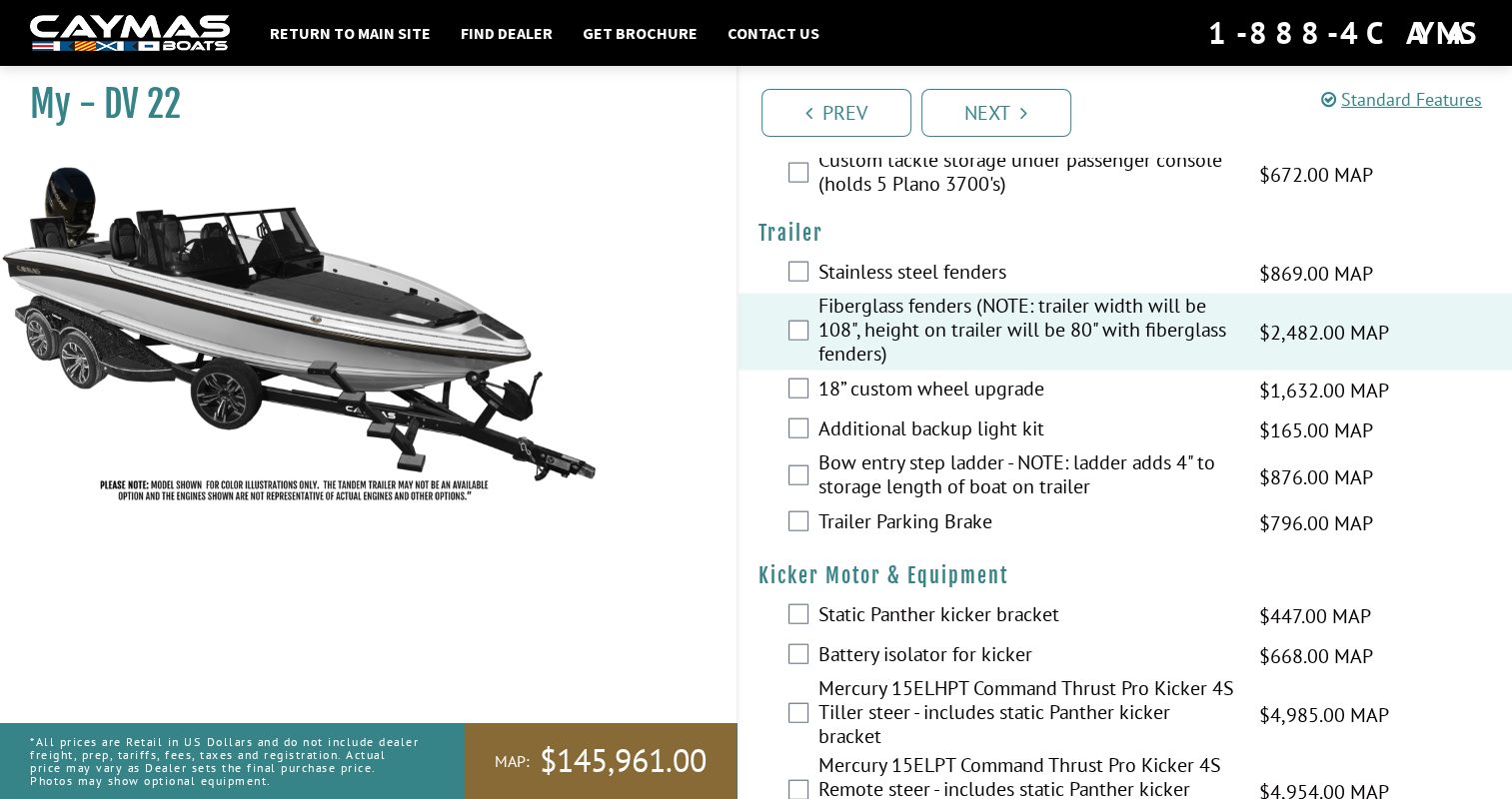click on "18” custom wheel upgrade
$[PRICE] MAP
$[PRICE] MSRP" at bounding box center (1125, 391) 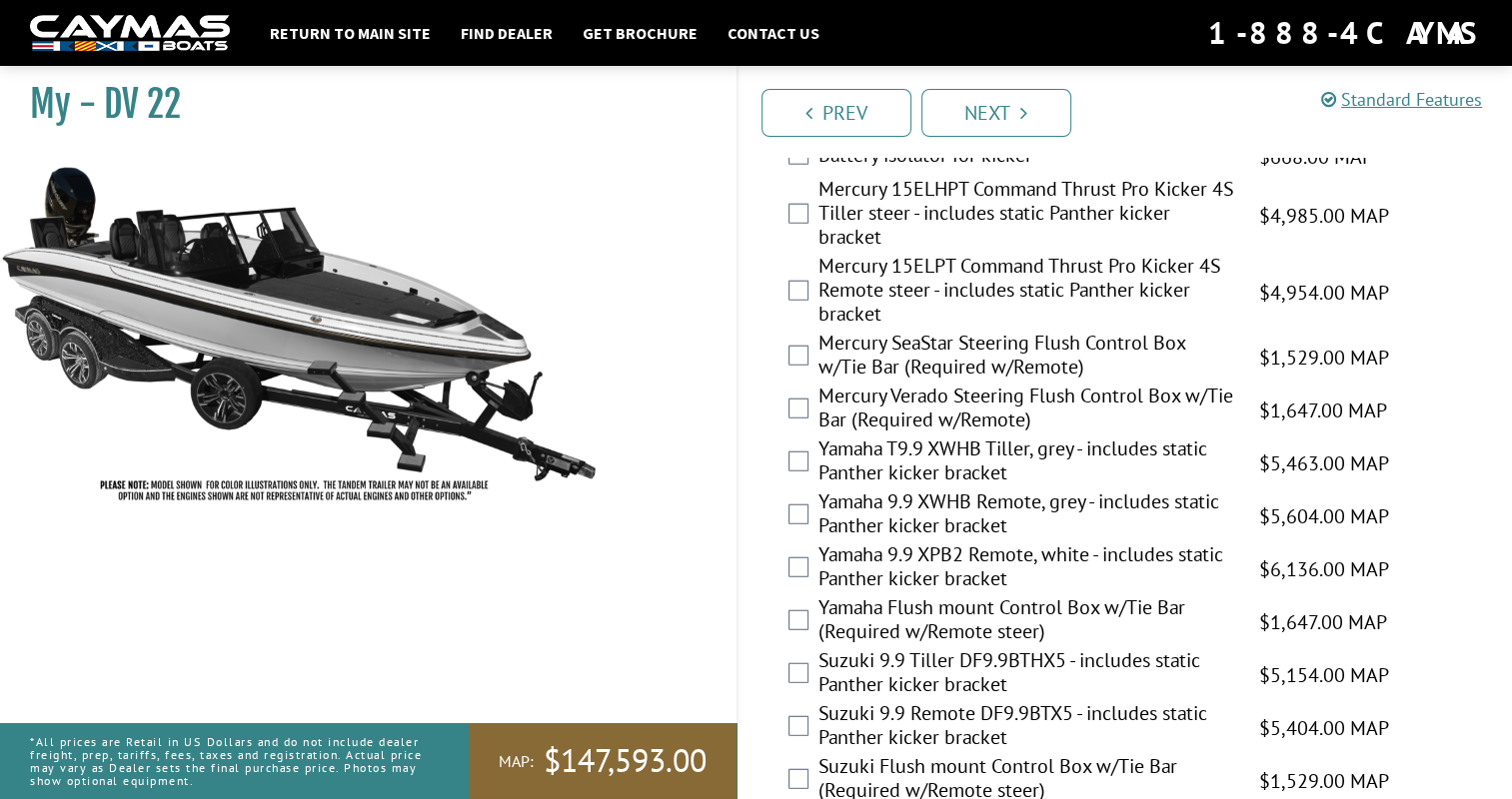 scroll, scrollTop: 5094, scrollLeft: 0, axis: vertical 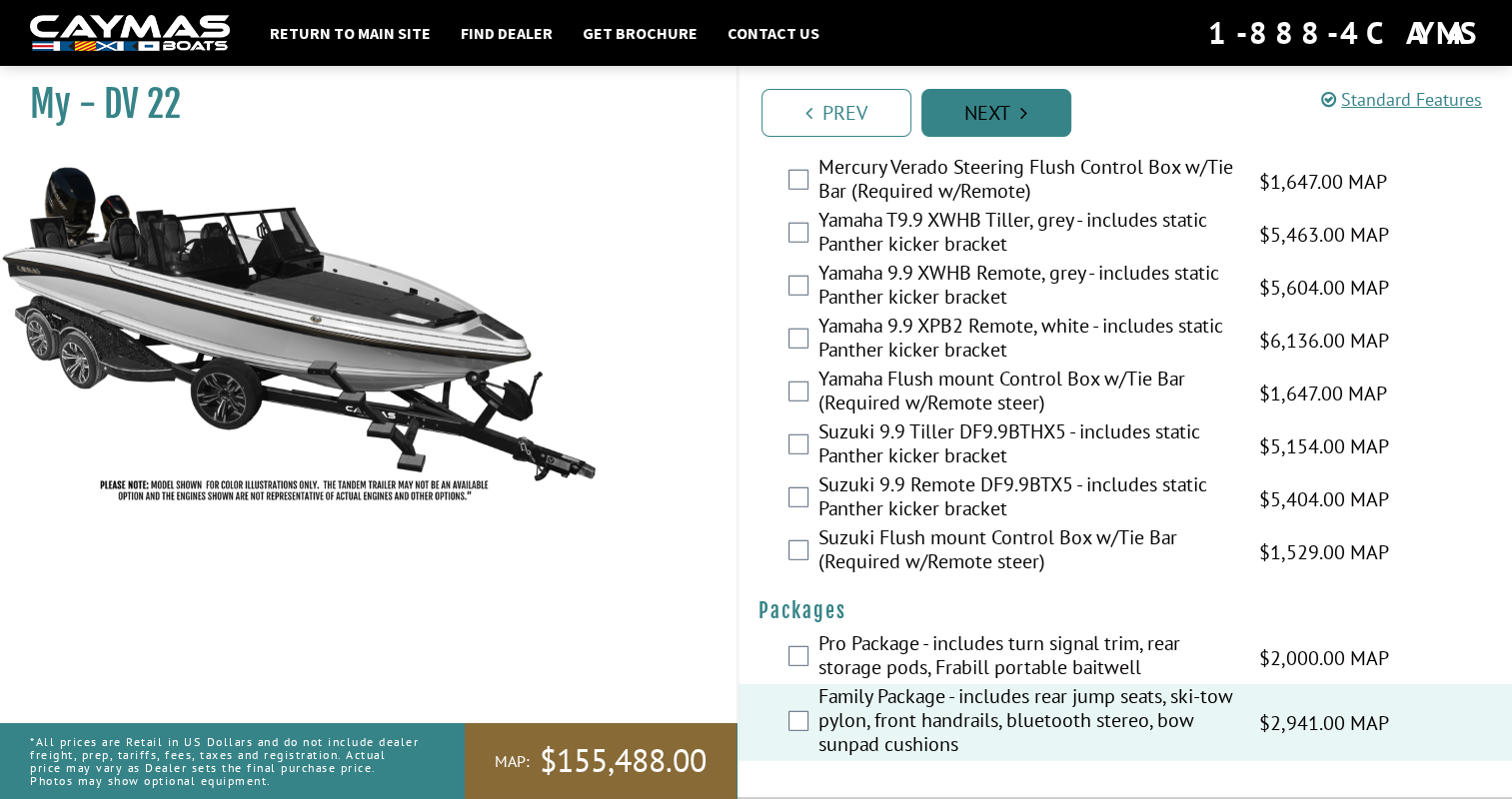 click on "Next" at bounding box center (996, 113) 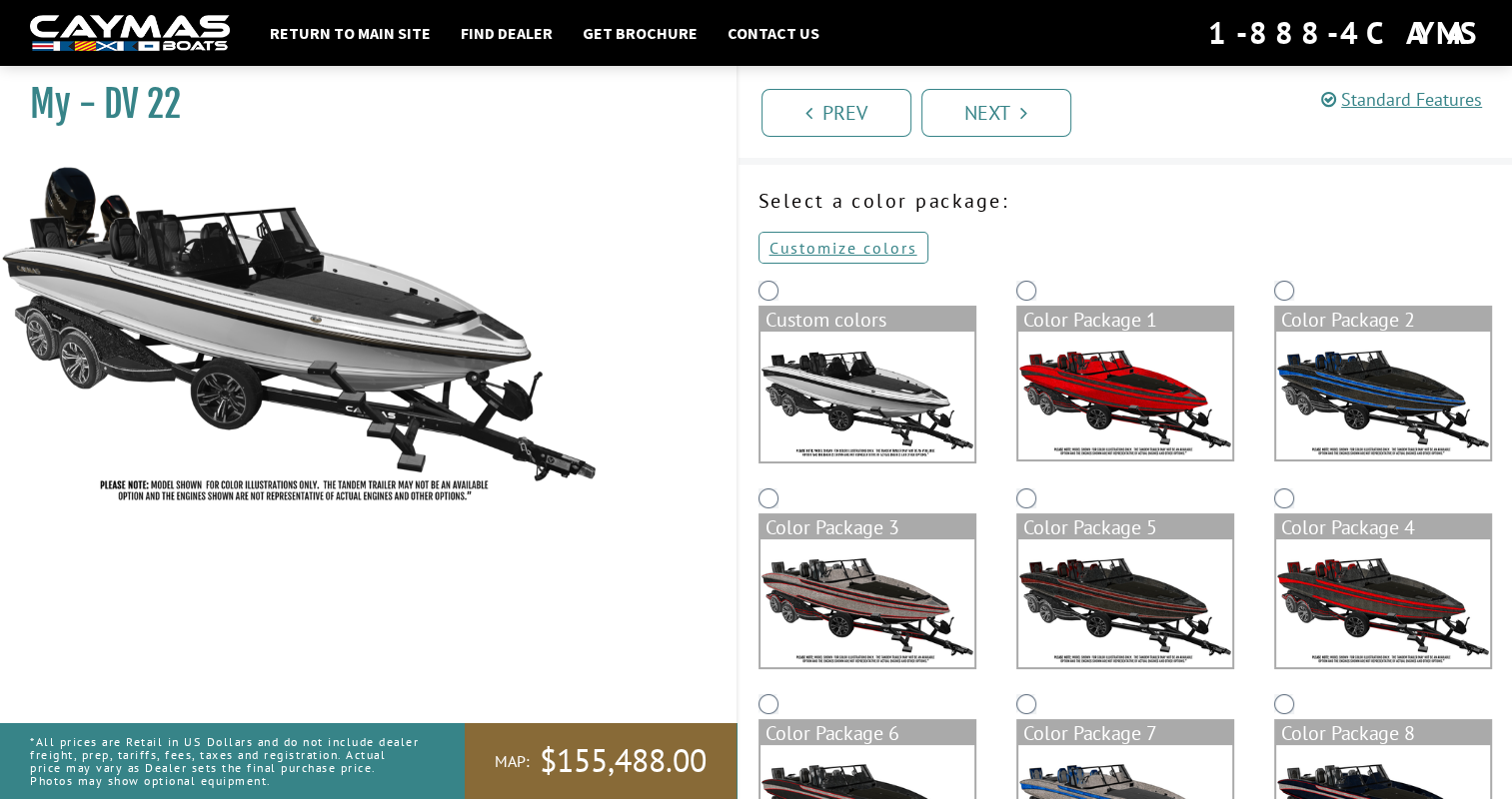 scroll, scrollTop: 0, scrollLeft: 0, axis: both 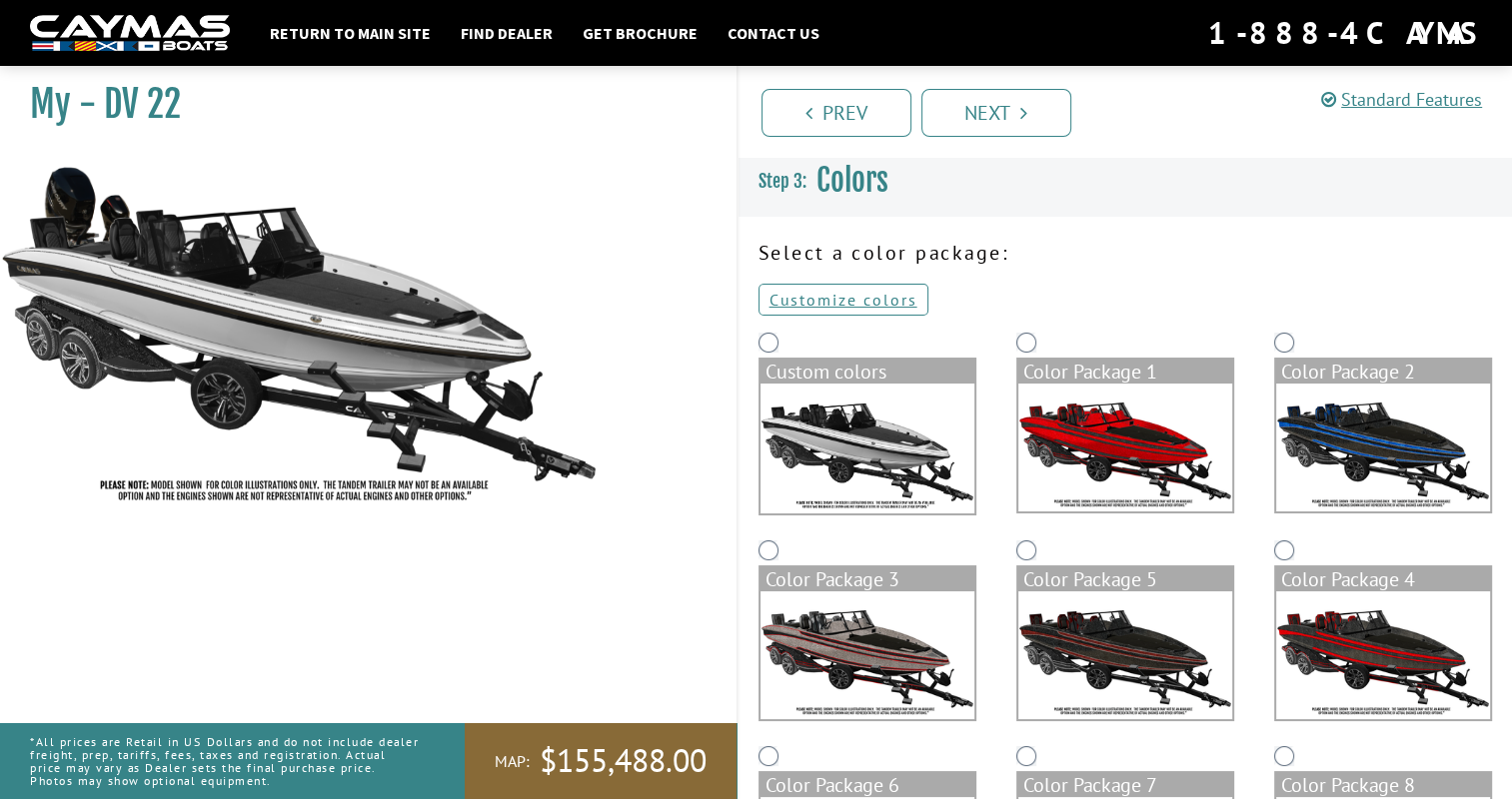 click on "Custom colors" at bounding box center [867, 372] 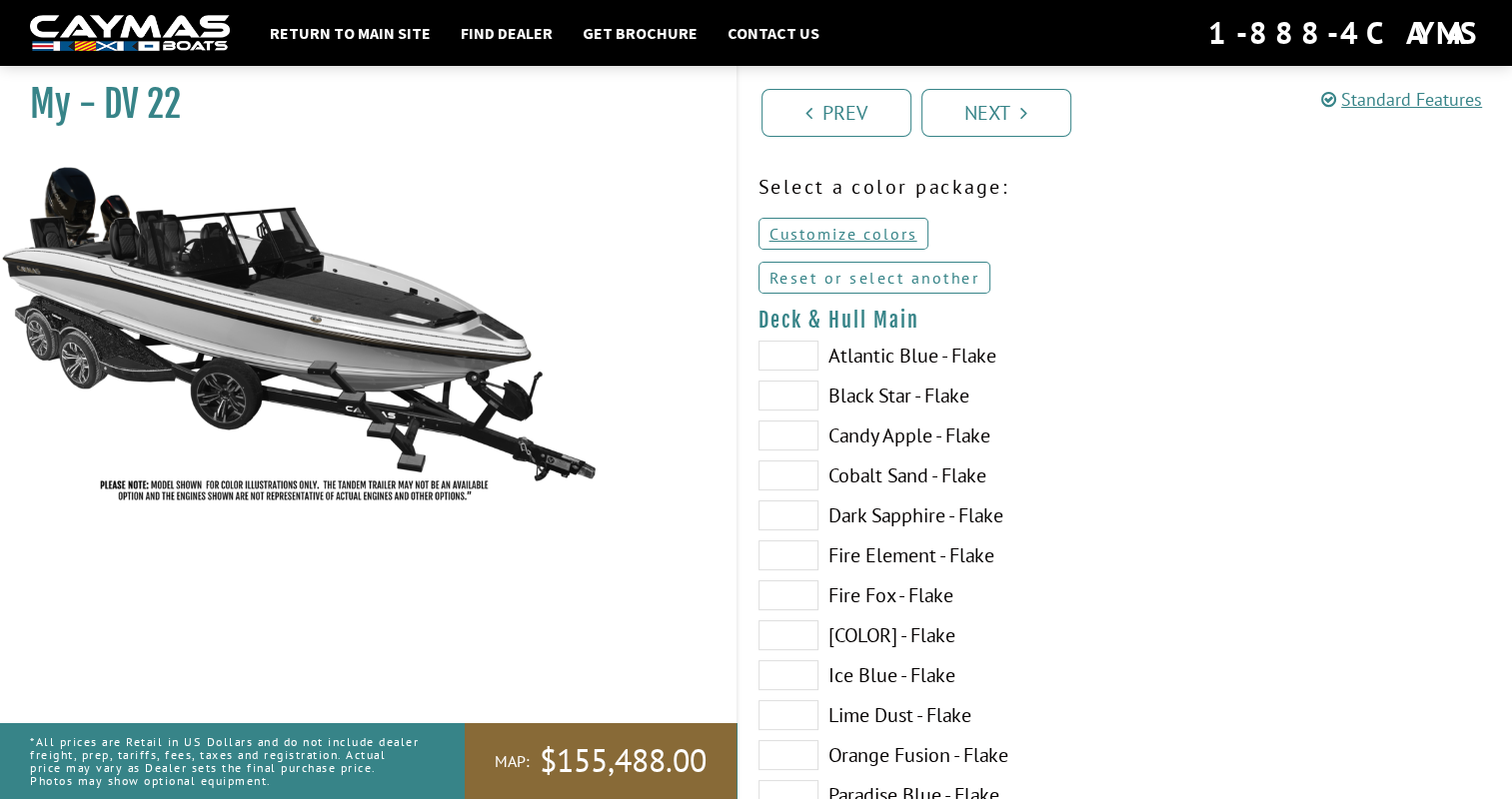scroll, scrollTop: 100, scrollLeft: 0, axis: vertical 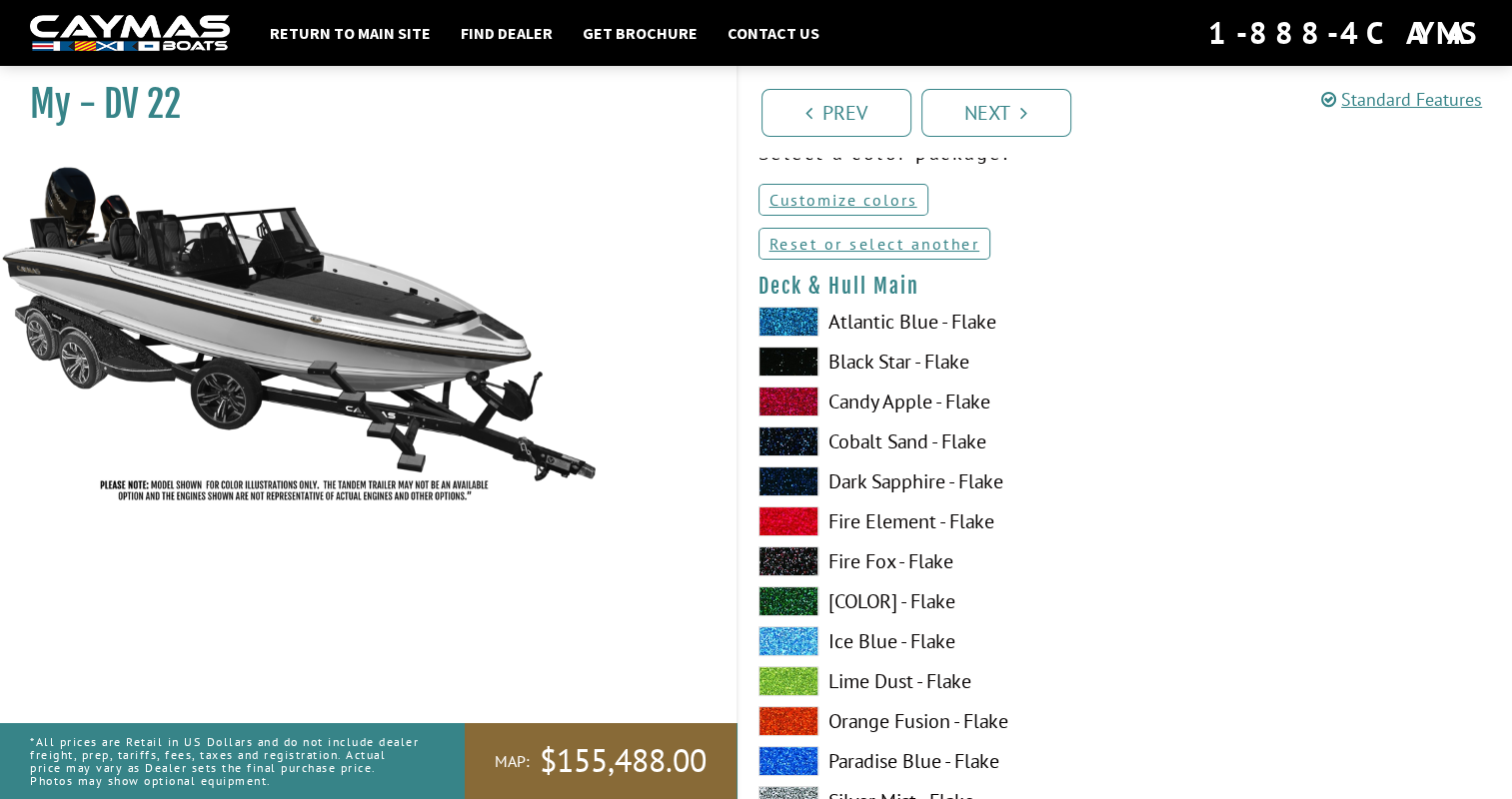 click on "Atlantic Blue - Flake" at bounding box center [931, 322] 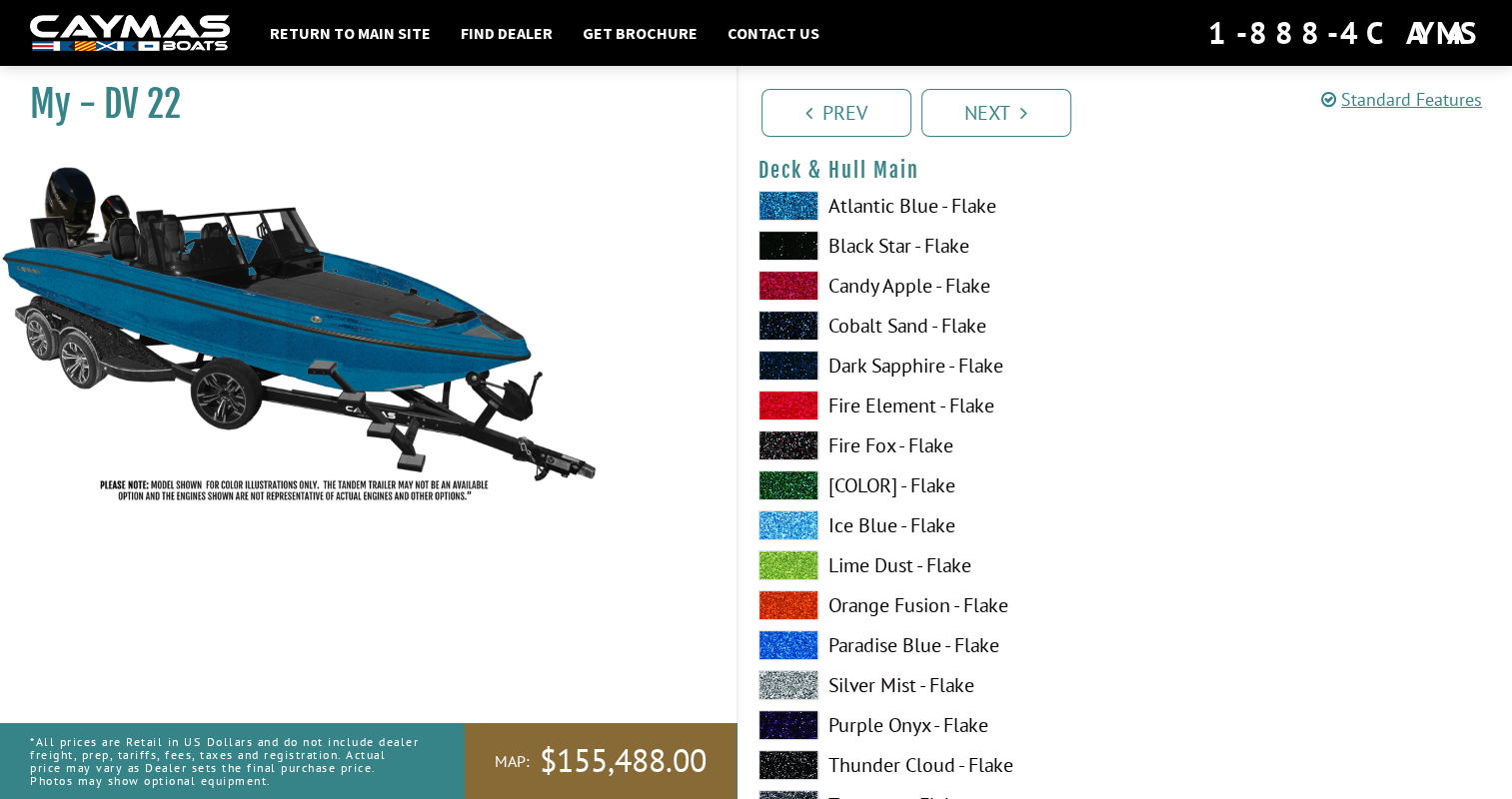 scroll, scrollTop: 300, scrollLeft: 0, axis: vertical 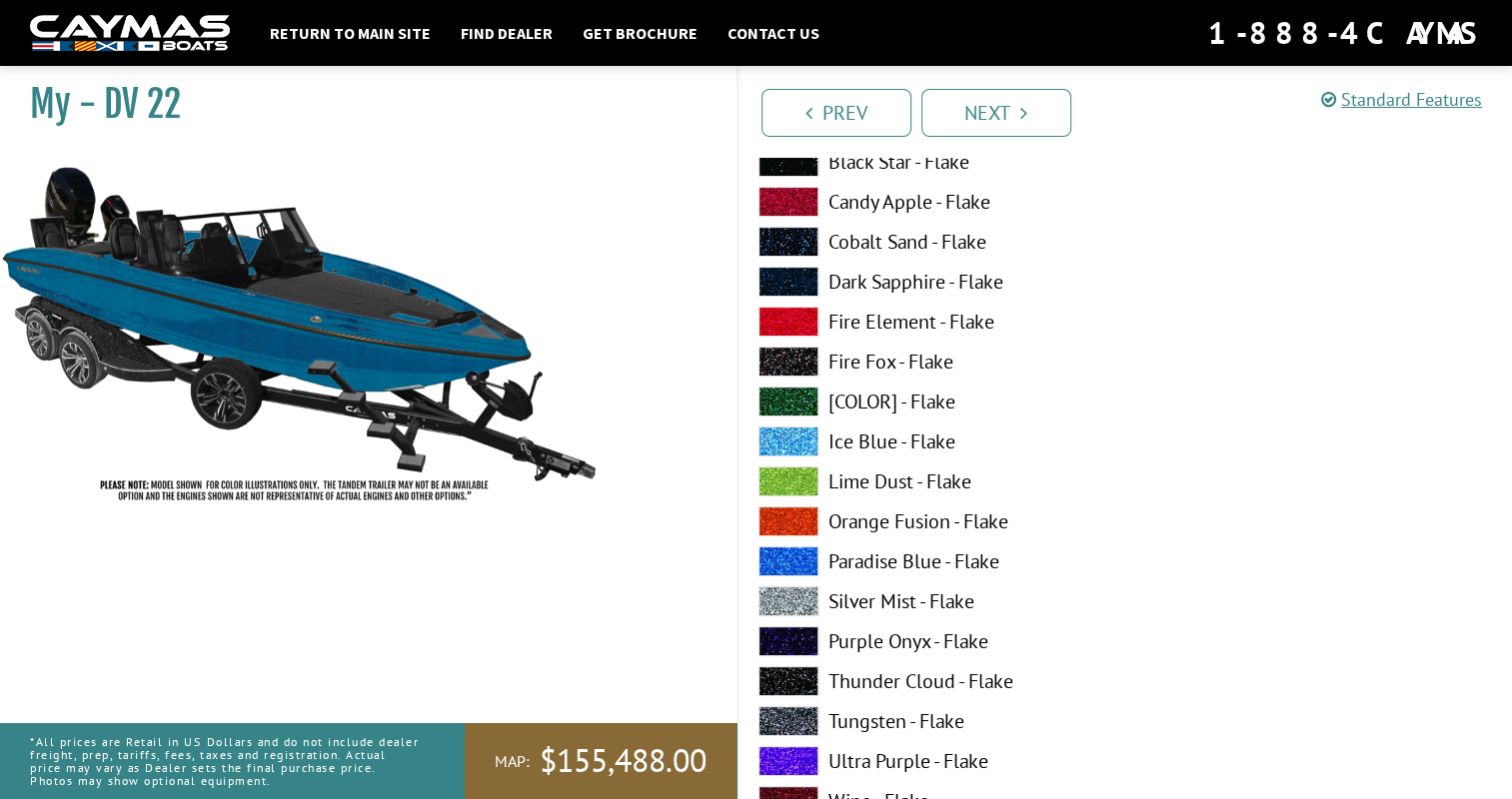 click on "Ice Blue - Flake" at bounding box center [931, 441] 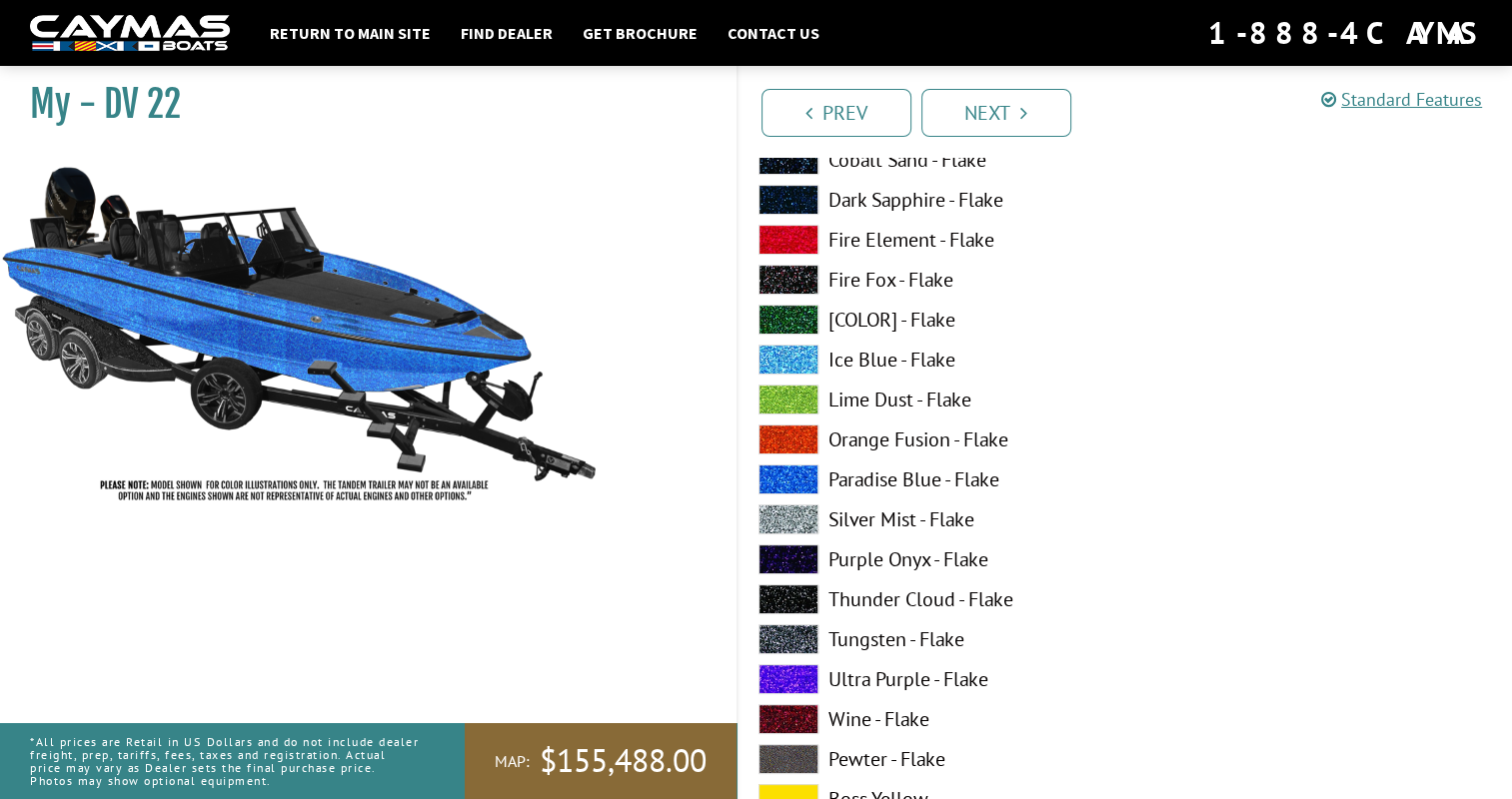 scroll, scrollTop: 499, scrollLeft: 0, axis: vertical 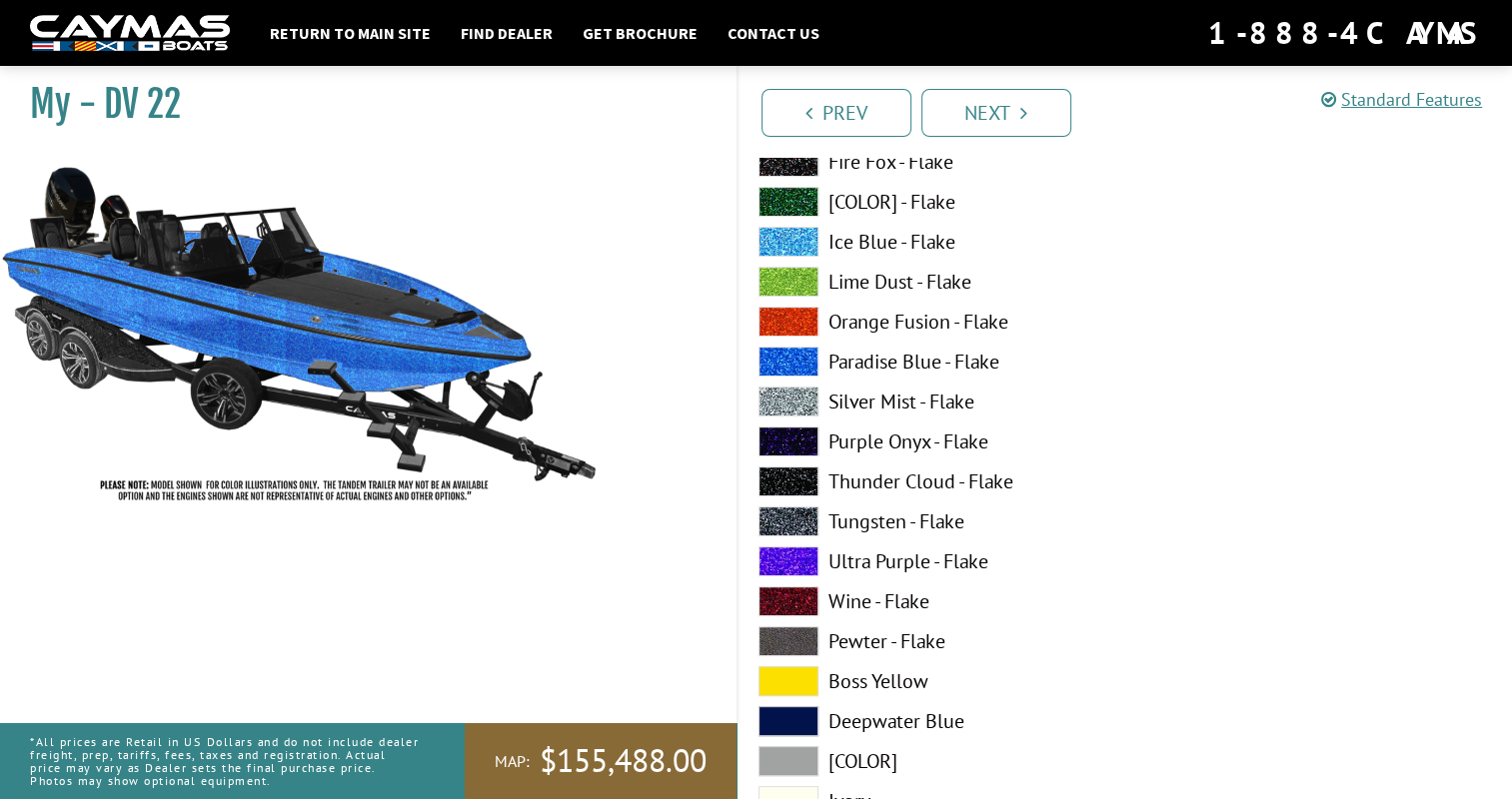 click on "Paradise Blue - Flake" at bounding box center (931, 362) 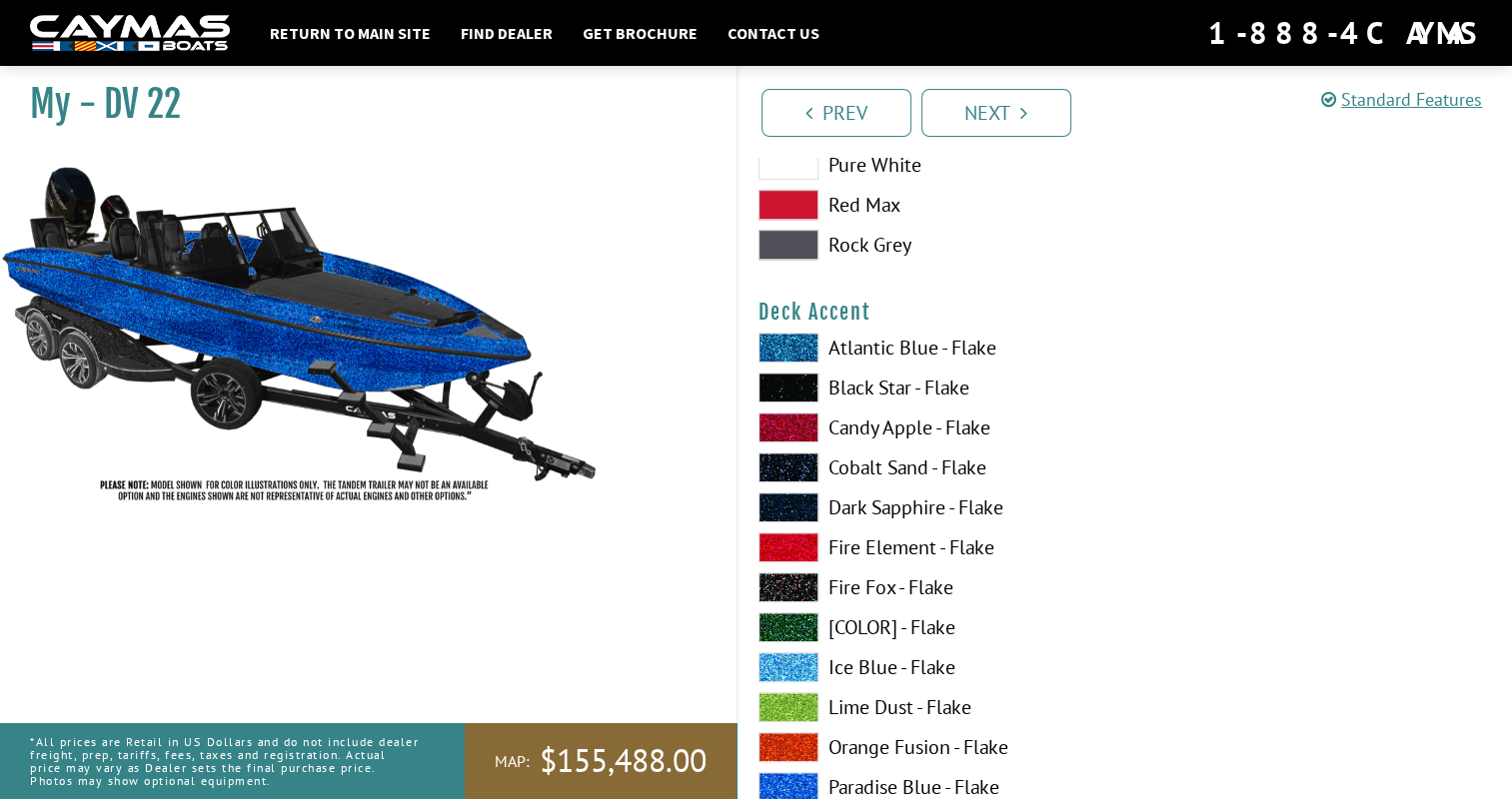 scroll, scrollTop: 1298, scrollLeft: 0, axis: vertical 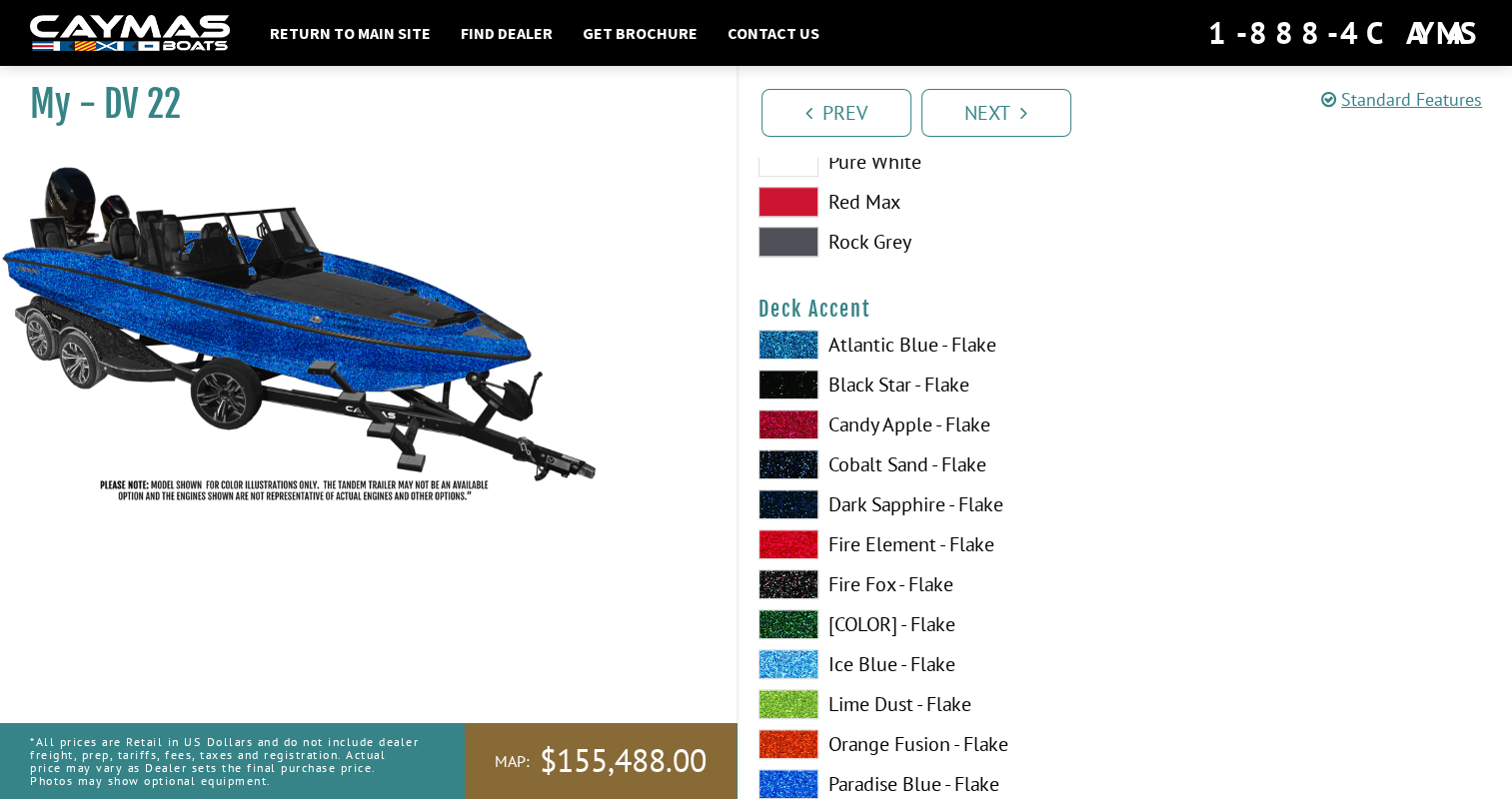 click on "Black Star - Flake" at bounding box center [931, 385] 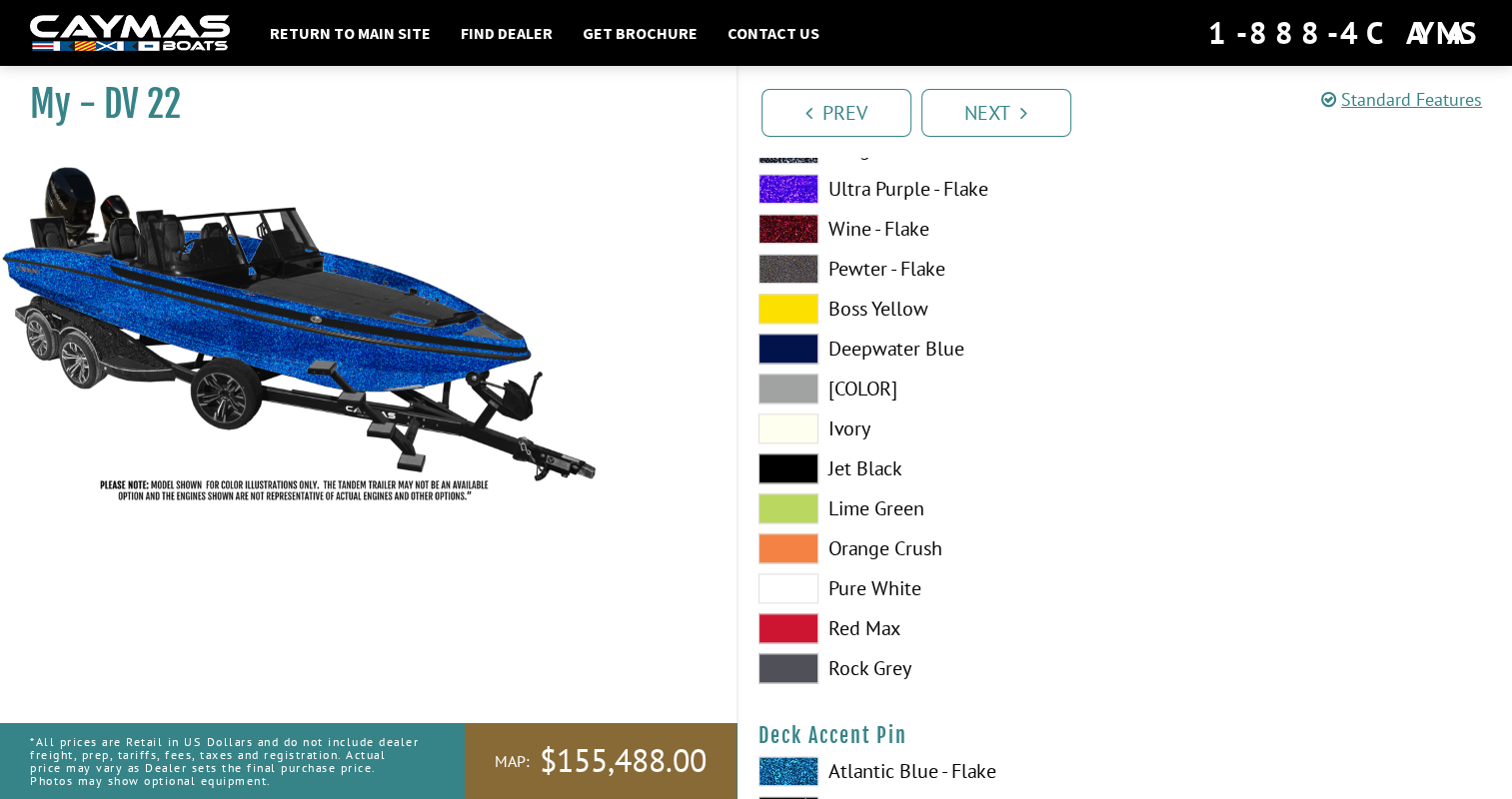 scroll, scrollTop: 2097, scrollLeft: 0, axis: vertical 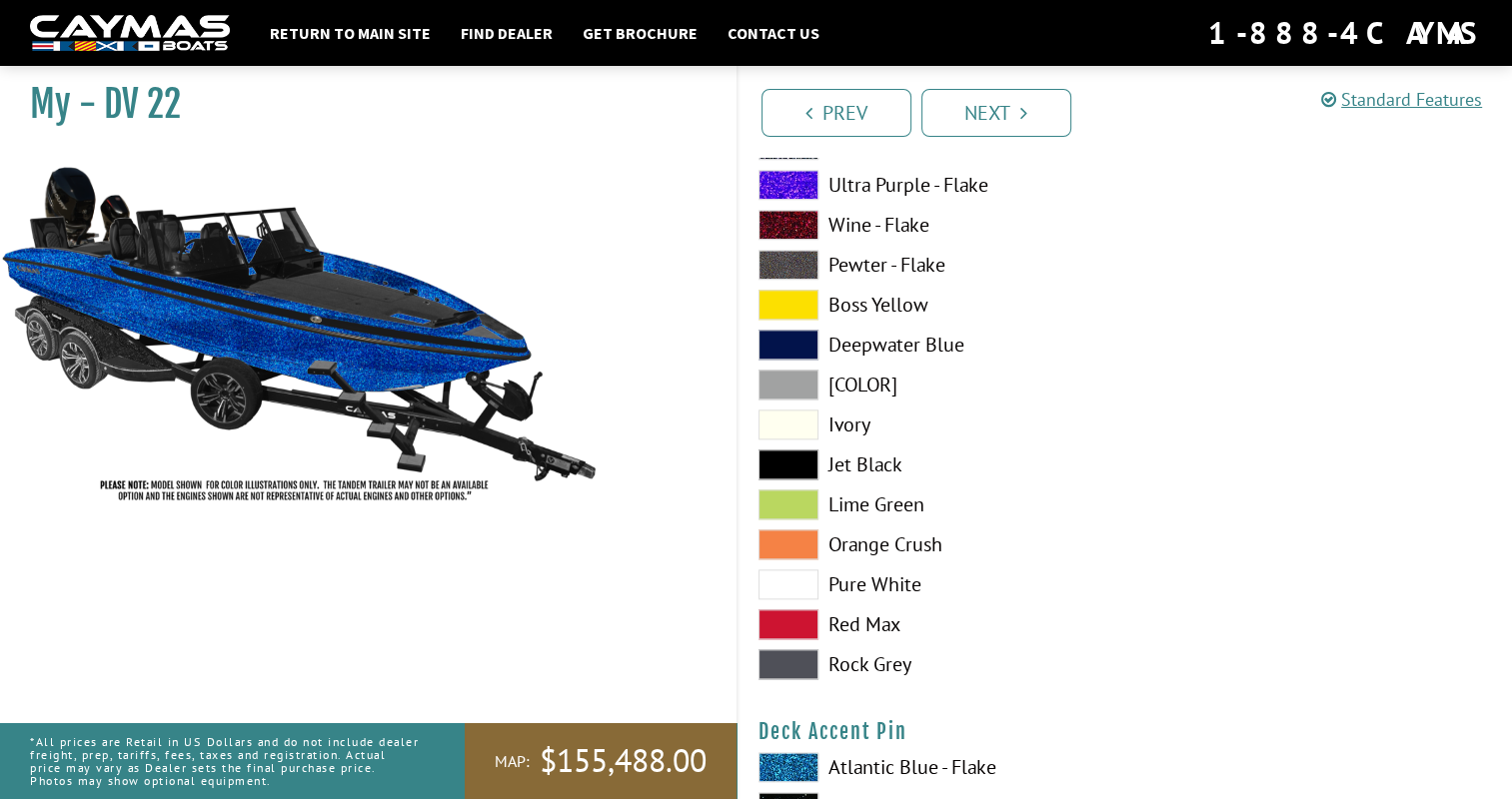 click on "Pure White" at bounding box center [931, 584] 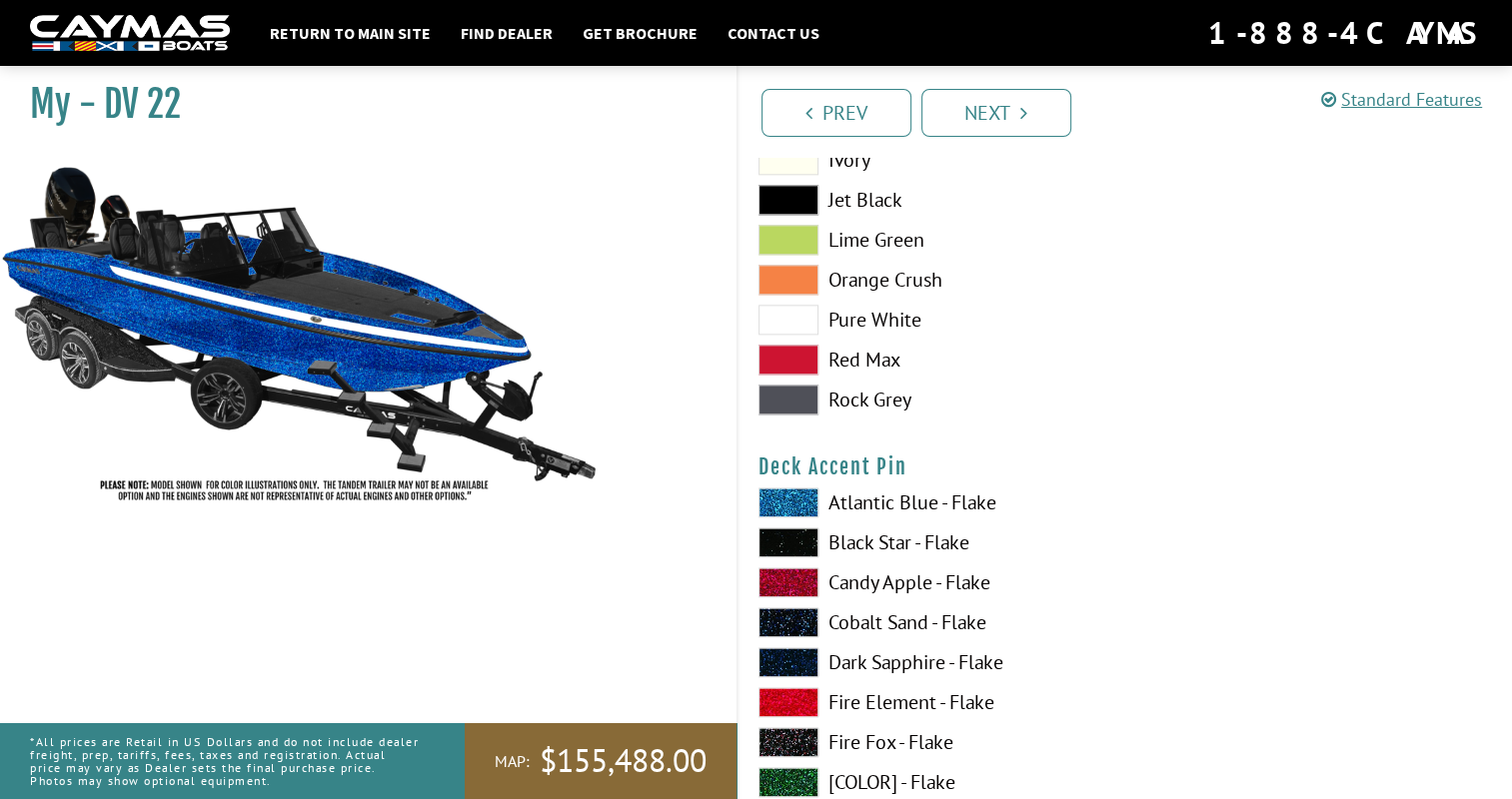 scroll, scrollTop: 2397, scrollLeft: 0, axis: vertical 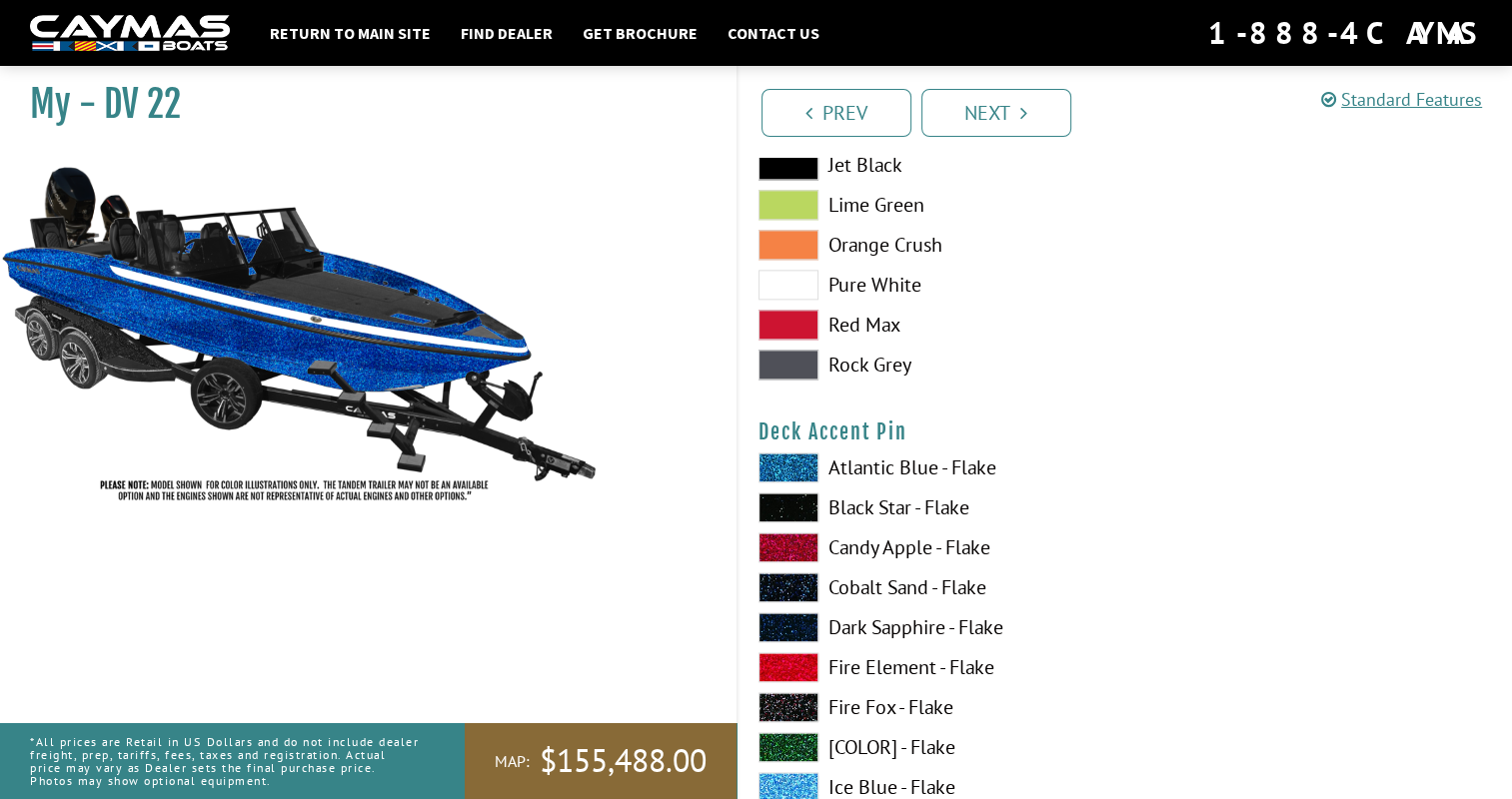 click on "Black Star - Flake" at bounding box center (931, 507) 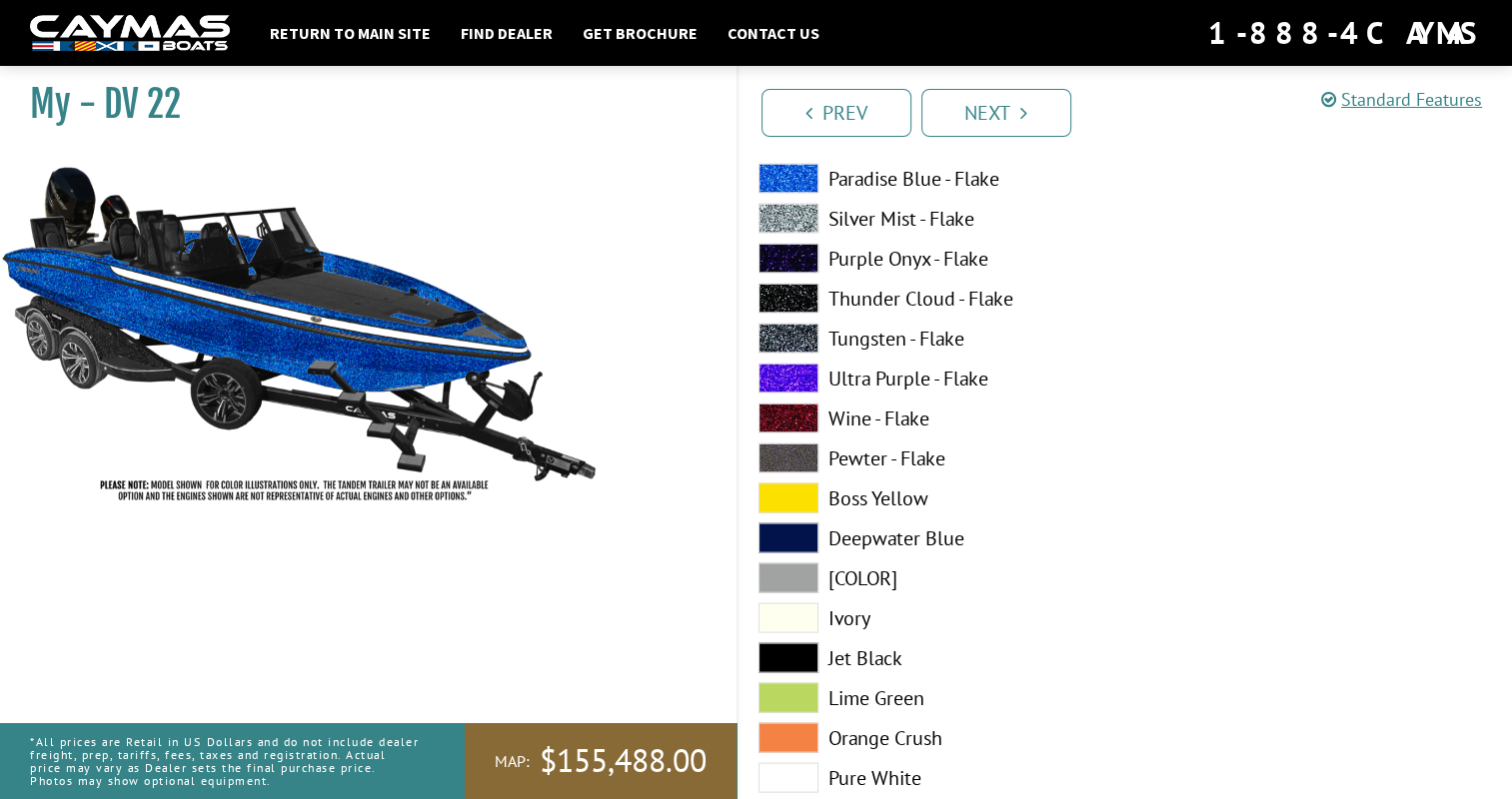 scroll, scrollTop: 3995, scrollLeft: 0, axis: vertical 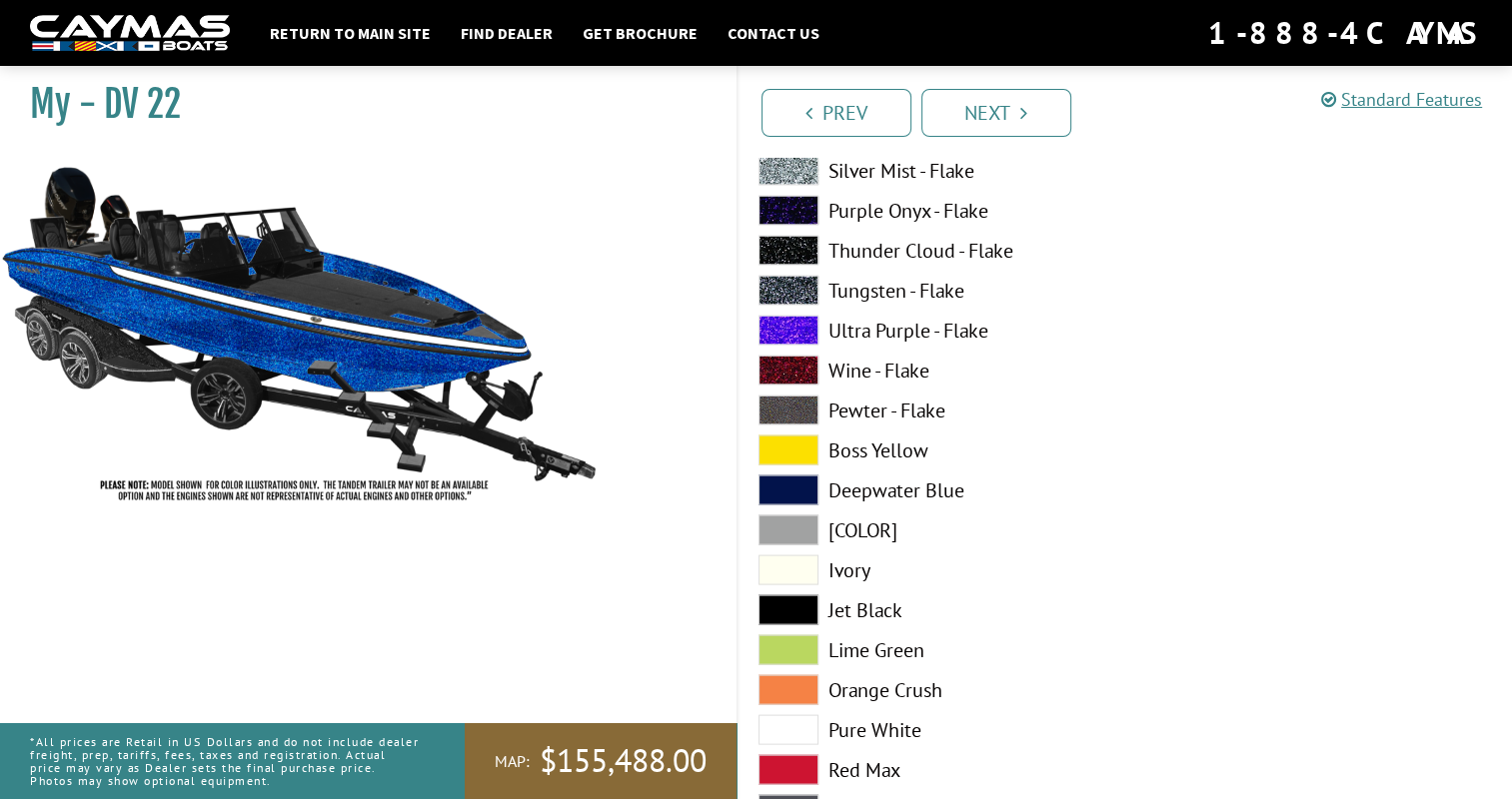 click on "Jet Black" at bounding box center (931, 610) 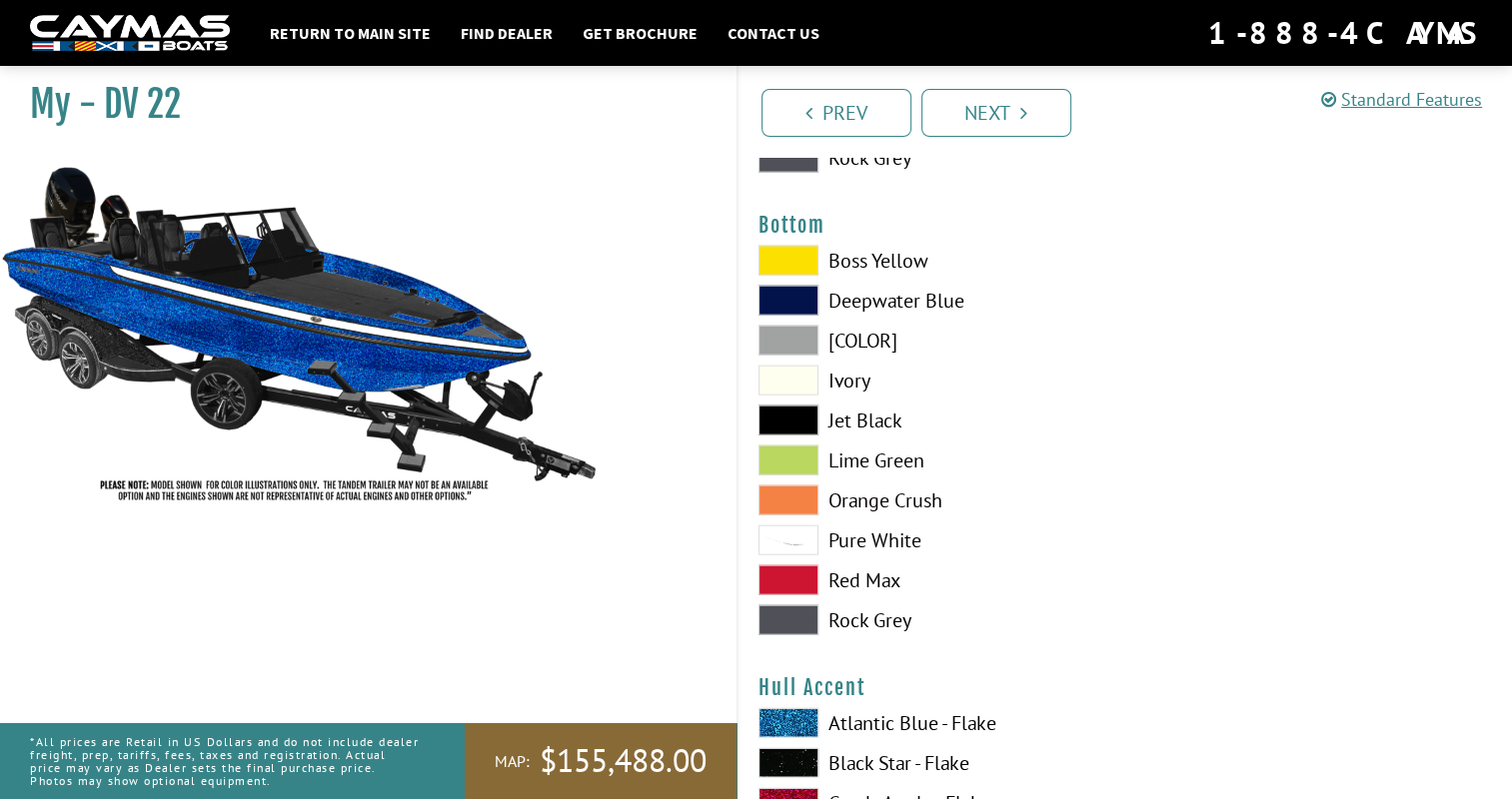 scroll, scrollTop: 4694, scrollLeft: 0, axis: vertical 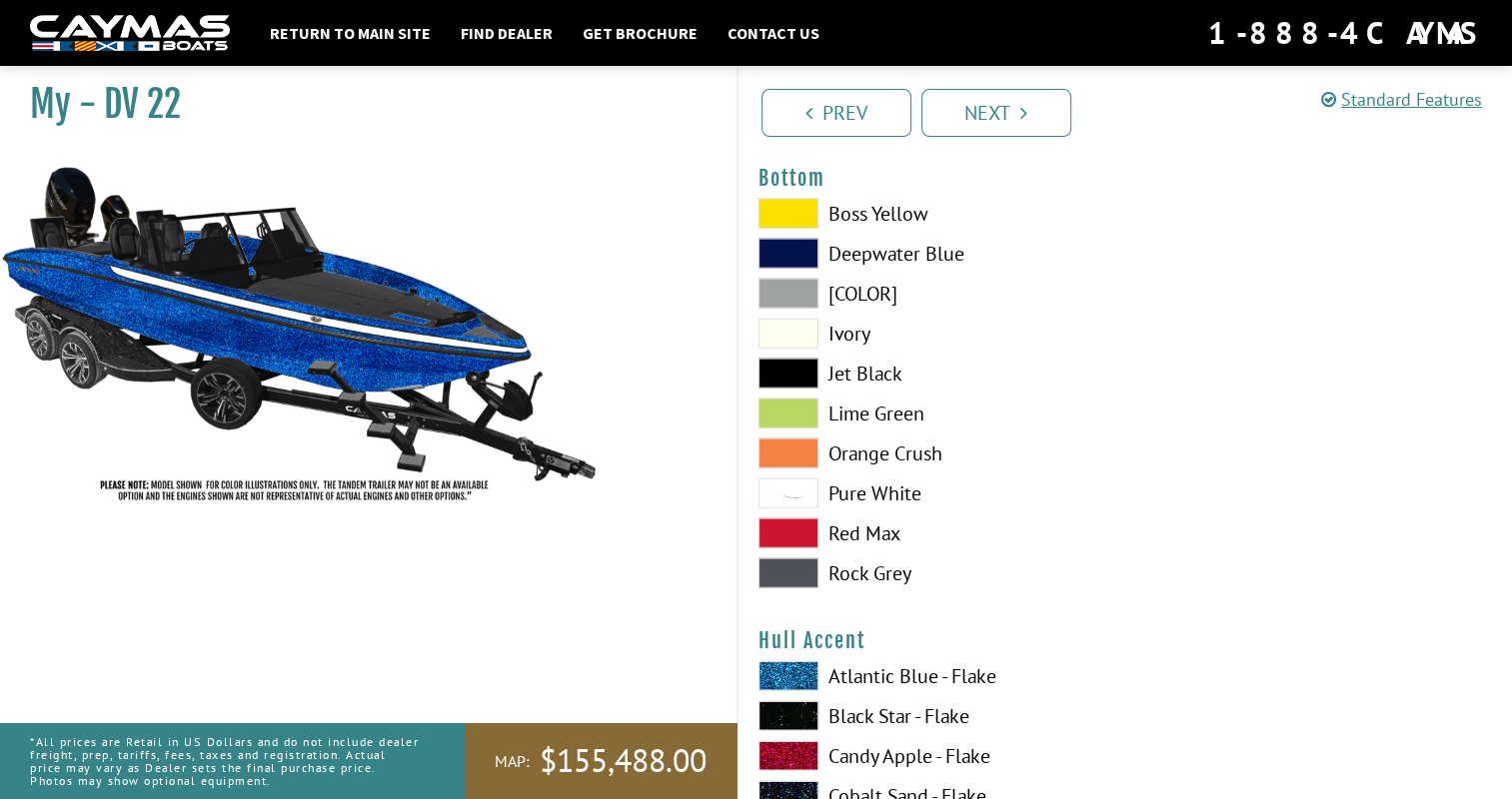 click on "Pure White" at bounding box center [931, 493] 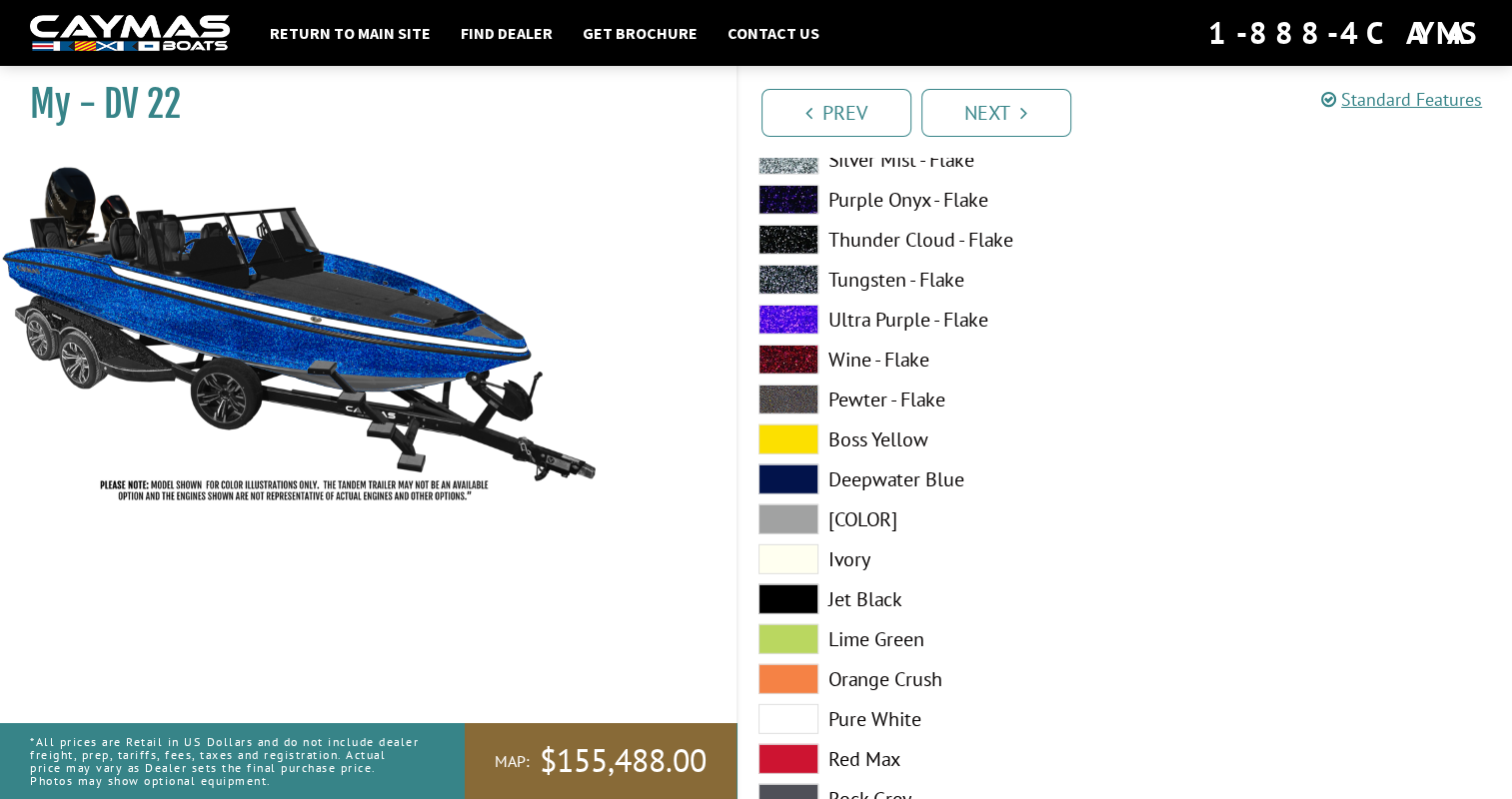 scroll, scrollTop: 5693, scrollLeft: 0, axis: vertical 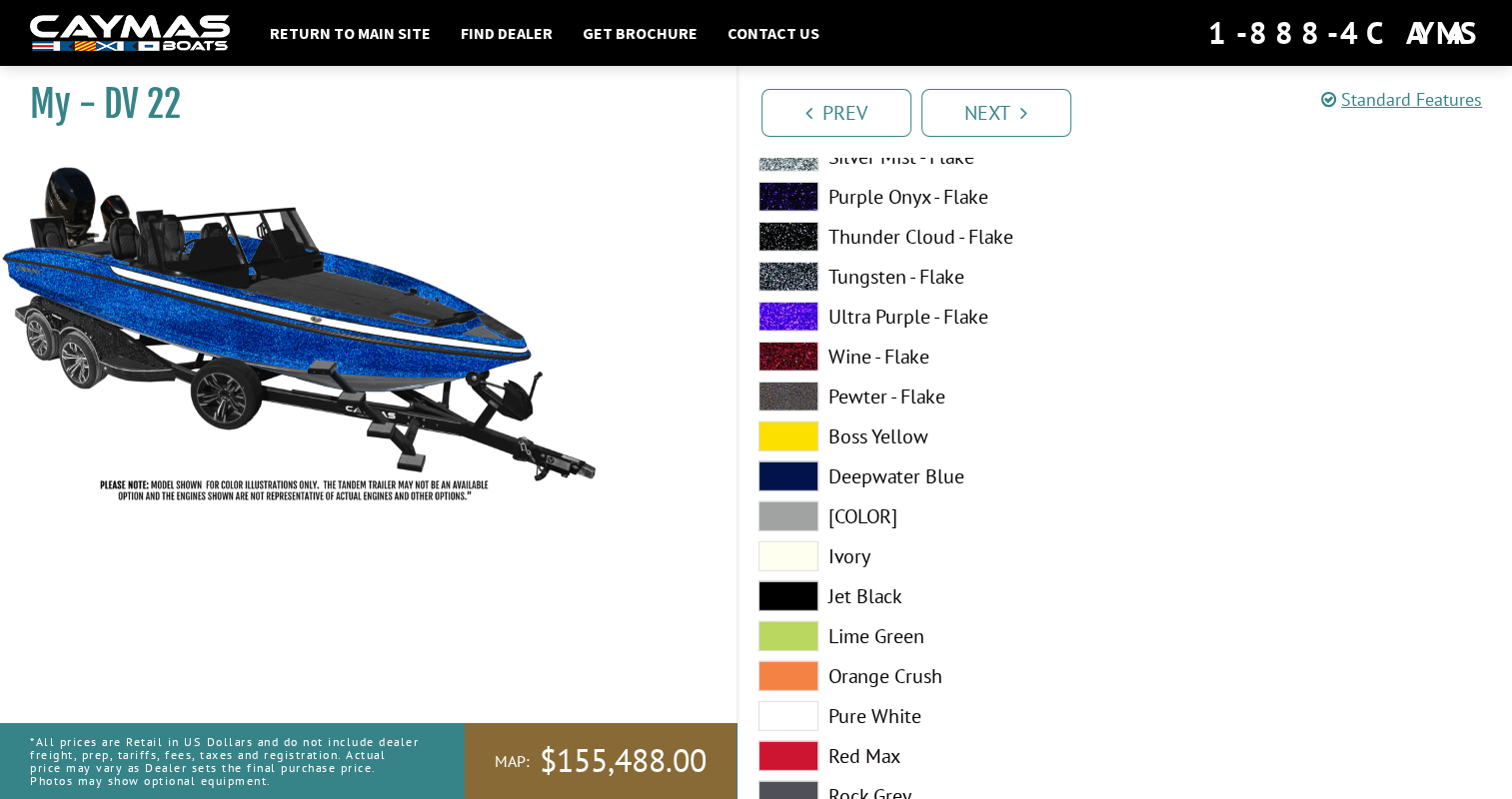 click on "Pure White" at bounding box center (931, 716) 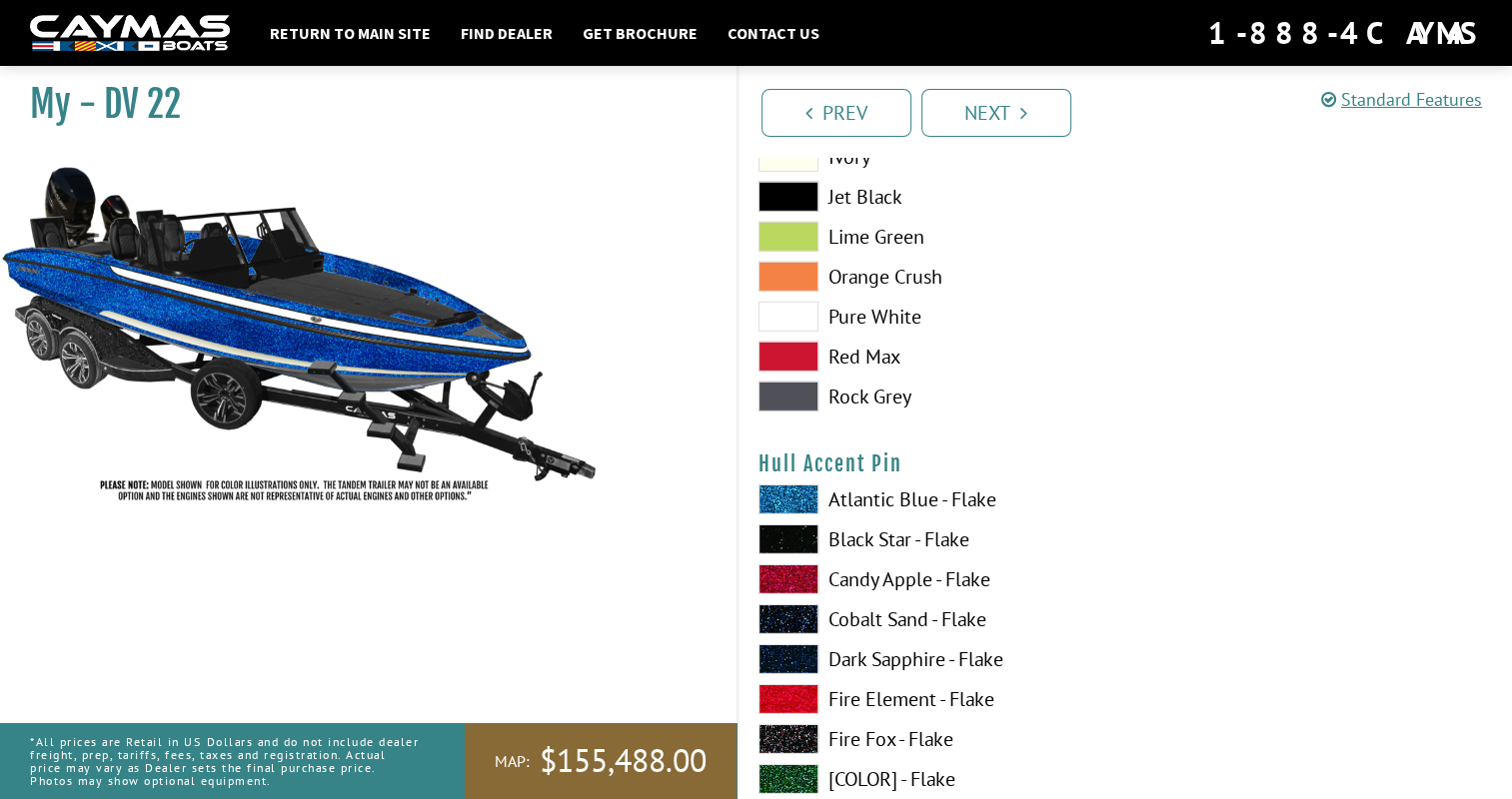 scroll, scrollTop: 6192, scrollLeft: 0, axis: vertical 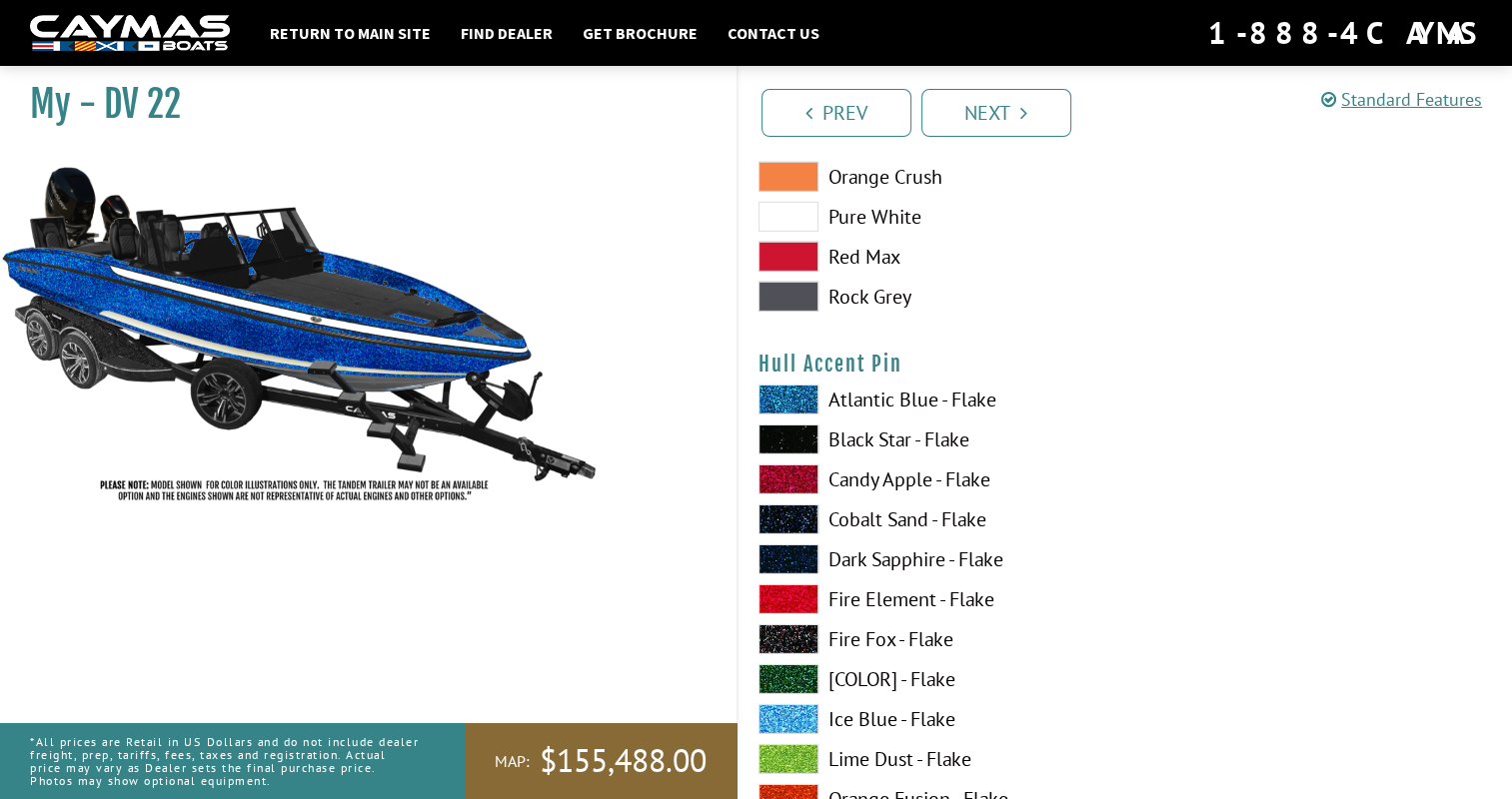 click on "Black Star - Flake" at bounding box center [931, 439] 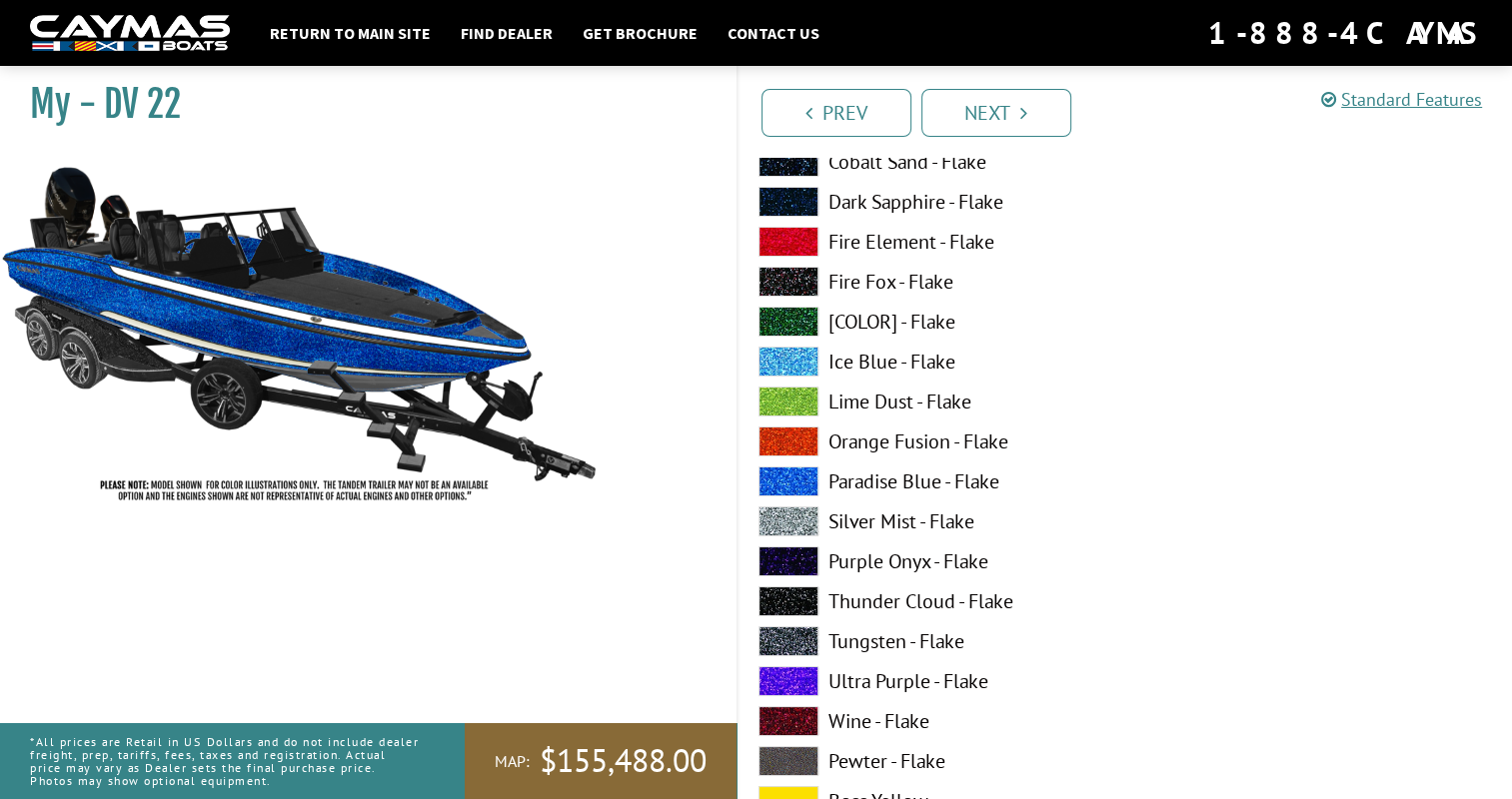 scroll, scrollTop: 7590, scrollLeft: 0, axis: vertical 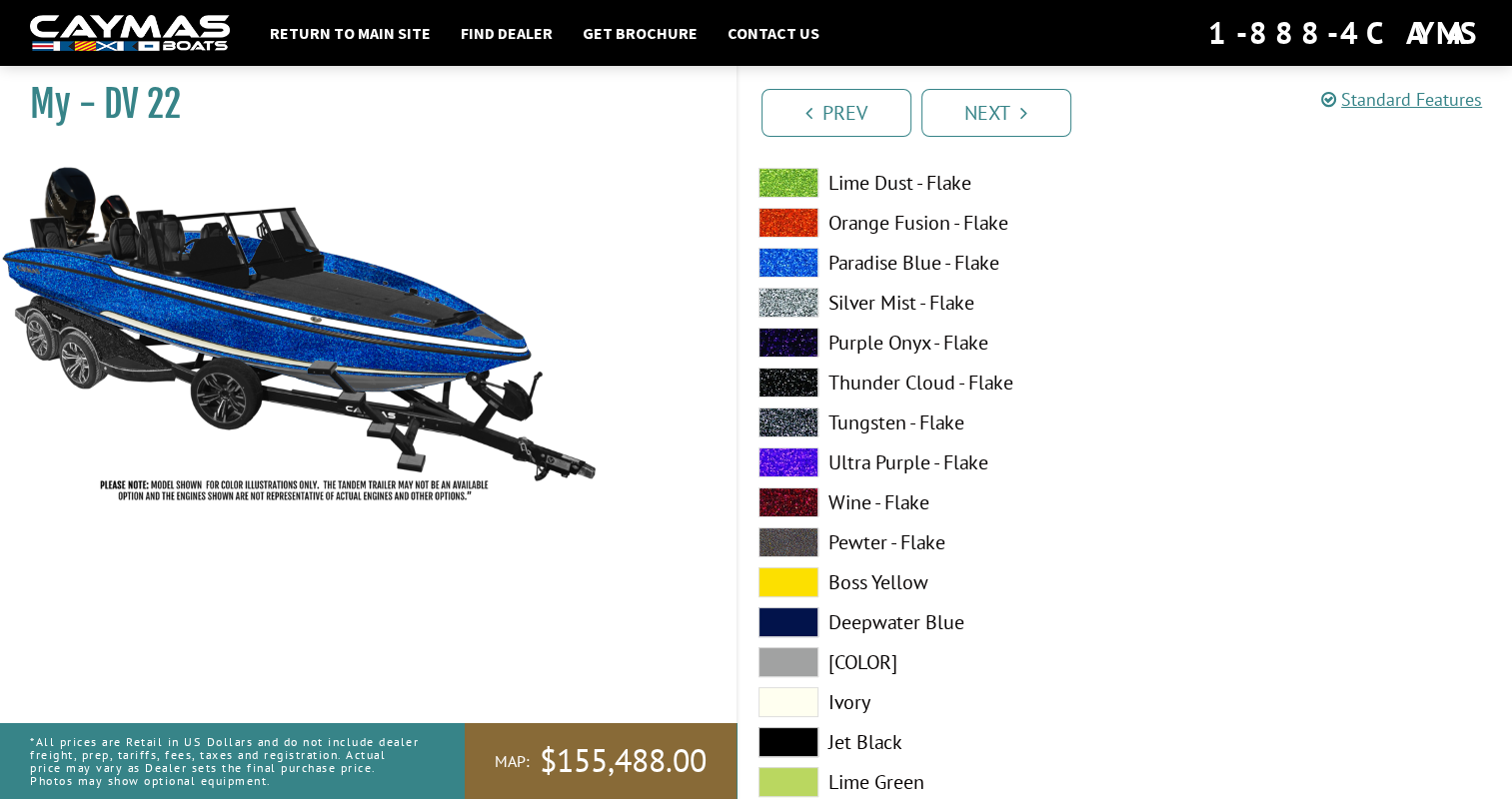 click on "Ivory" at bounding box center [931, 702] 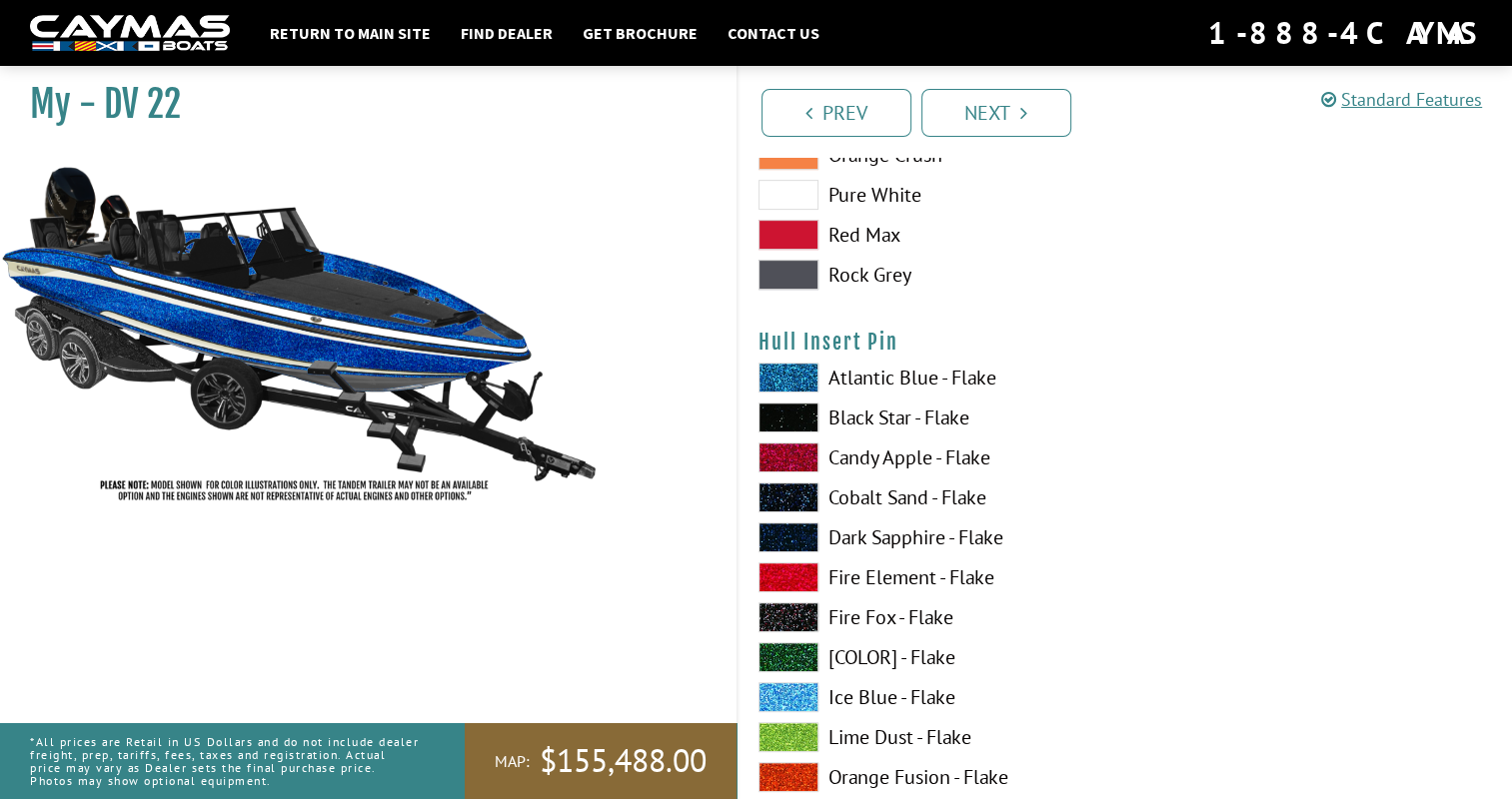 scroll, scrollTop: 8290, scrollLeft: 0, axis: vertical 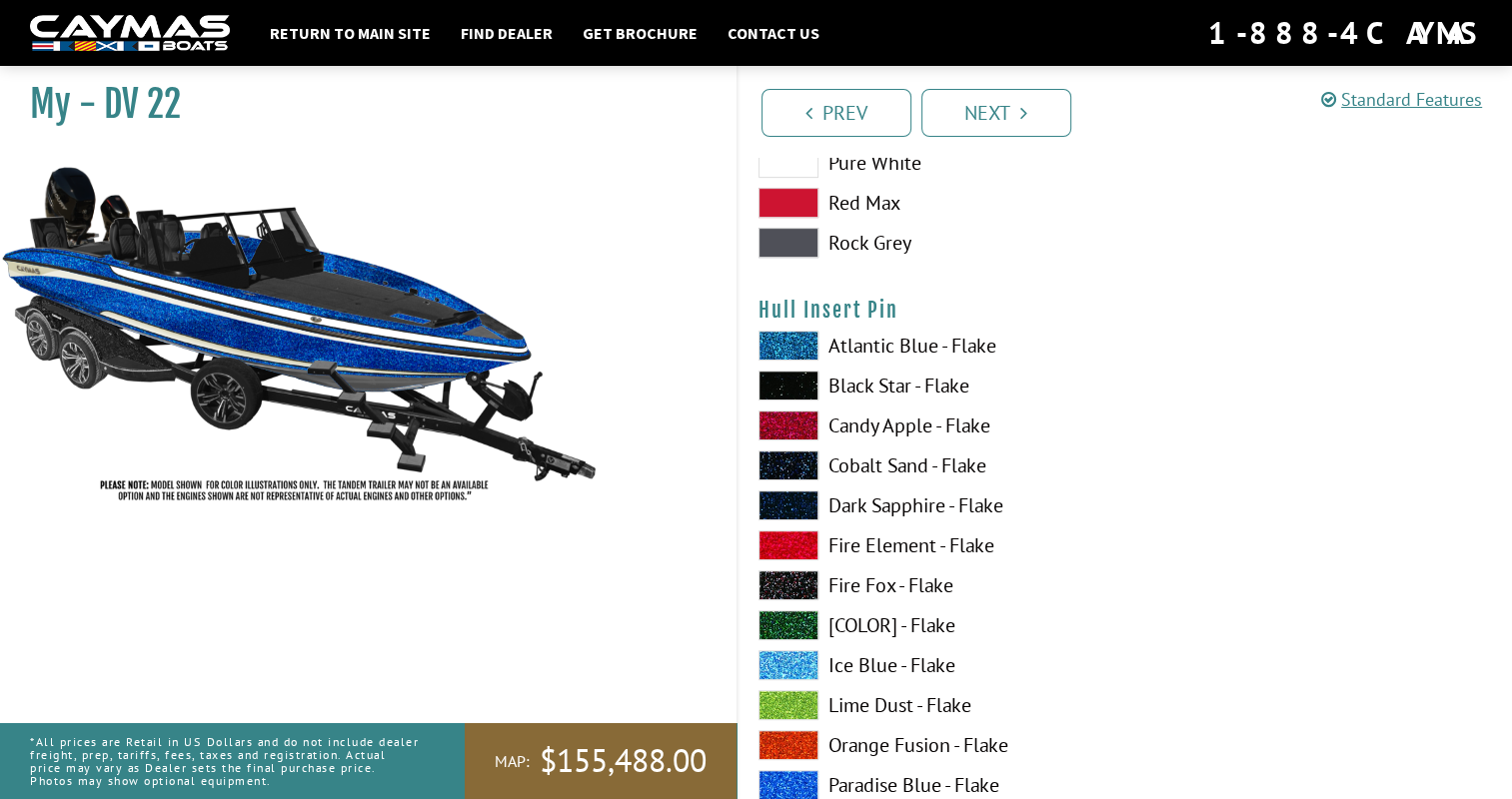 click on "Black Star - Flake" at bounding box center (931, 386) 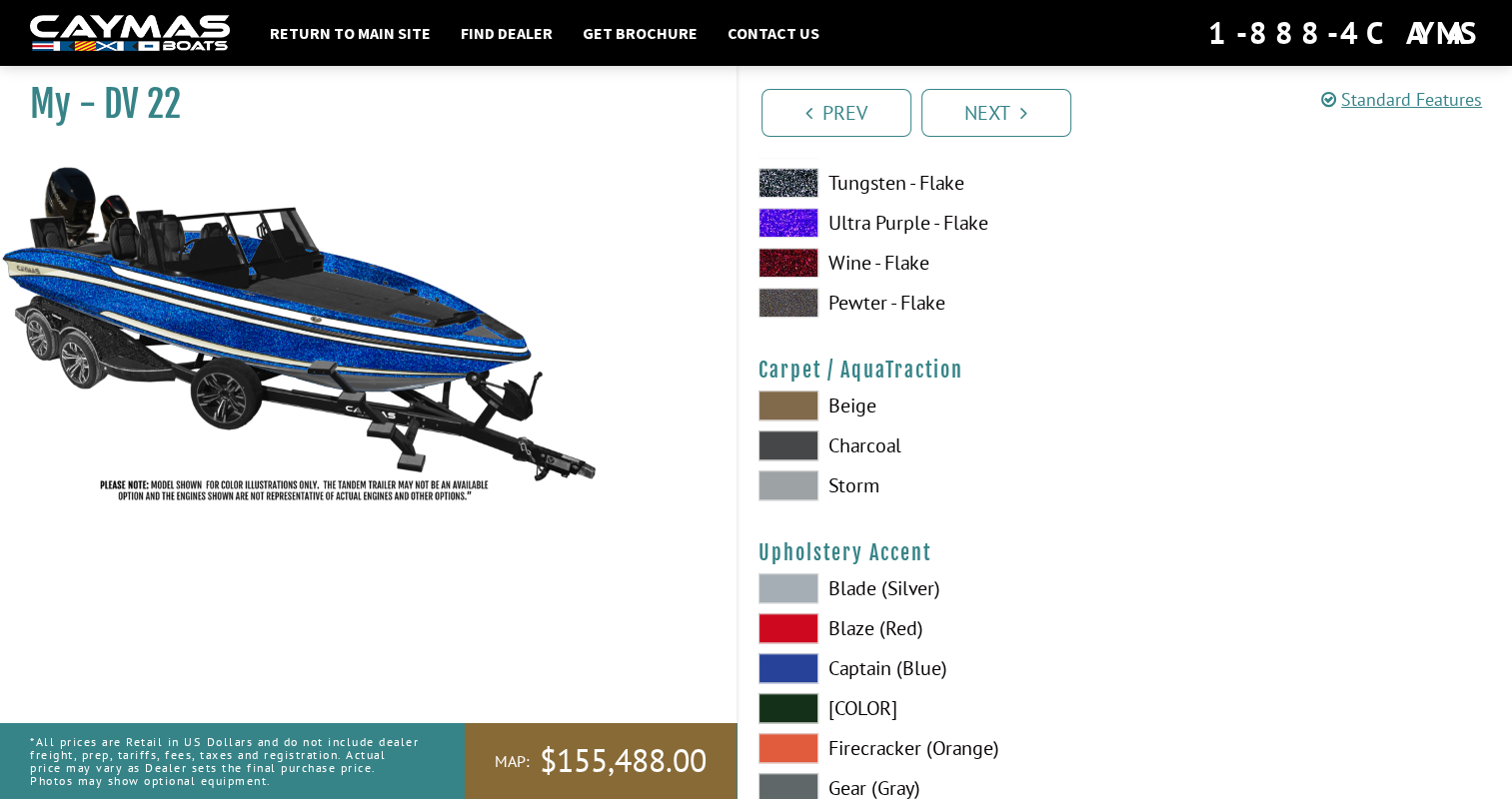 scroll, scrollTop: 9089, scrollLeft: 0, axis: vertical 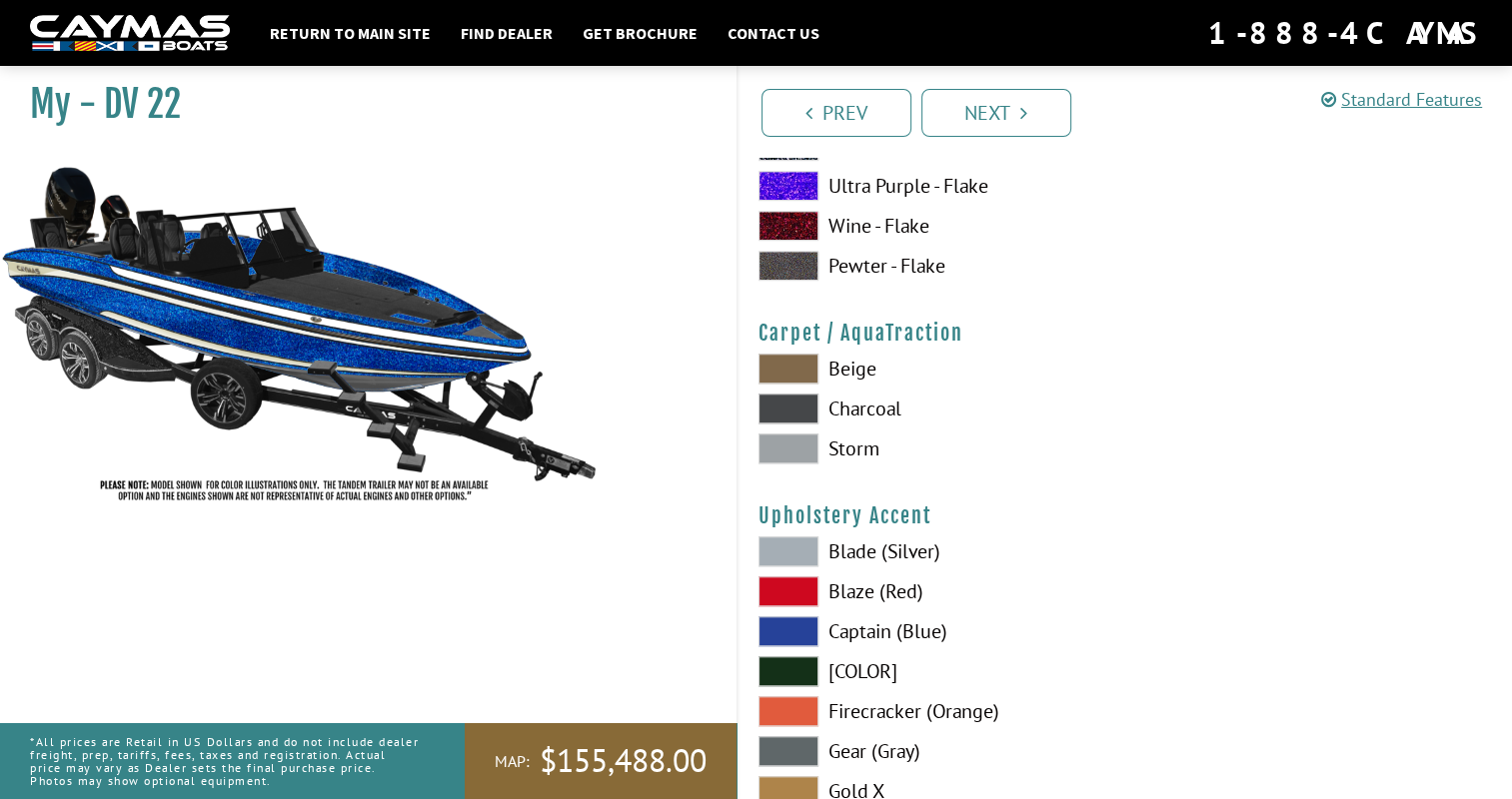 click on "Charcoal" at bounding box center [931, 408] 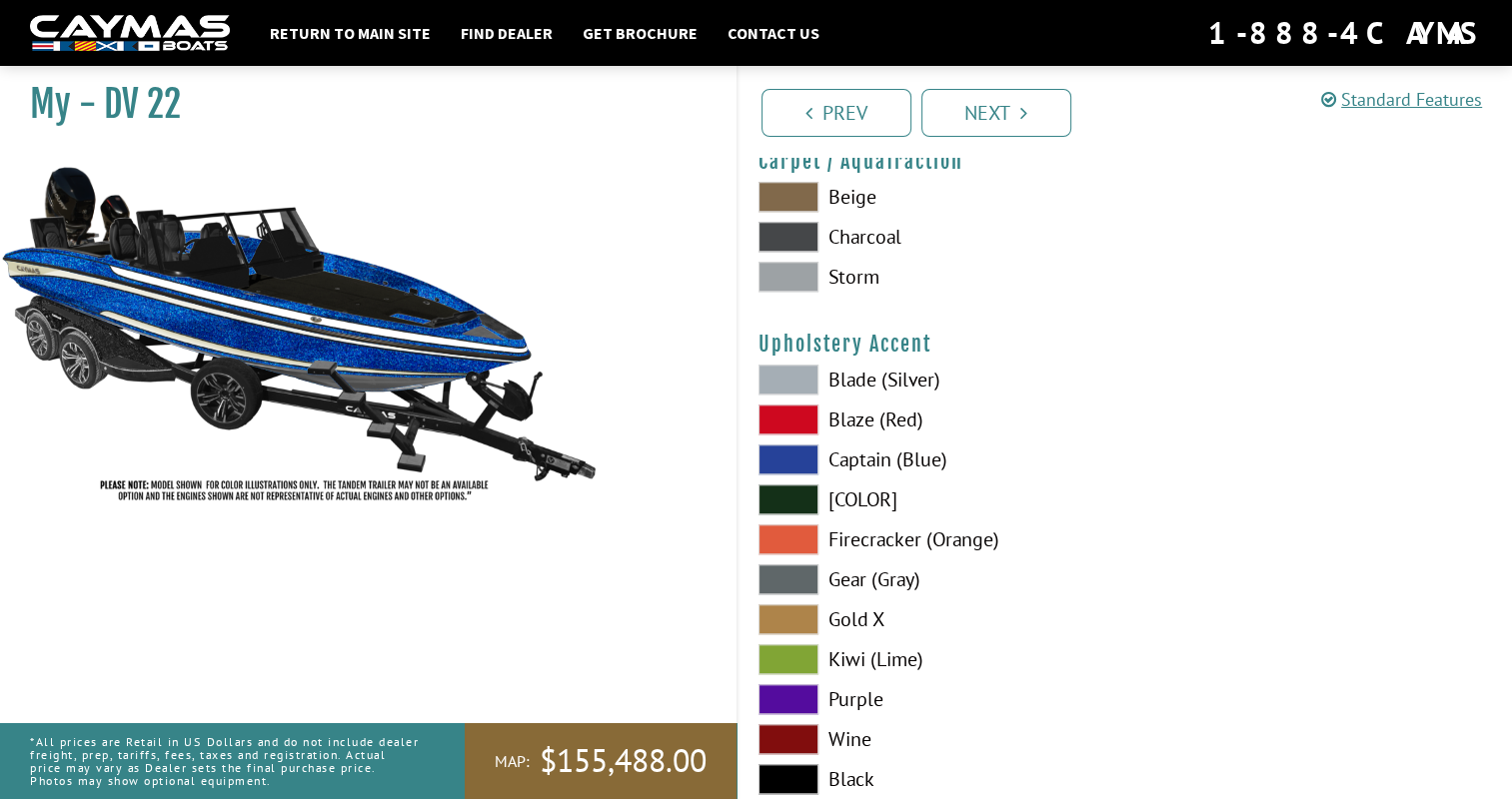 scroll, scrollTop: 9288, scrollLeft: 0, axis: vertical 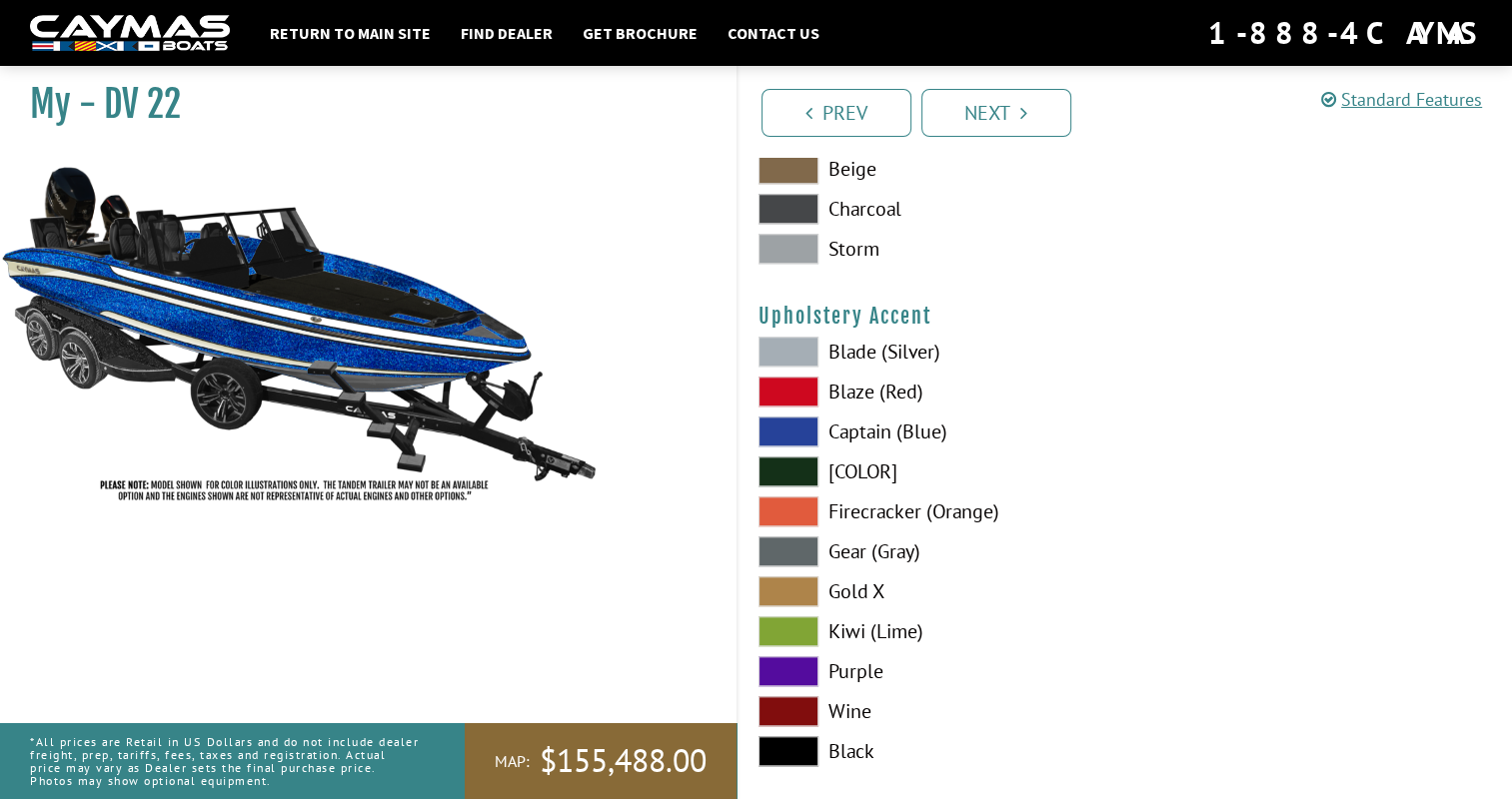 click on "Captain (Blue)" at bounding box center [931, 431] 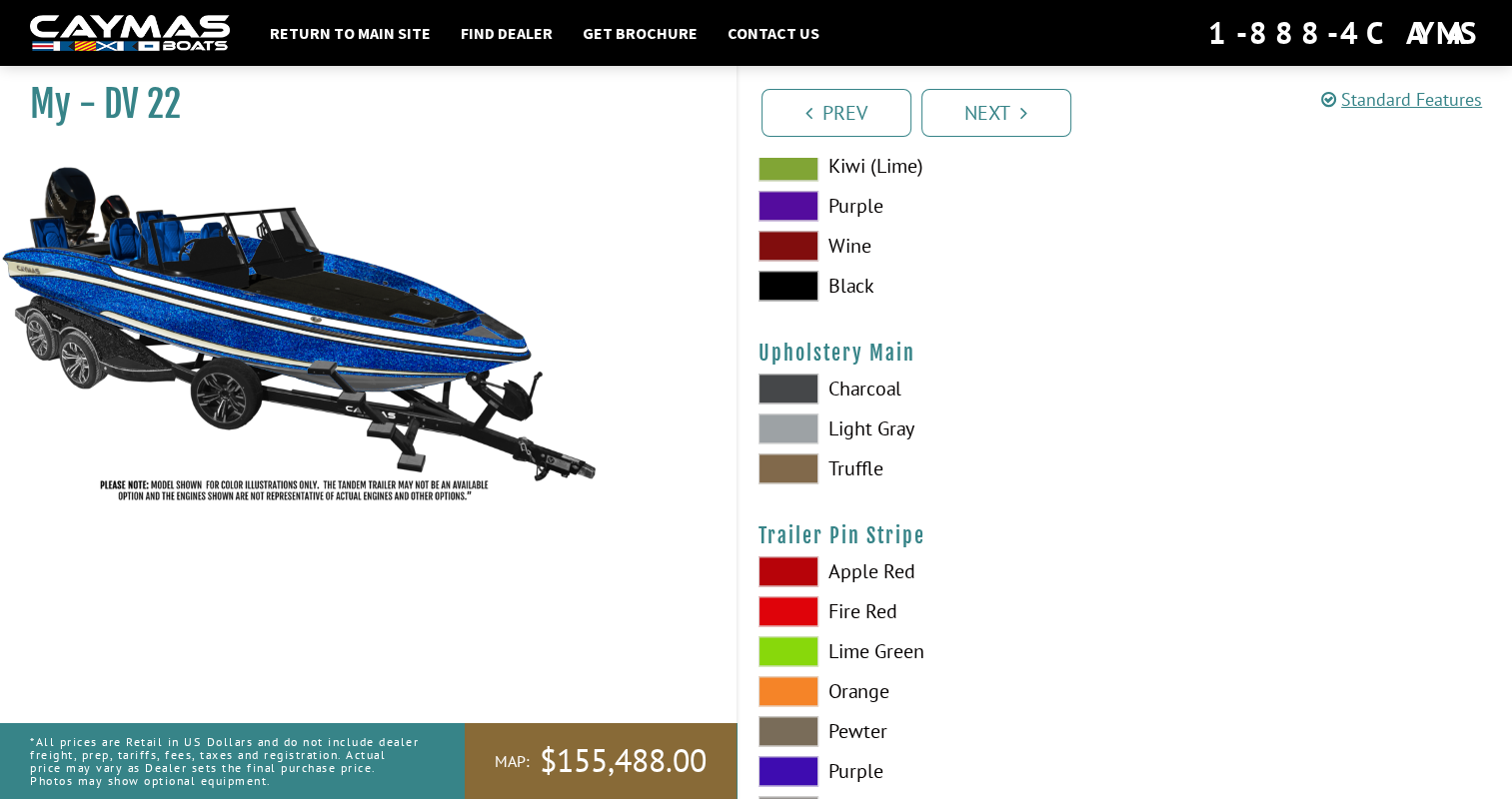 scroll, scrollTop: 9788, scrollLeft: 0, axis: vertical 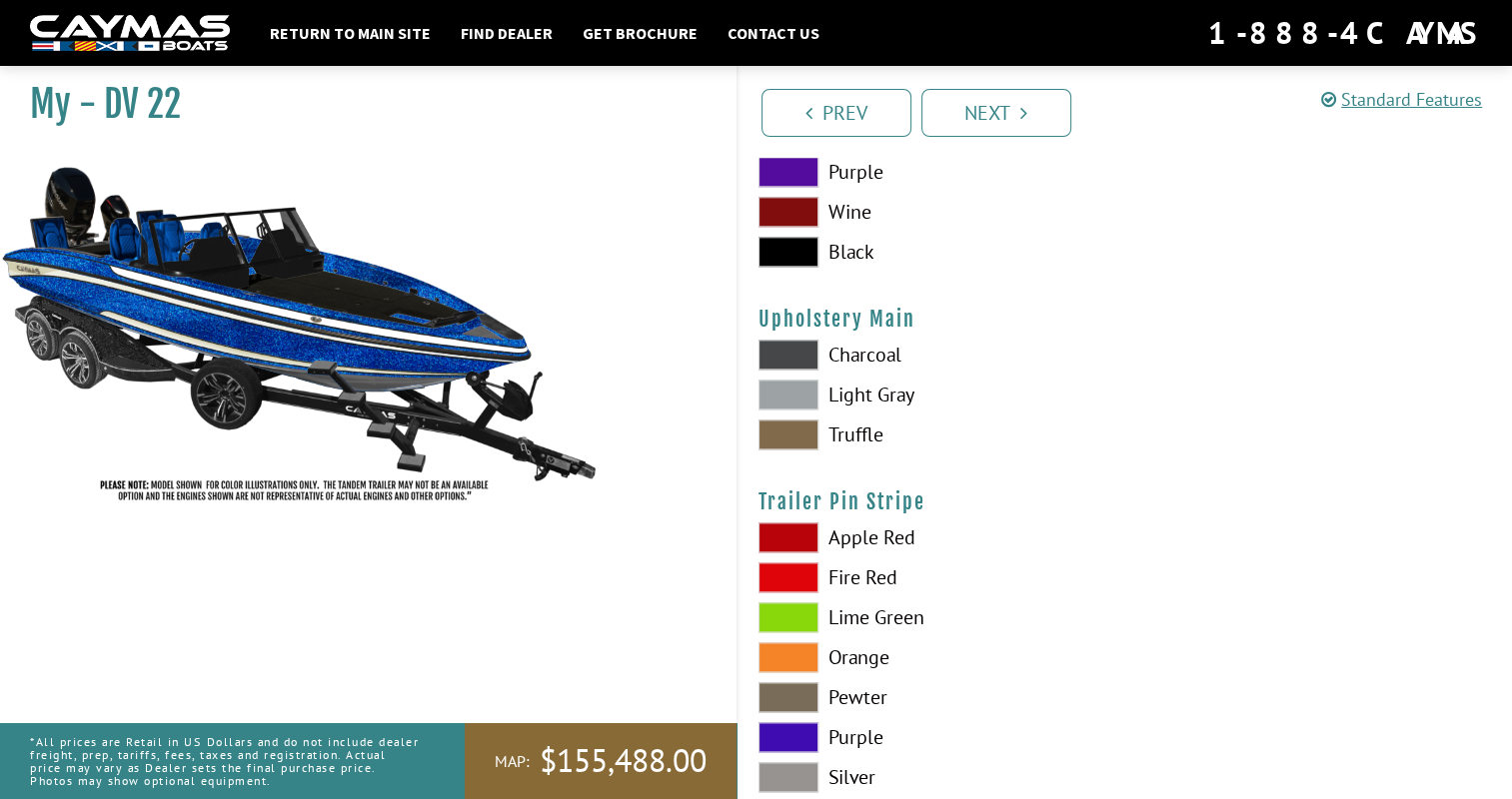 click on "Charcoal" at bounding box center [931, 355] 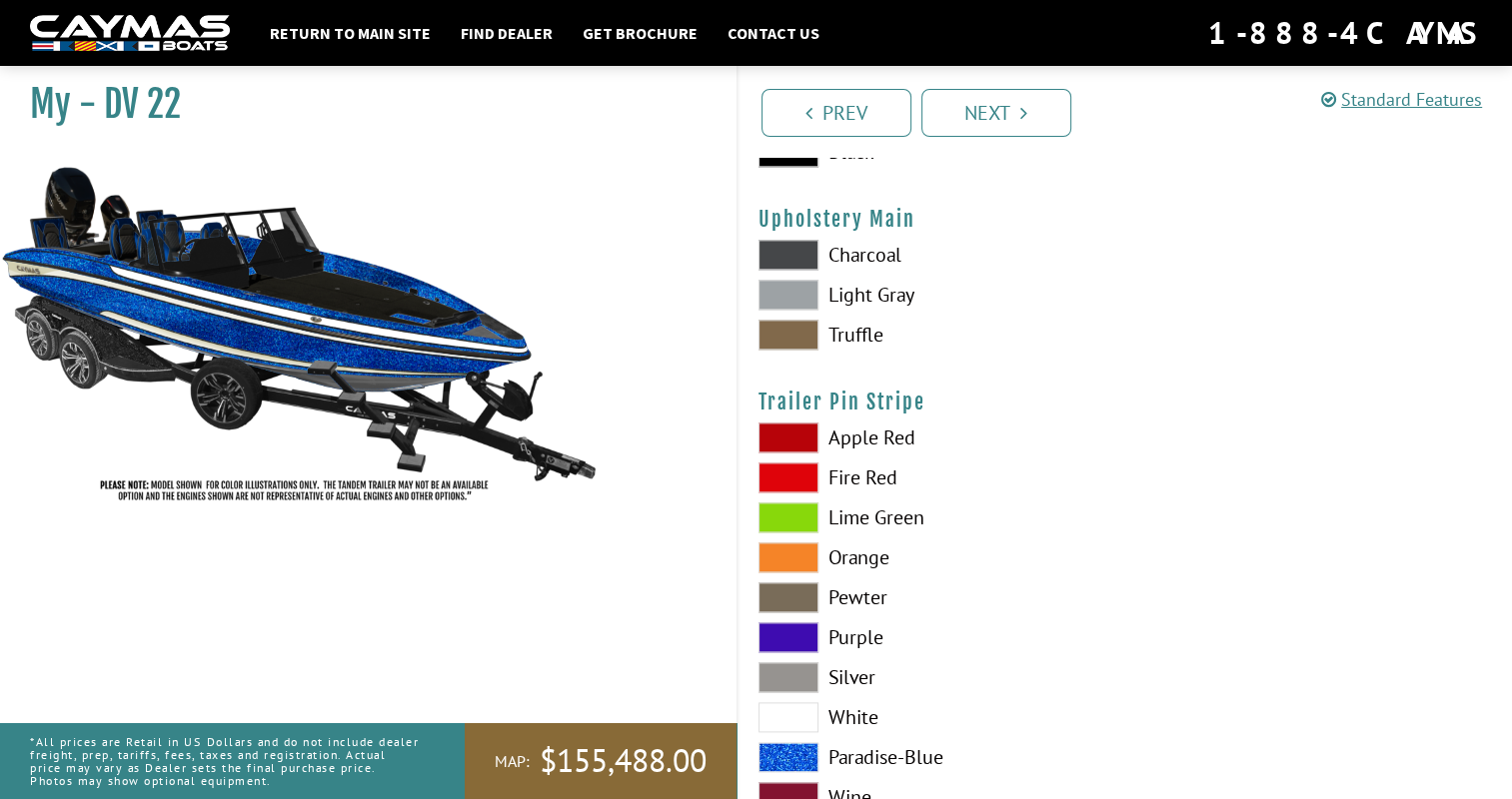 scroll, scrollTop: 9957, scrollLeft: 0, axis: vertical 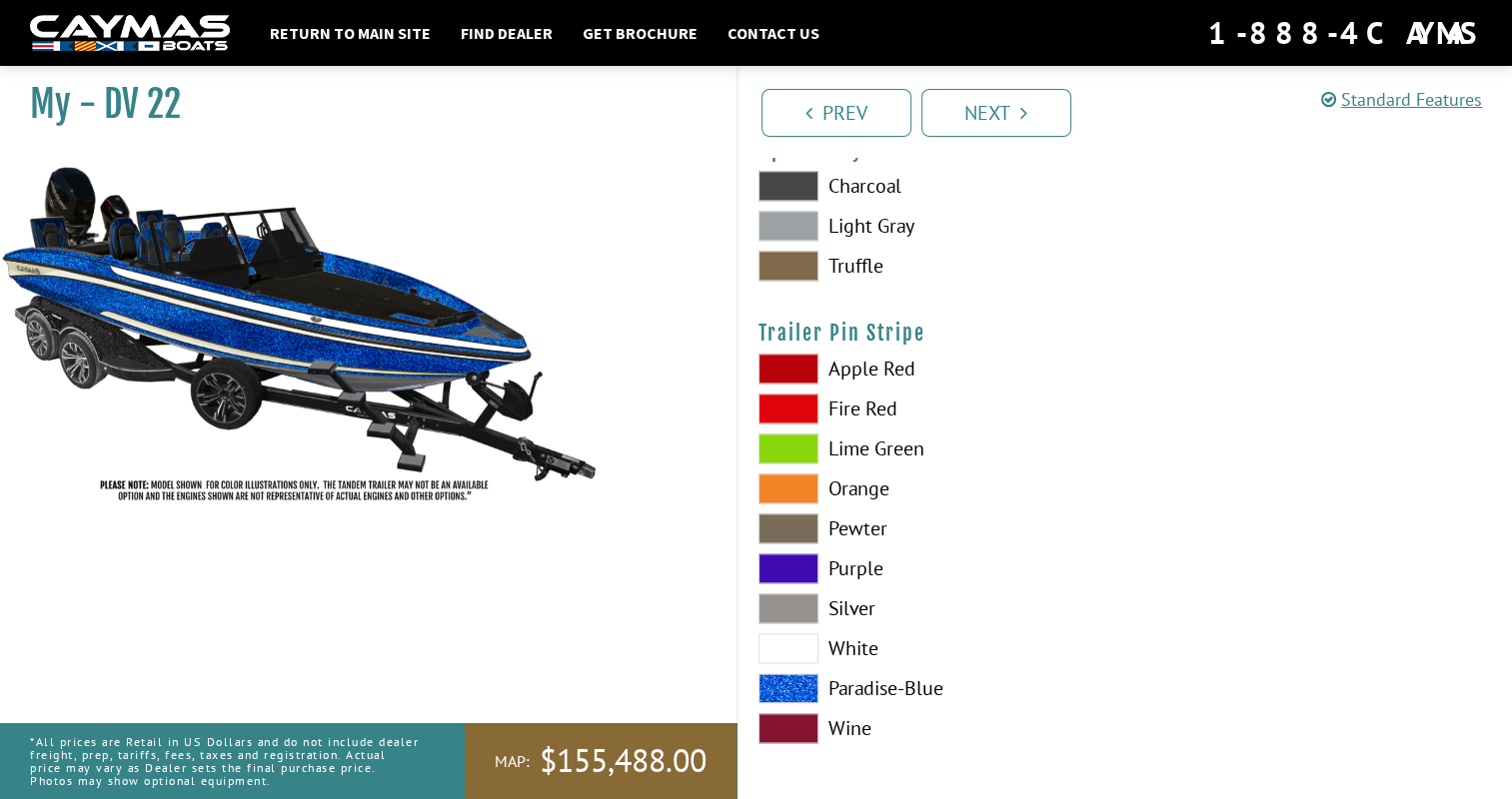 click on "Paradise-Blue" at bounding box center [931, 688] 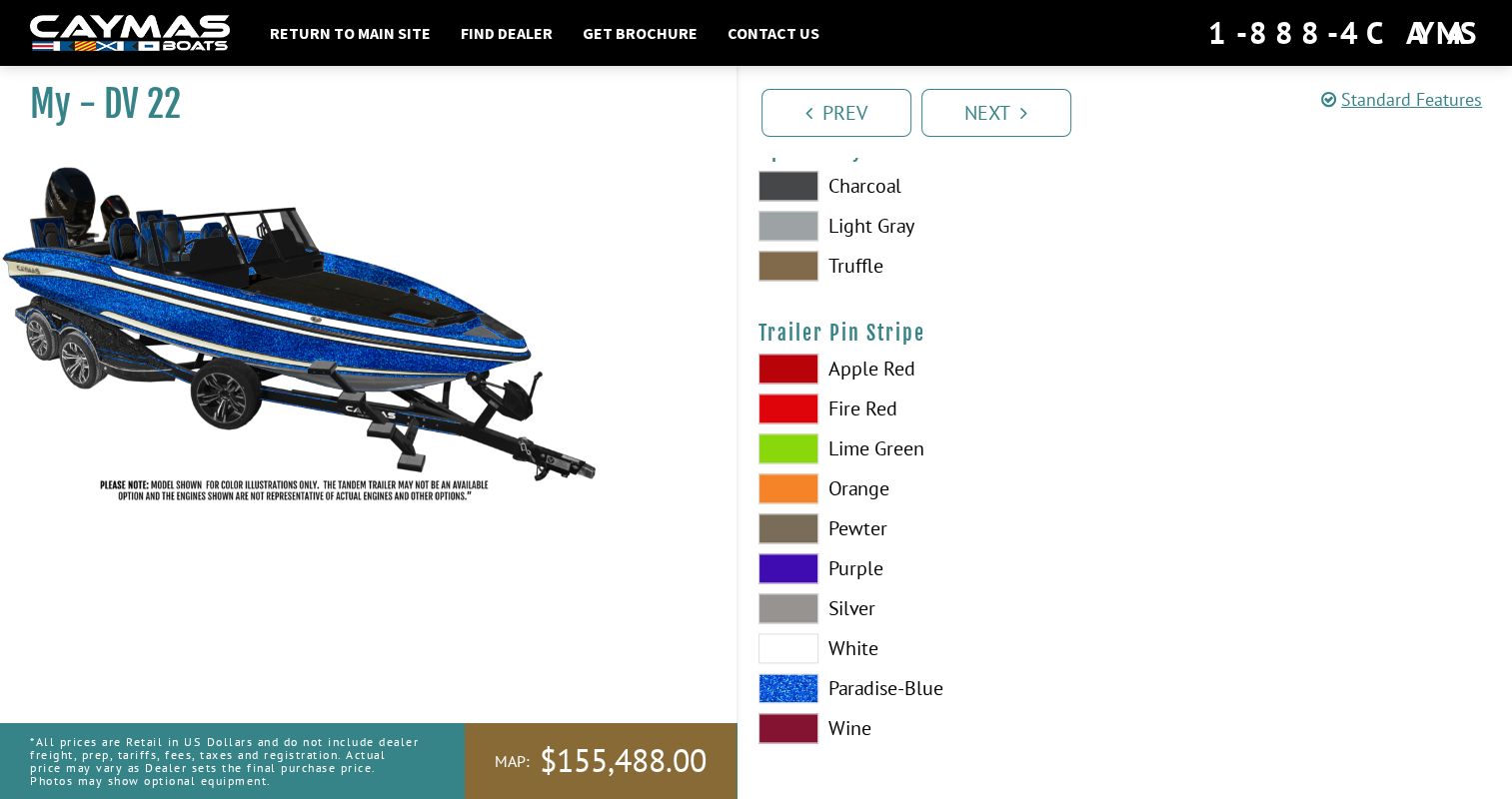 click on "White" at bounding box center (931, 648) 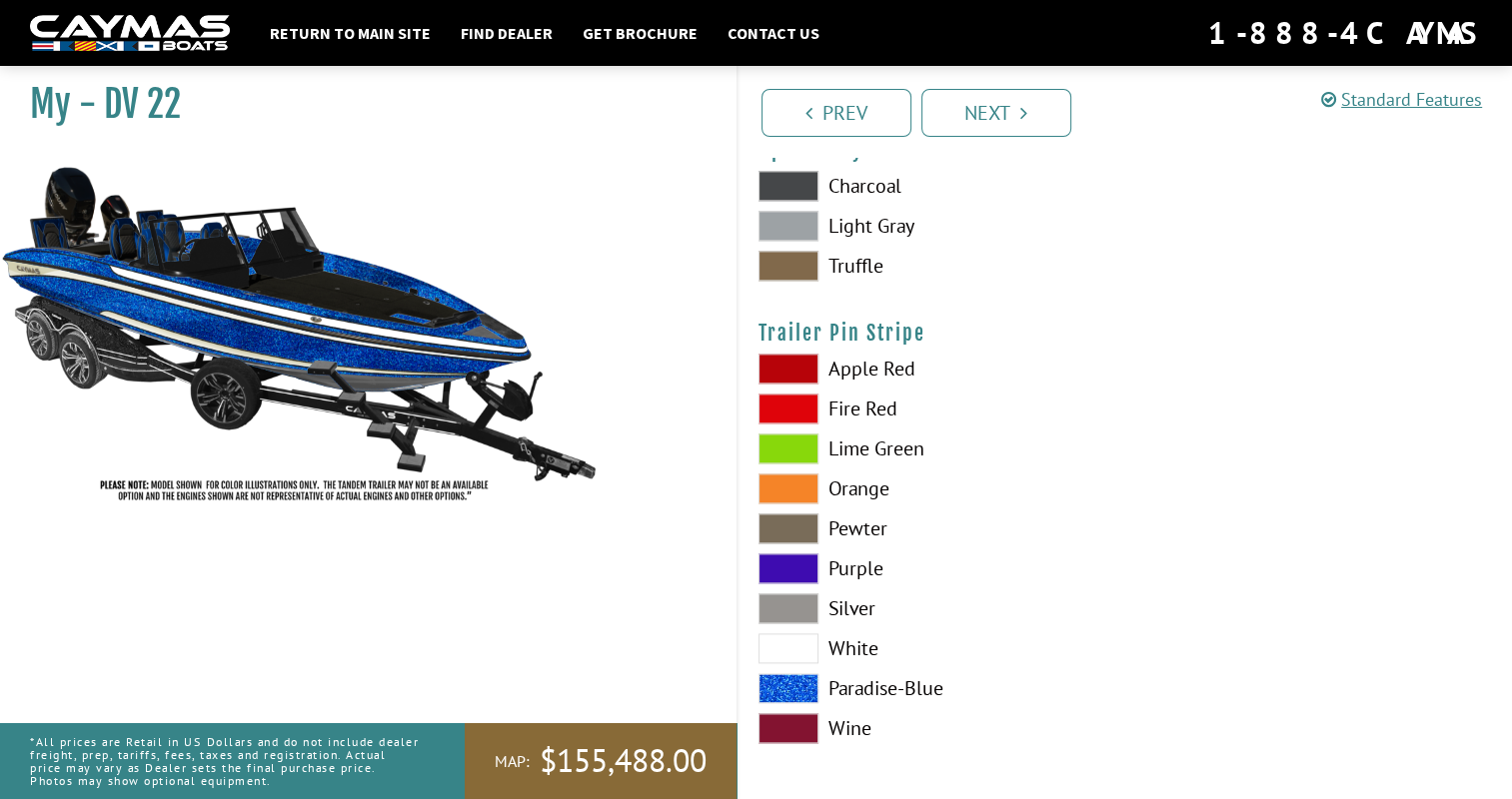 click on "Paradise-Blue" at bounding box center [931, 688] 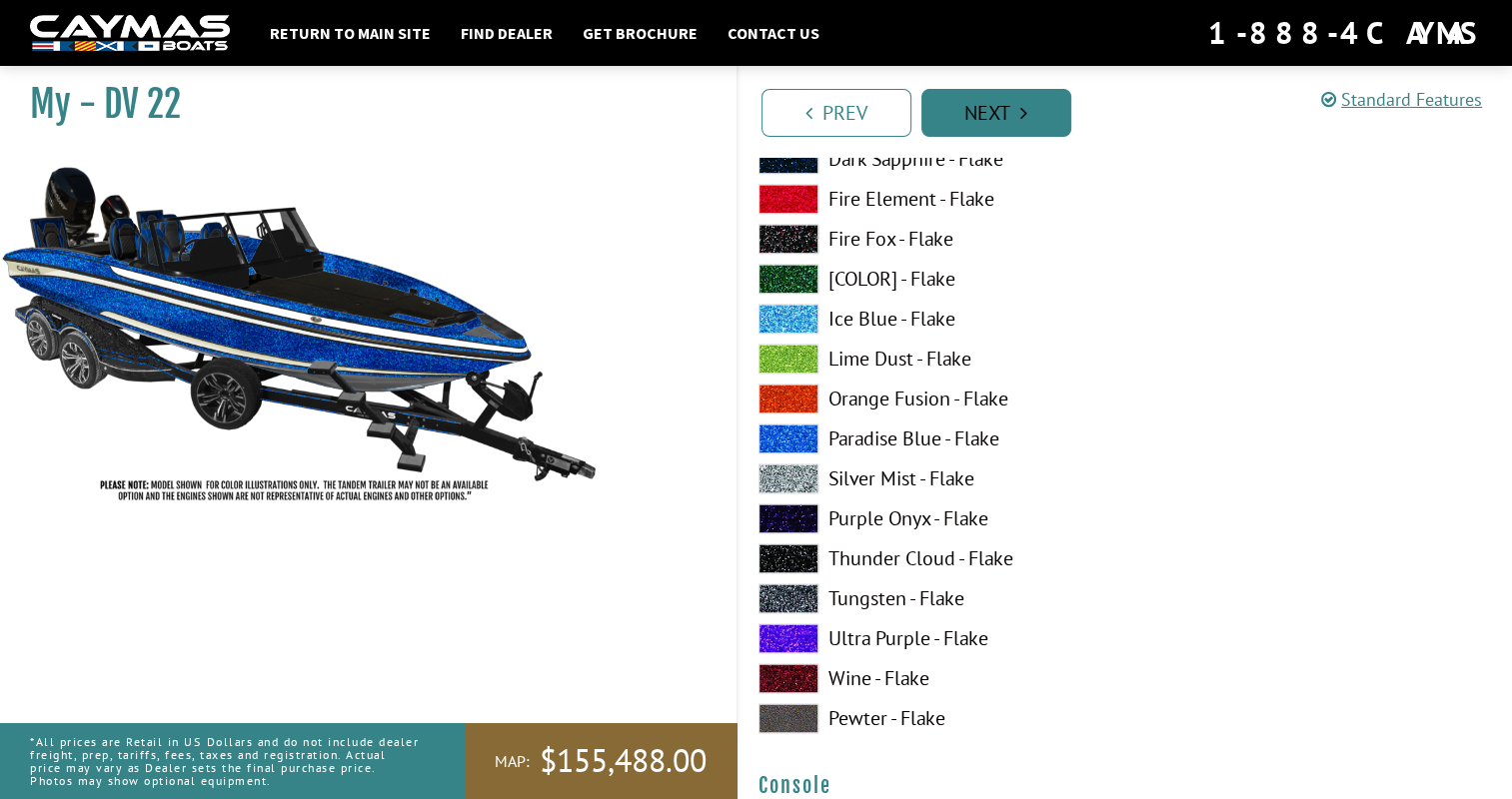 click on "Next" at bounding box center [996, 113] 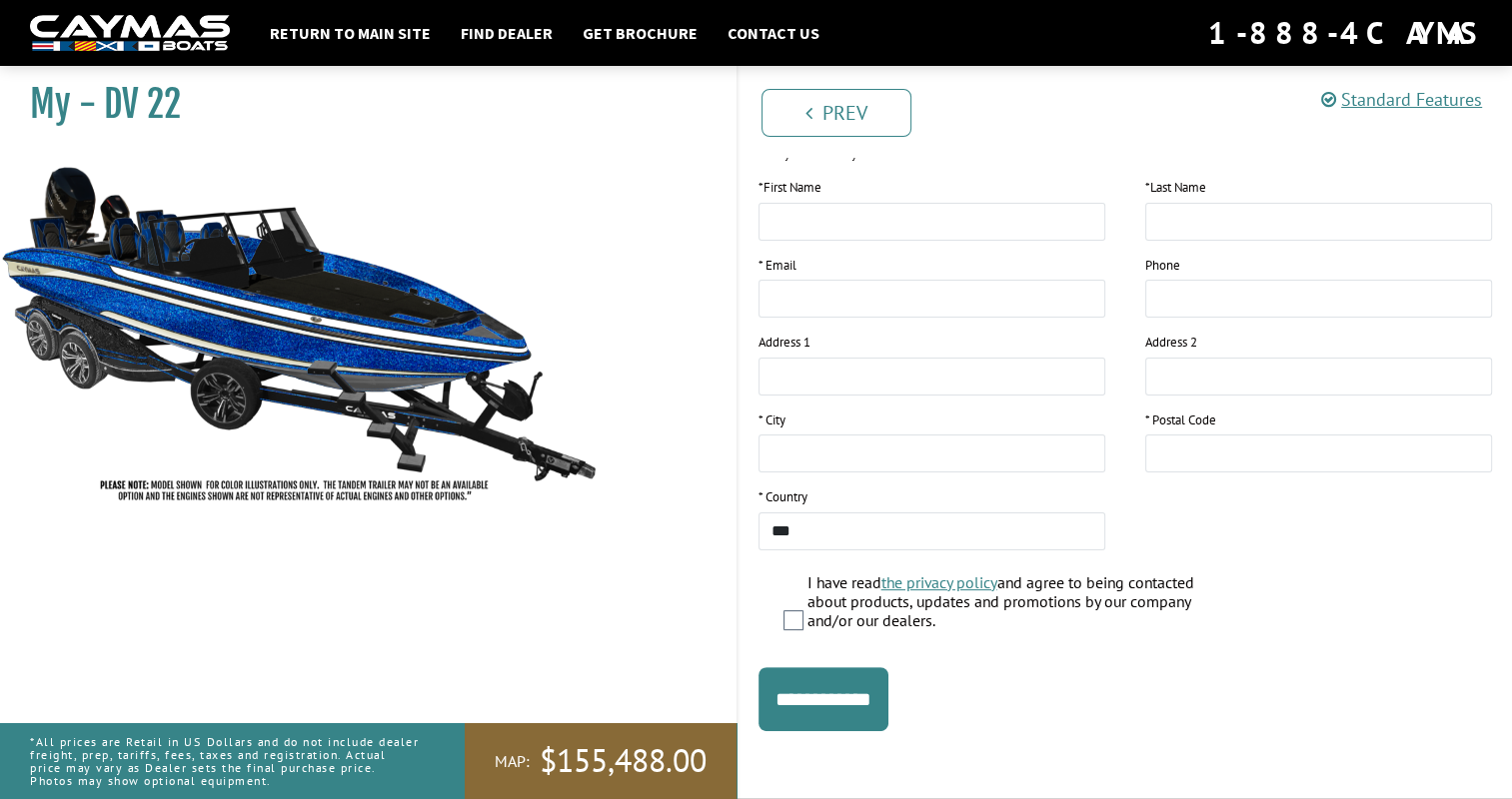 scroll, scrollTop: 0, scrollLeft: 0, axis: both 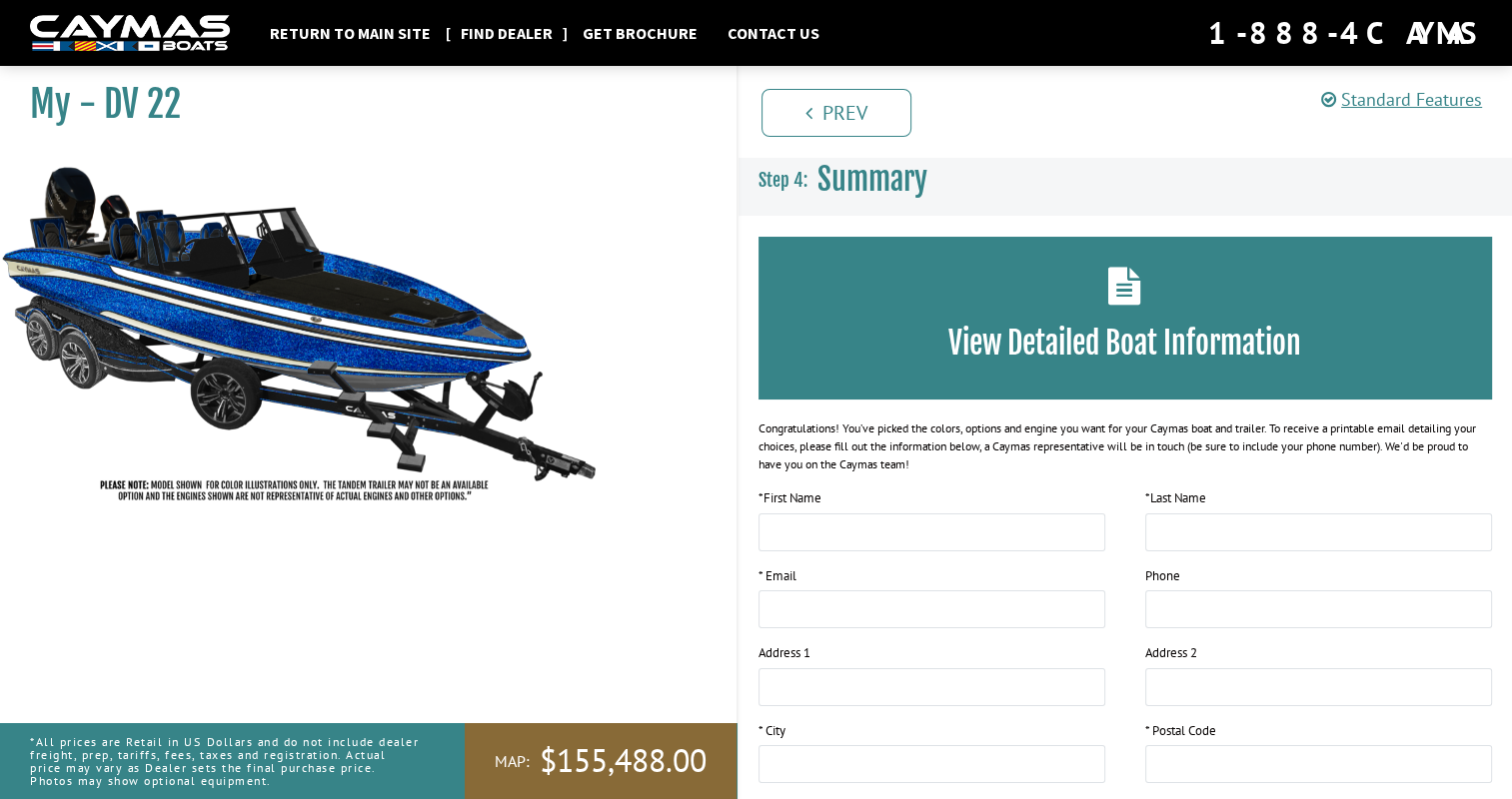 click on "Find Dealer" at bounding box center (507, 33) 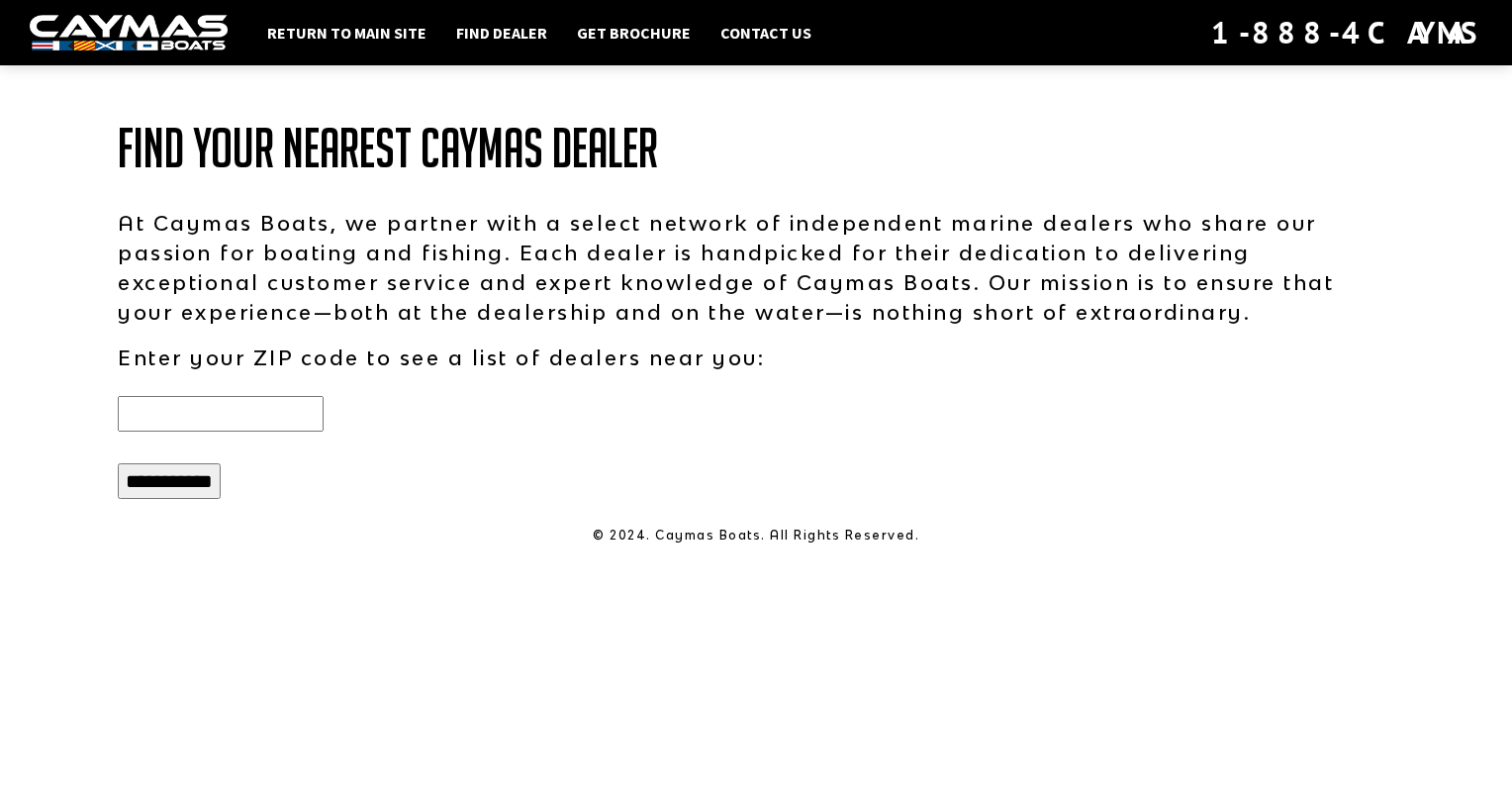 scroll, scrollTop: 0, scrollLeft: 0, axis: both 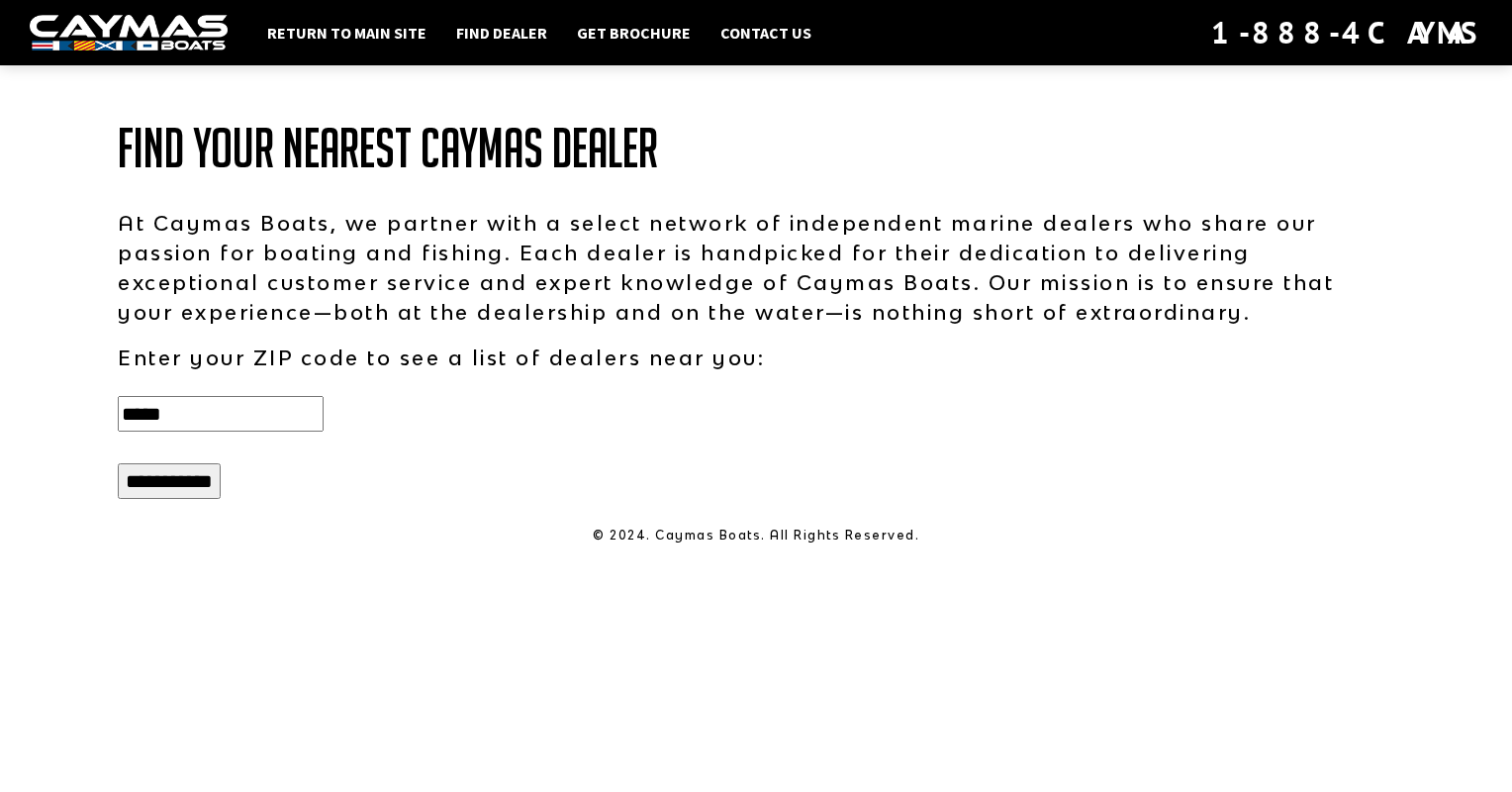 click on "**********" at bounding box center (169, 481) 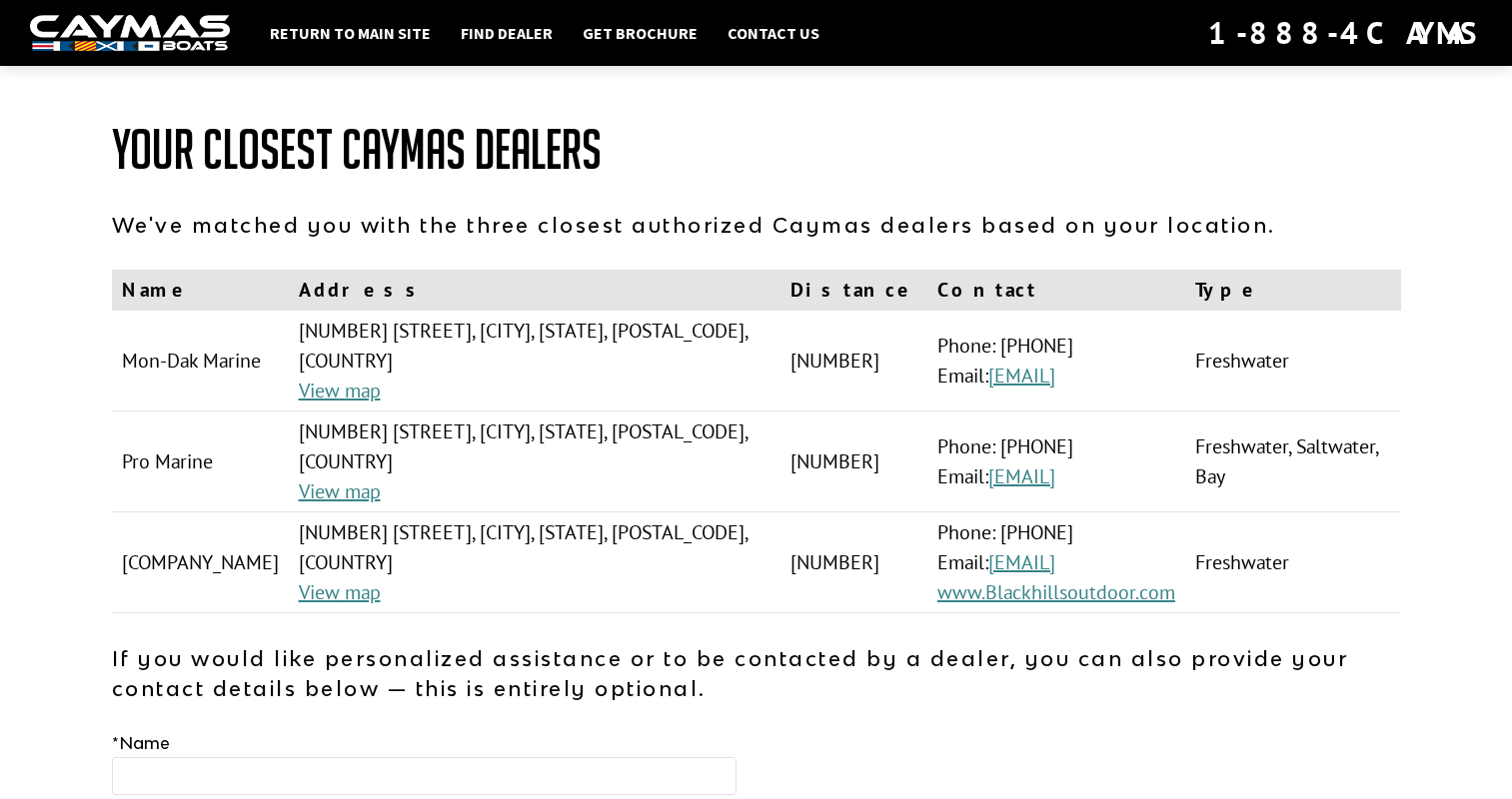 scroll, scrollTop: 0, scrollLeft: 0, axis: both 